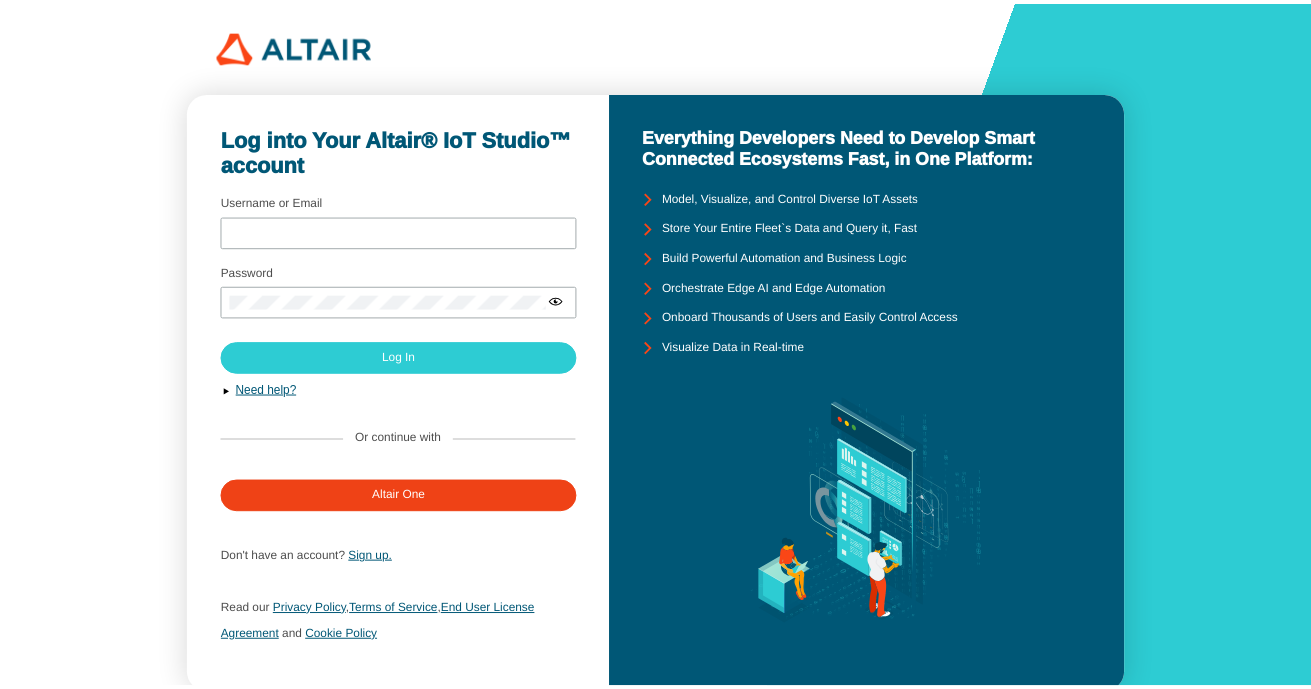 scroll, scrollTop: 0, scrollLeft: 0, axis: both 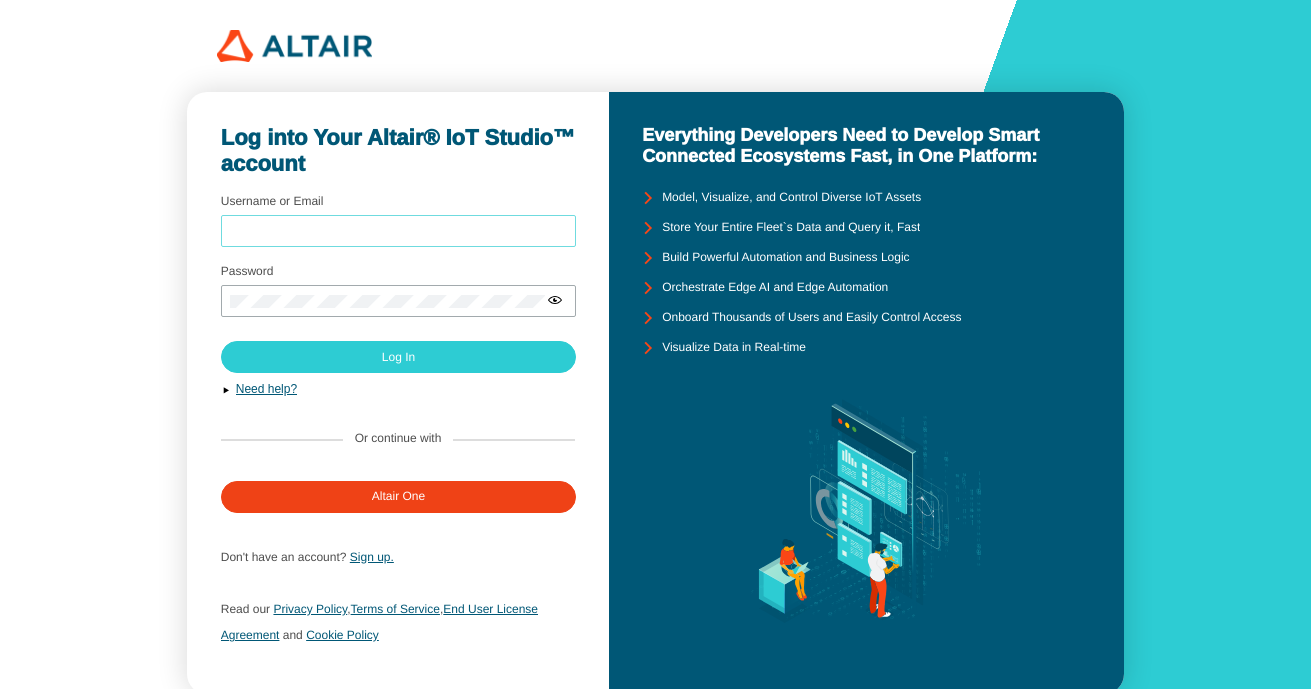 click on "Username or Email" at bounding box center [399, 231] 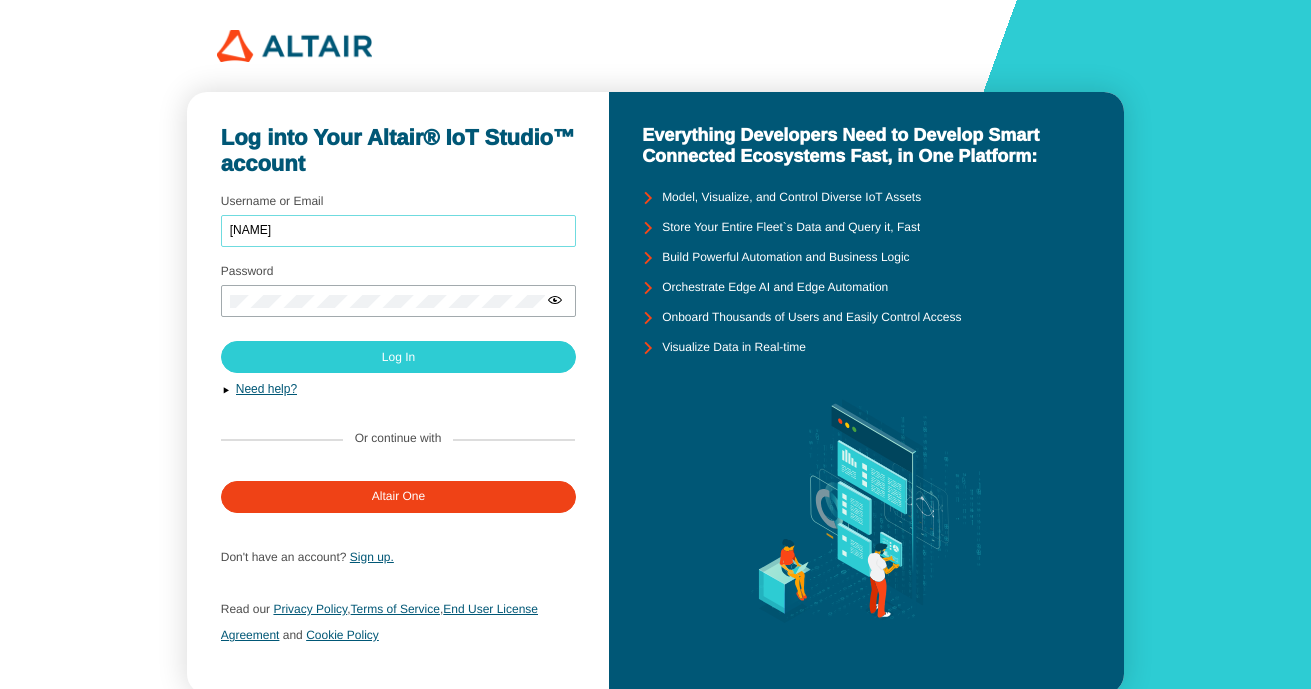 type on "[NAME]" 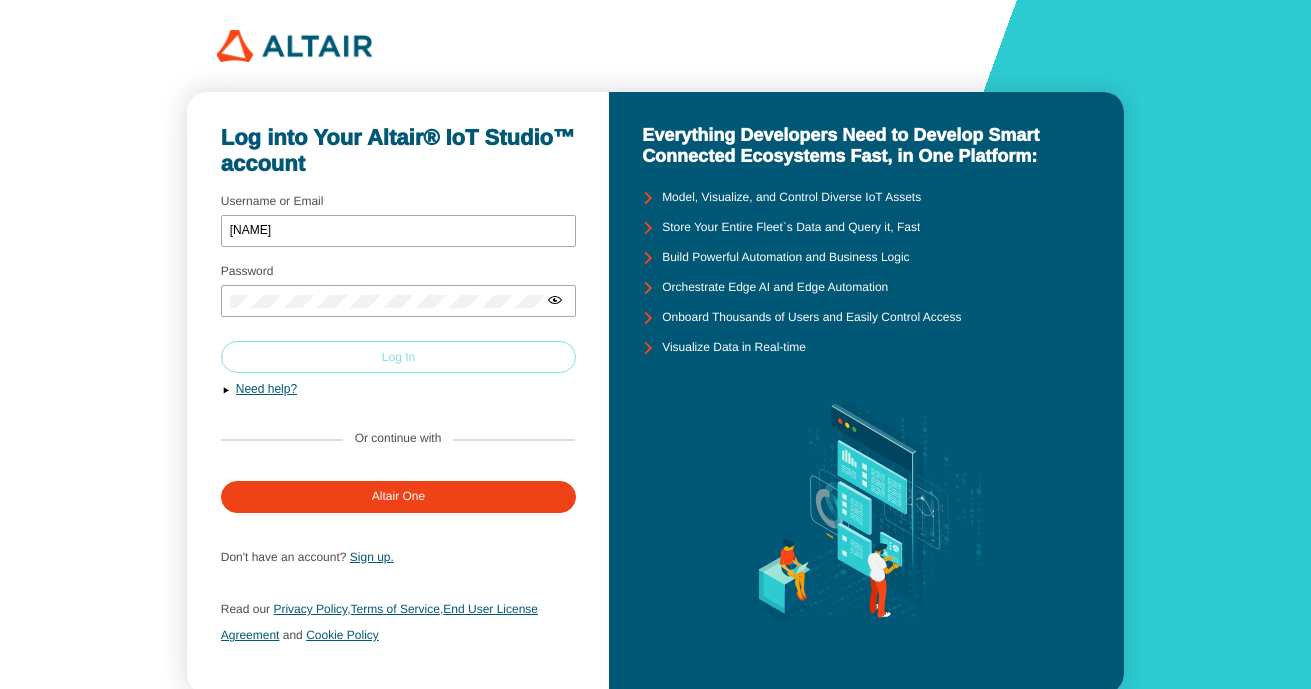 click on "Log In" at bounding box center [399, 357] 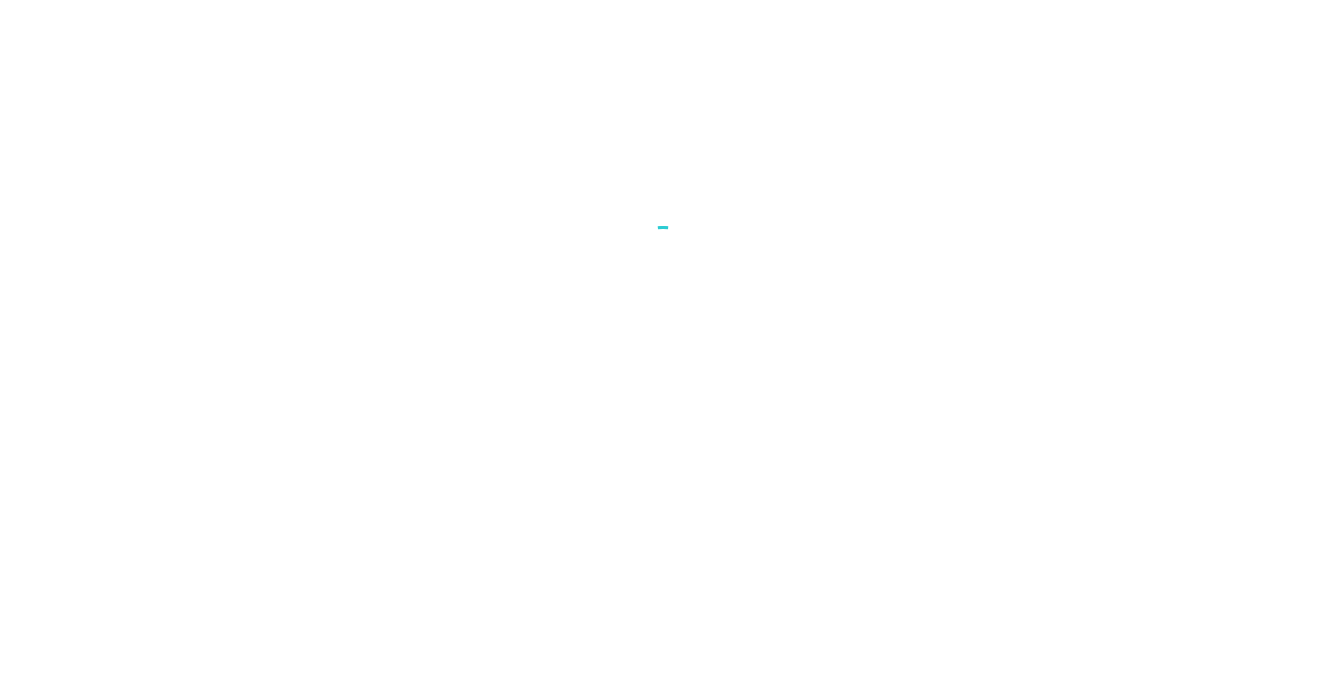 scroll, scrollTop: 0, scrollLeft: 0, axis: both 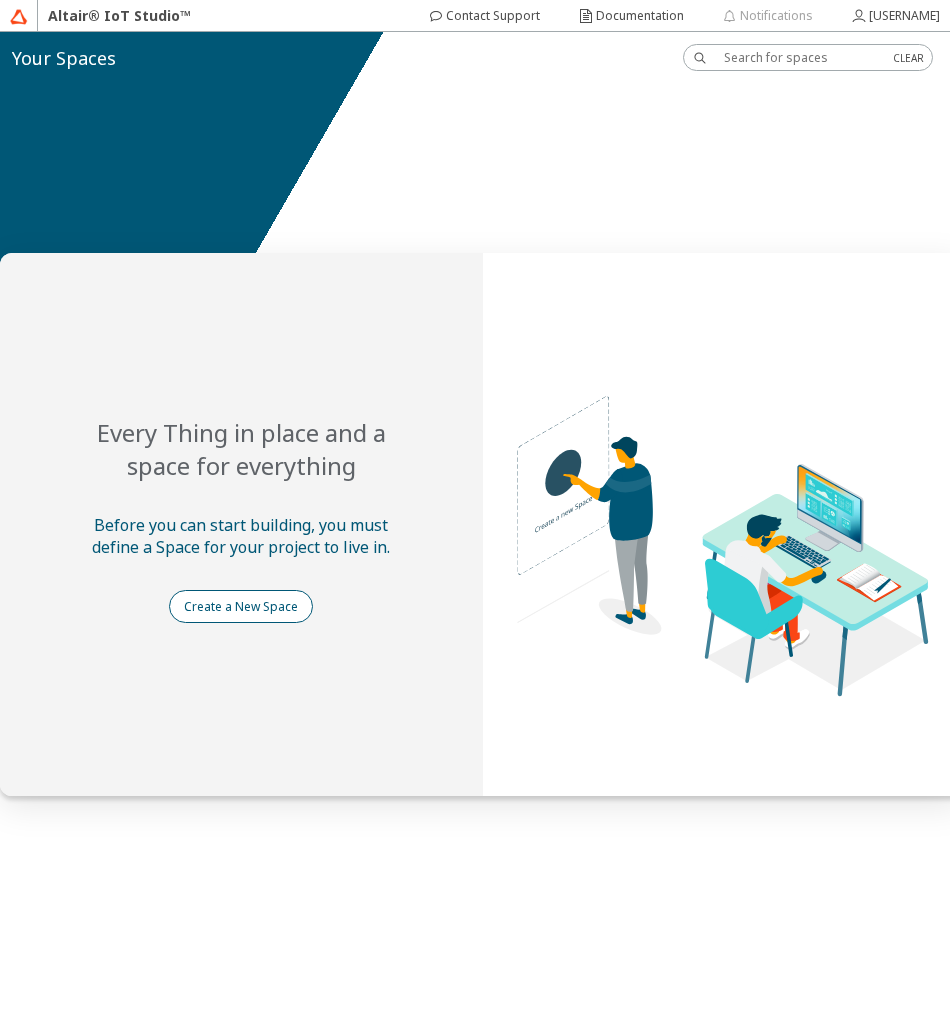 click on "Create a New Space" at bounding box center [0, 0] 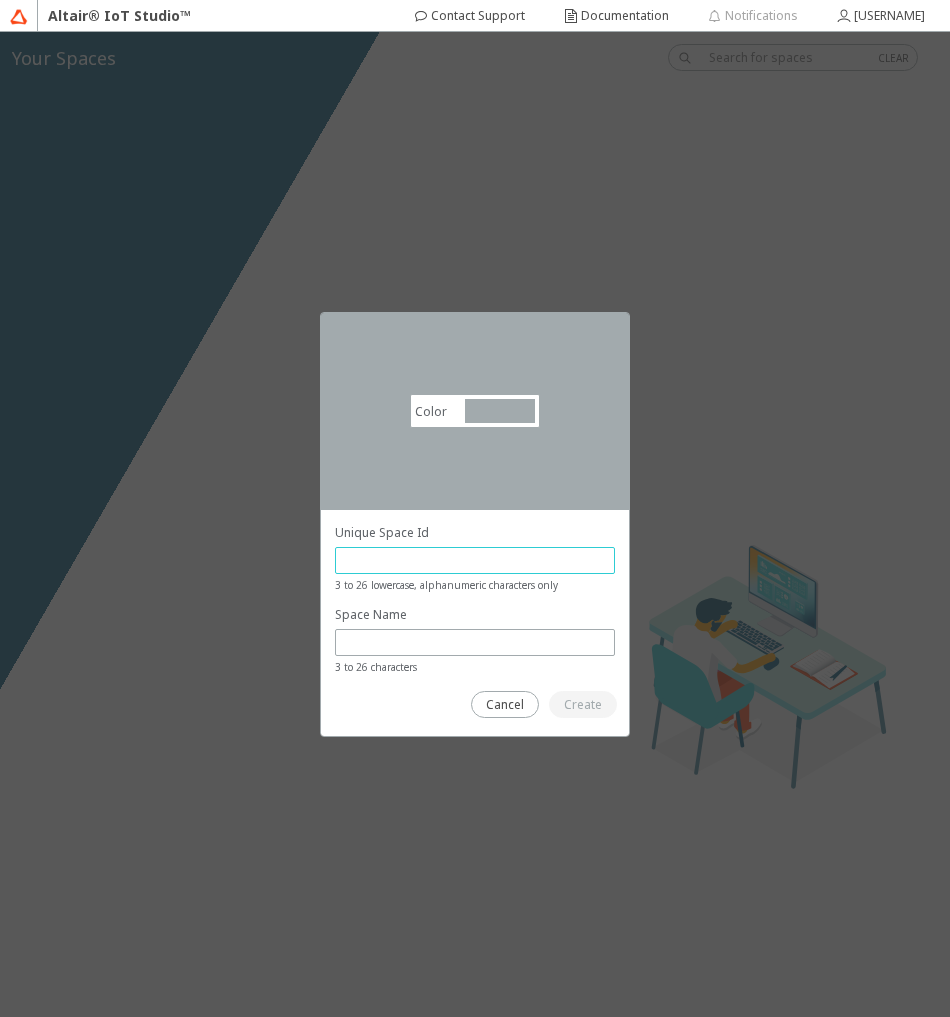 click at bounding box center [475, 560] 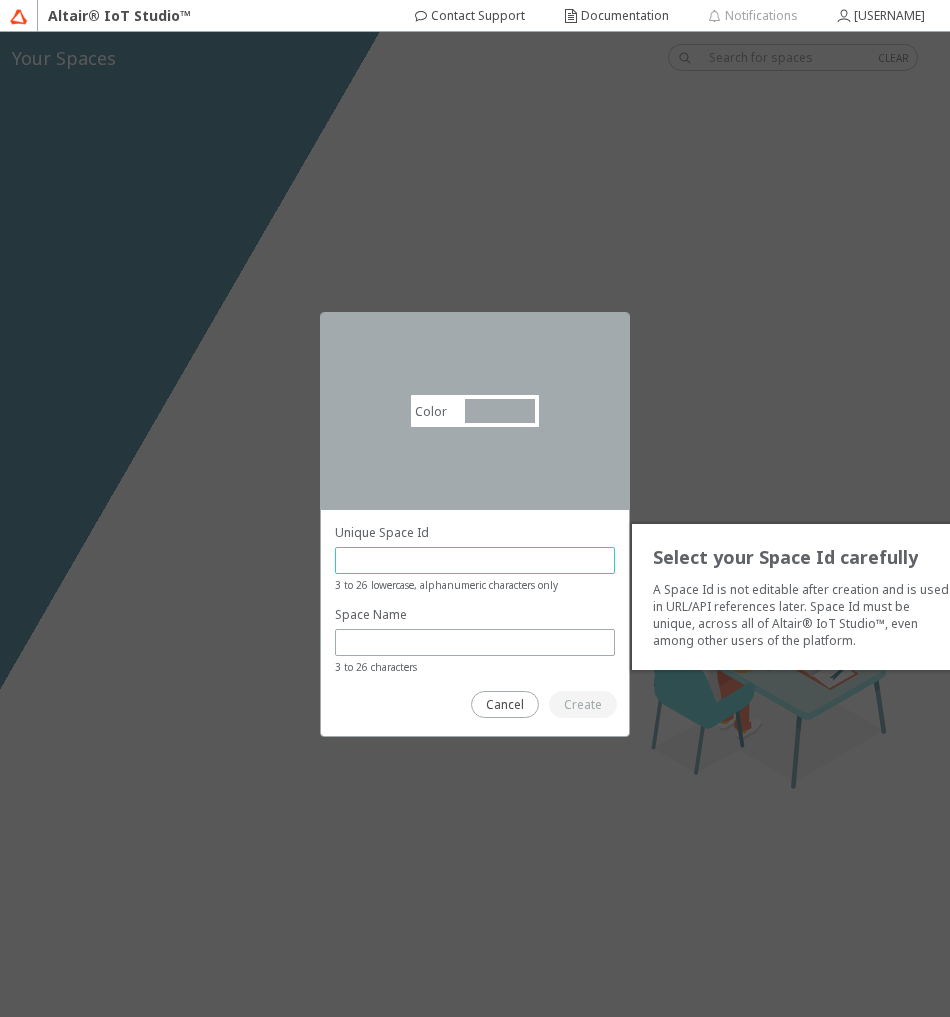 click at bounding box center [475, 560] 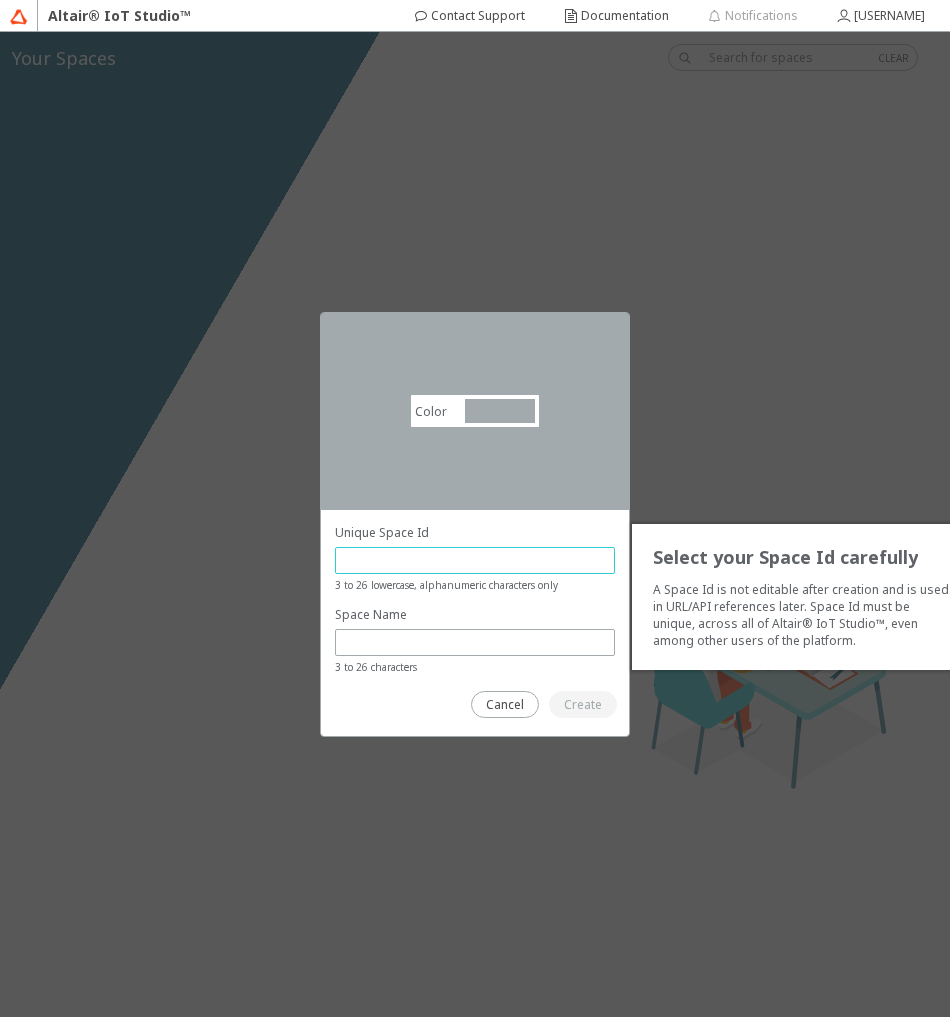 click at bounding box center [475, 560] 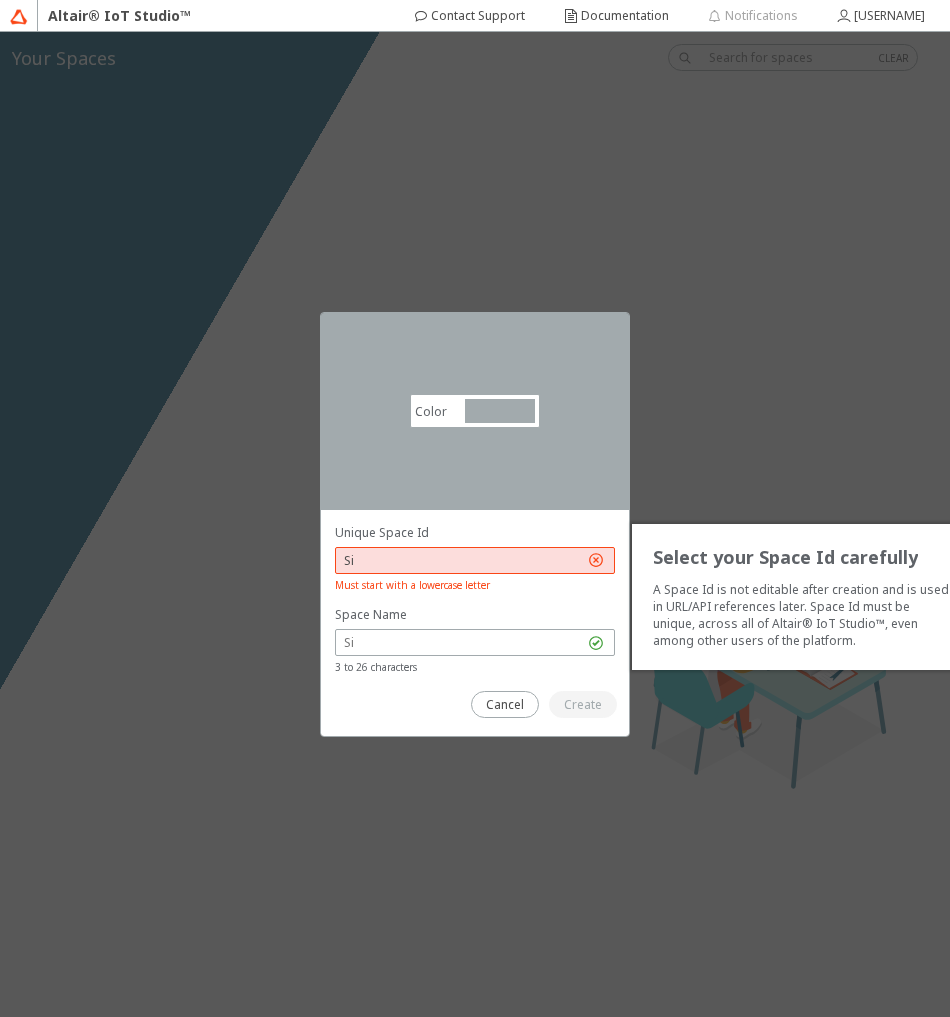 type on "S" 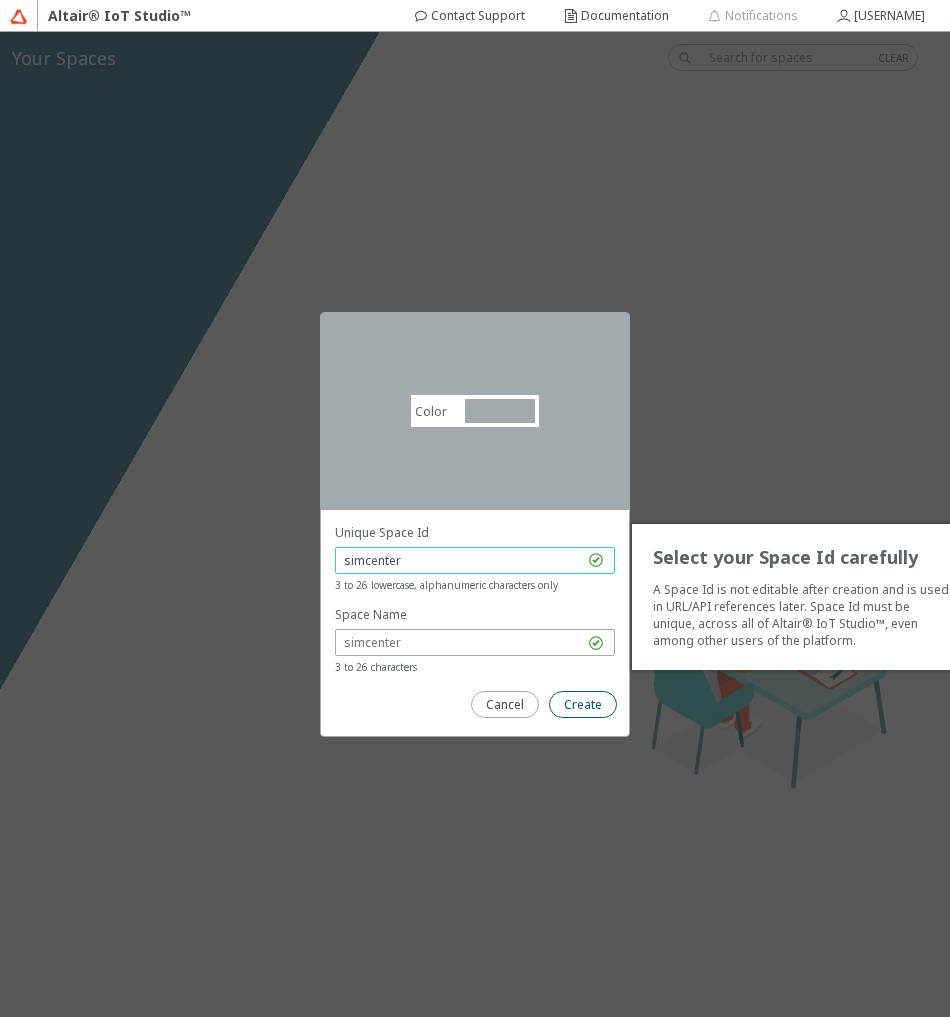 type on "simcenter" 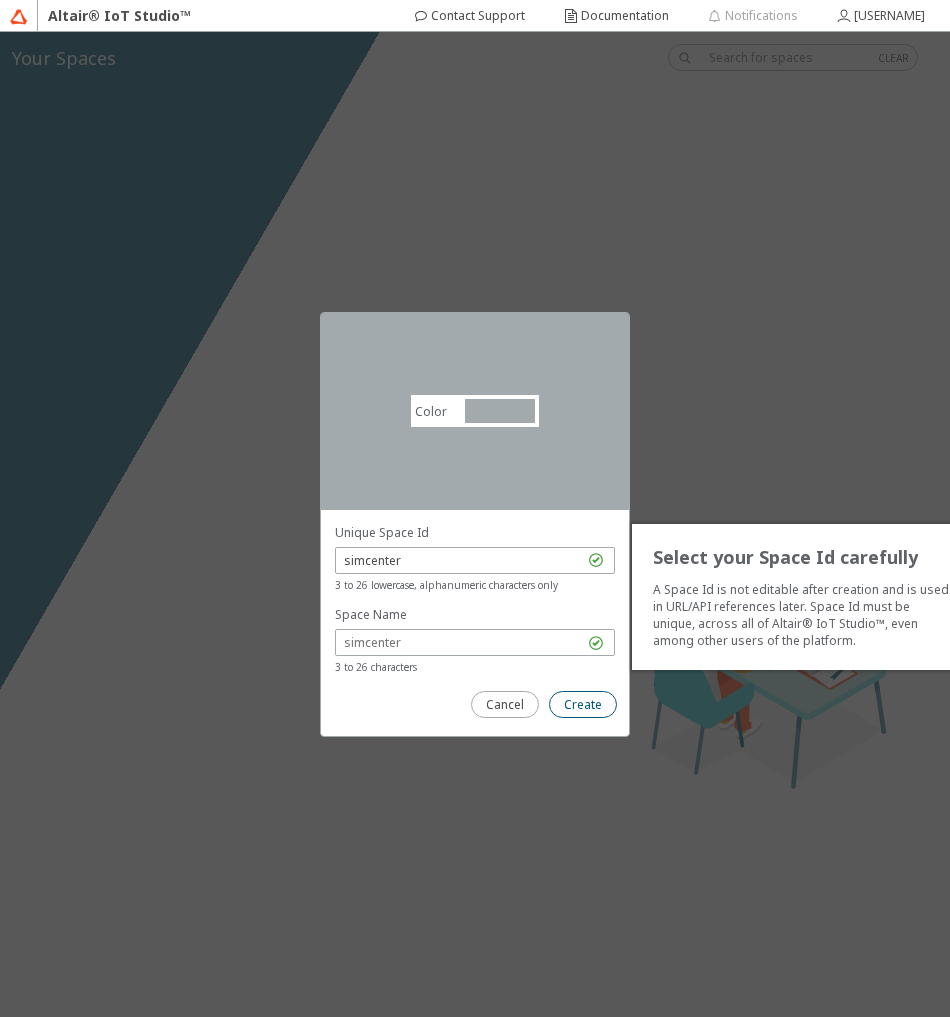 click on "Create" at bounding box center (583, 704) 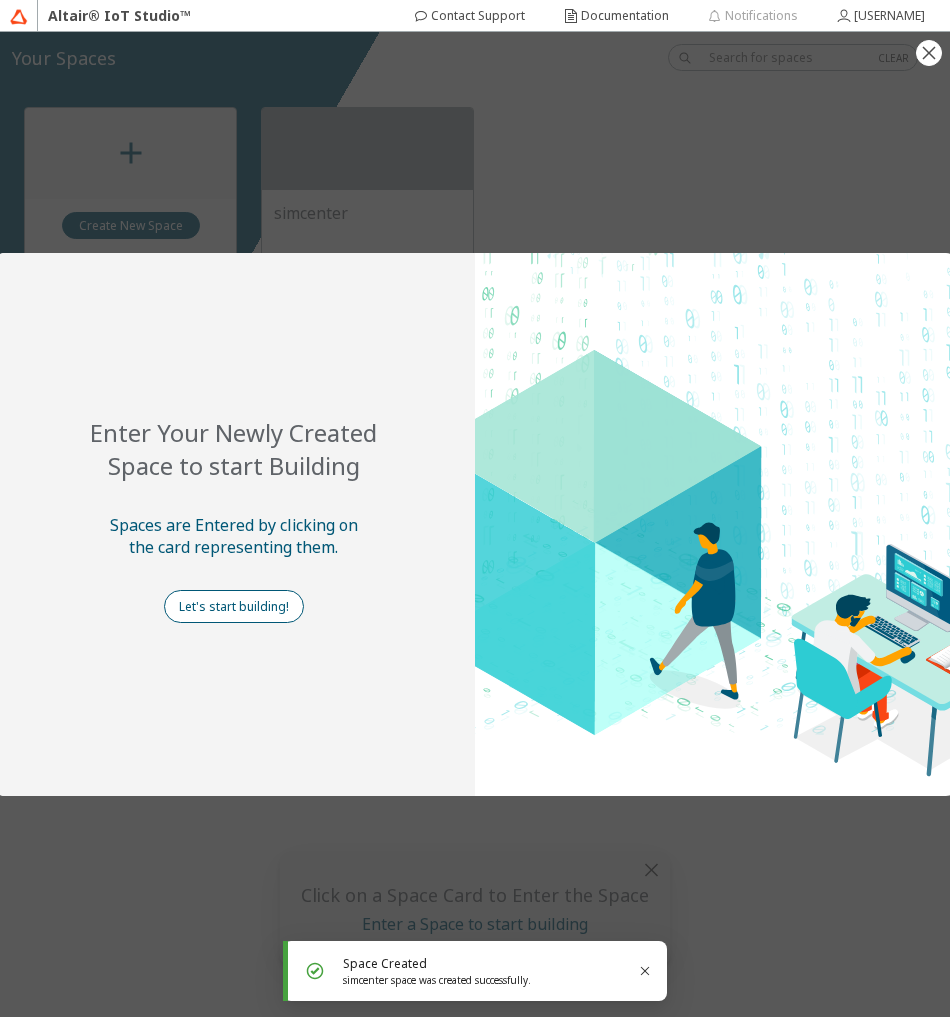 click on "Let's start building!" at bounding box center [0, 0] 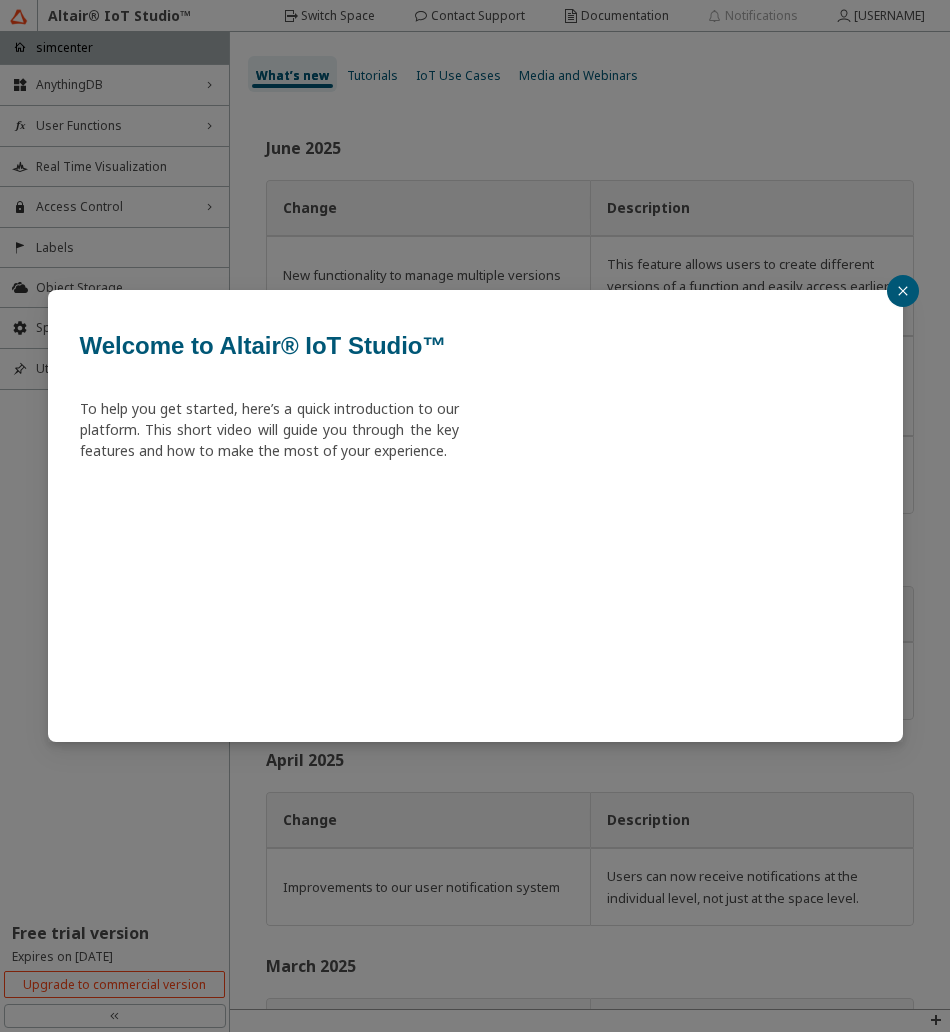 click 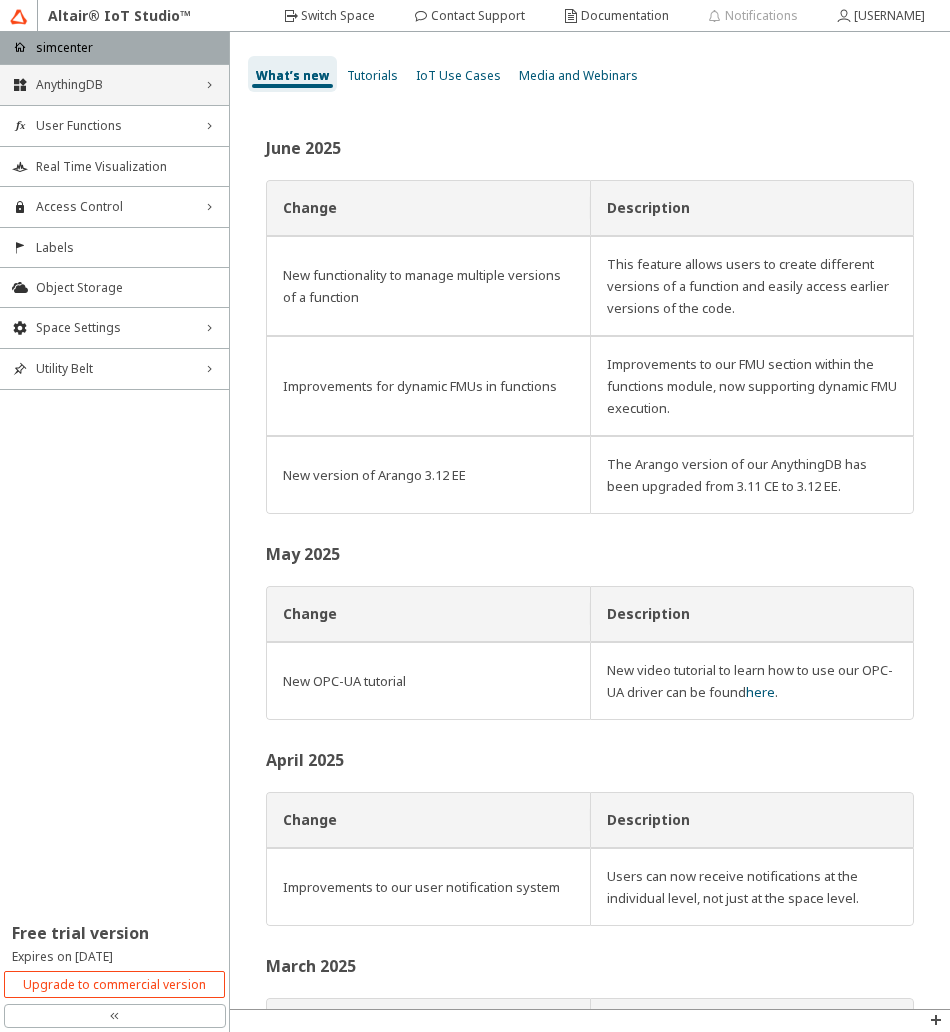 click on "AnythingDB right_chevron" at bounding box center [114, 85] 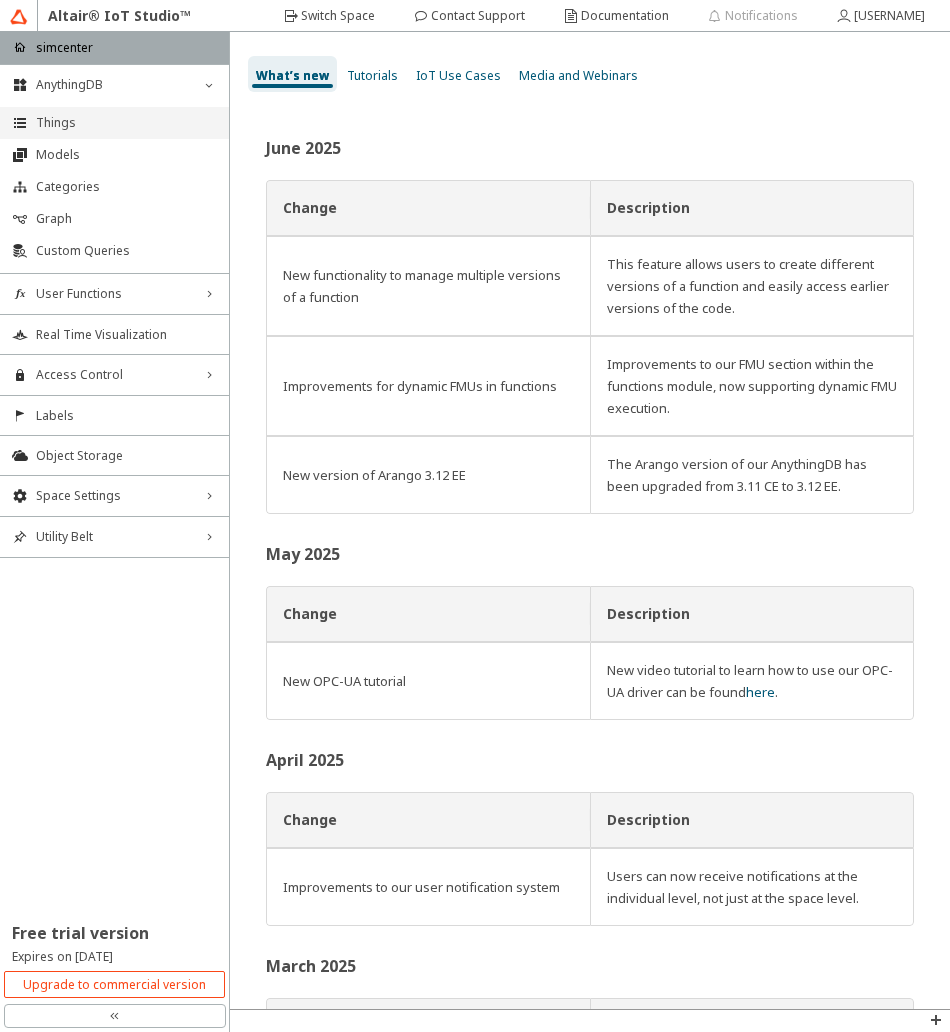 click on "Things" at bounding box center [126, 123] 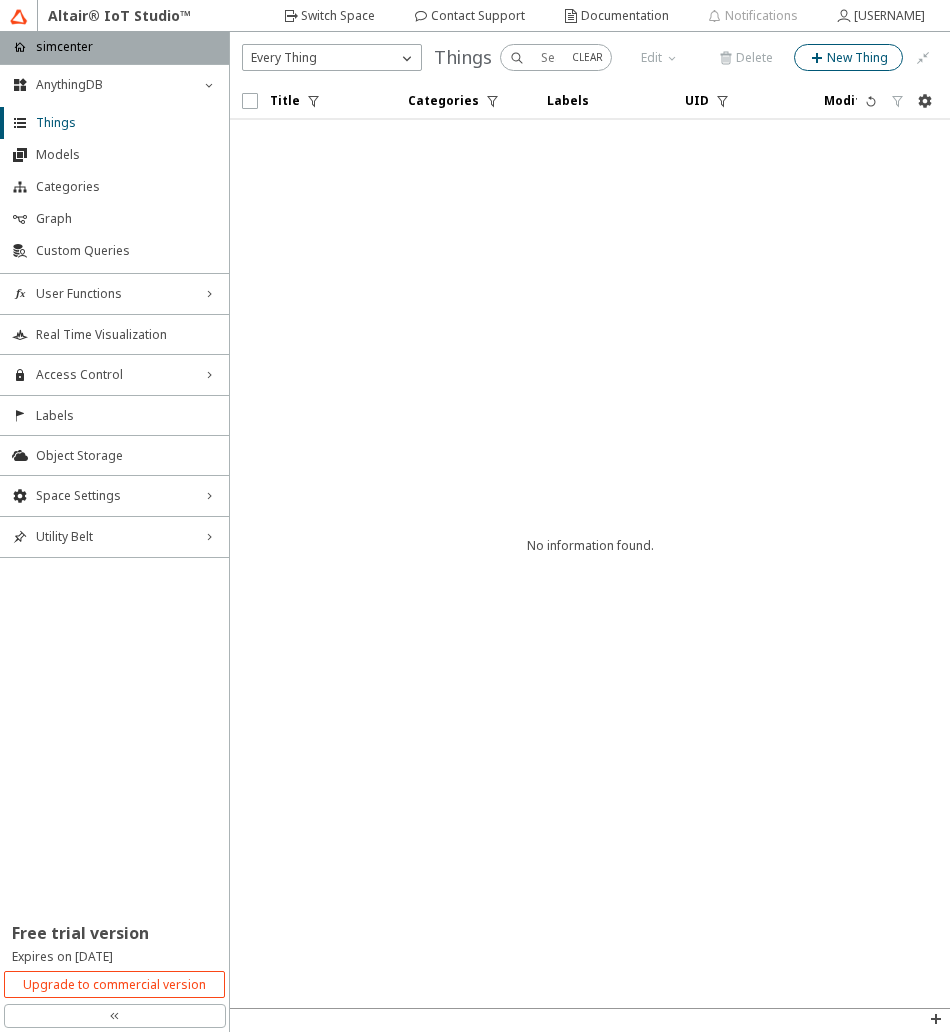 click at bounding box center (818, 58) 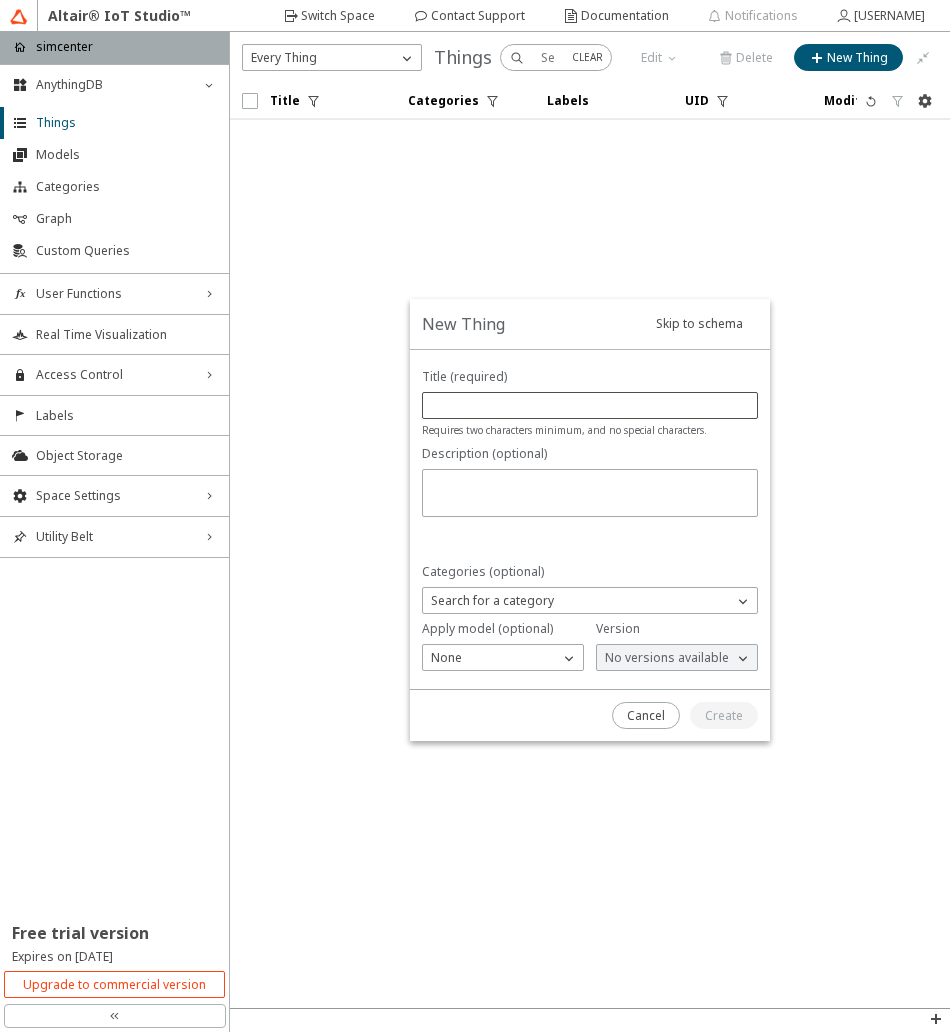 click at bounding box center [590, 405] 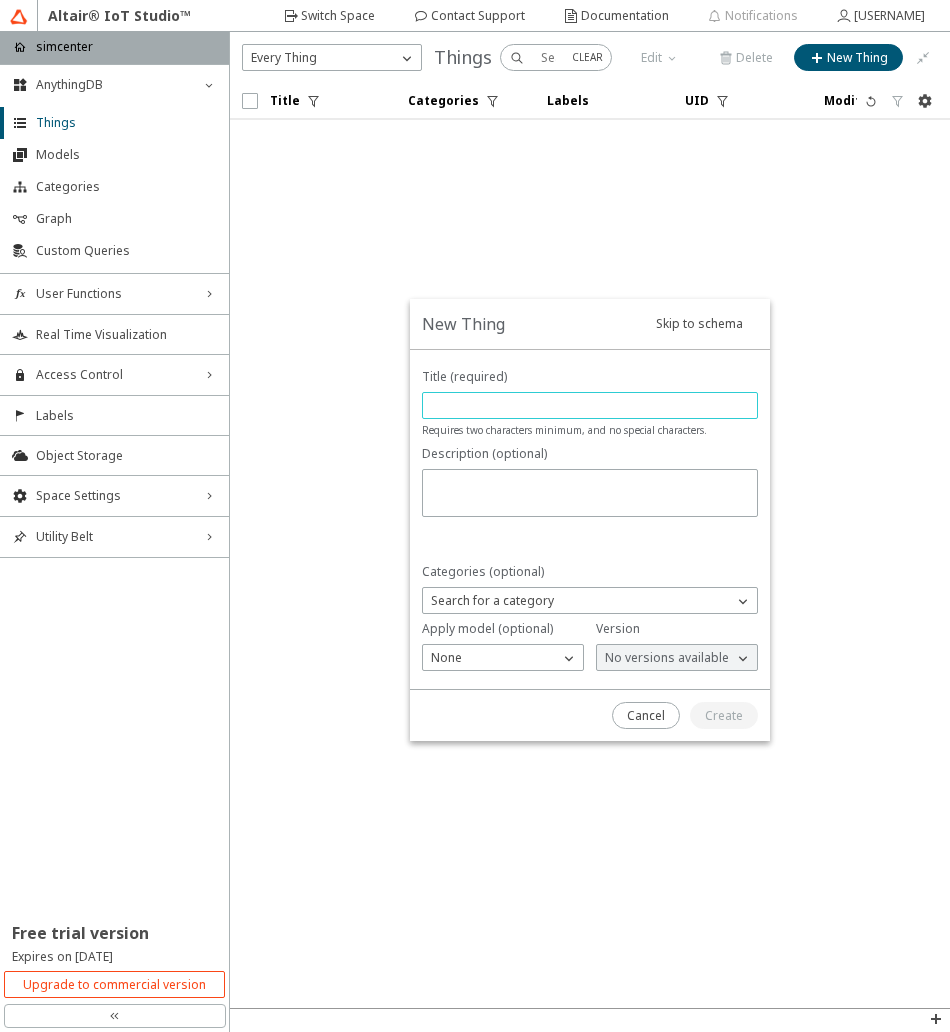 click at bounding box center [590, 405] 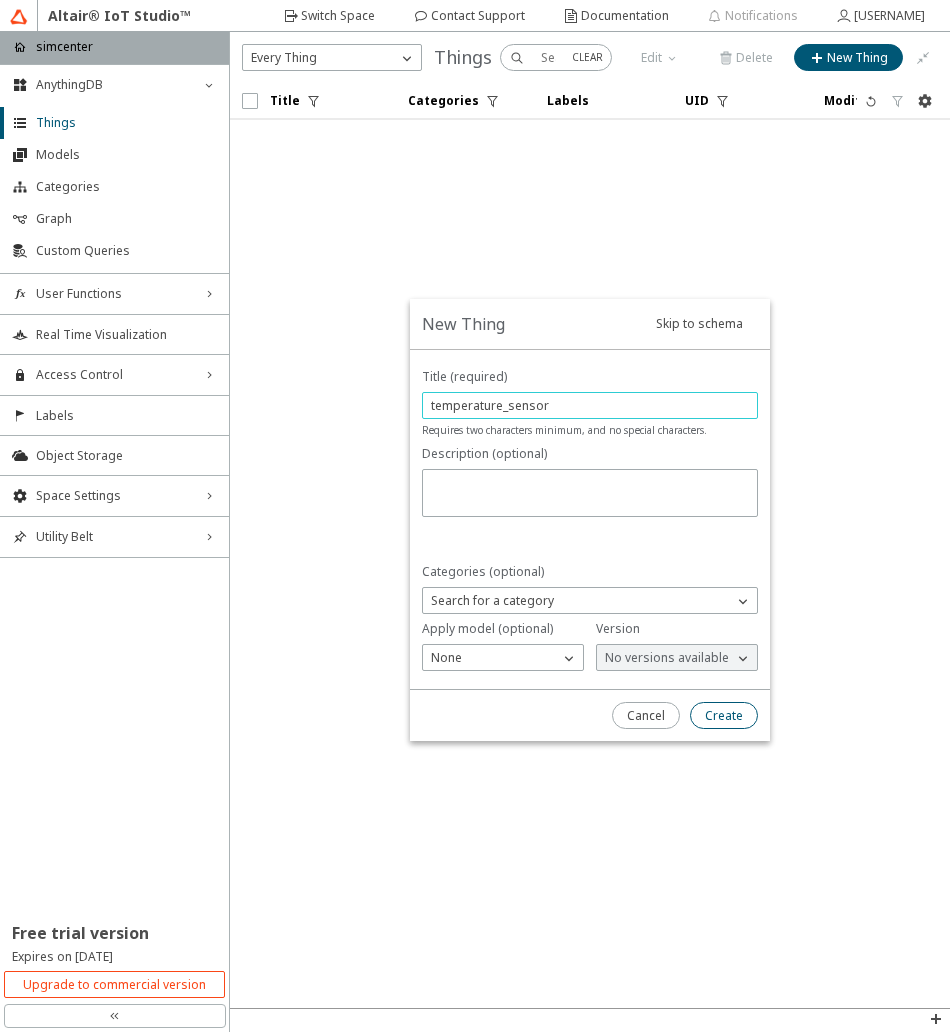 type on "temperature_sensor" 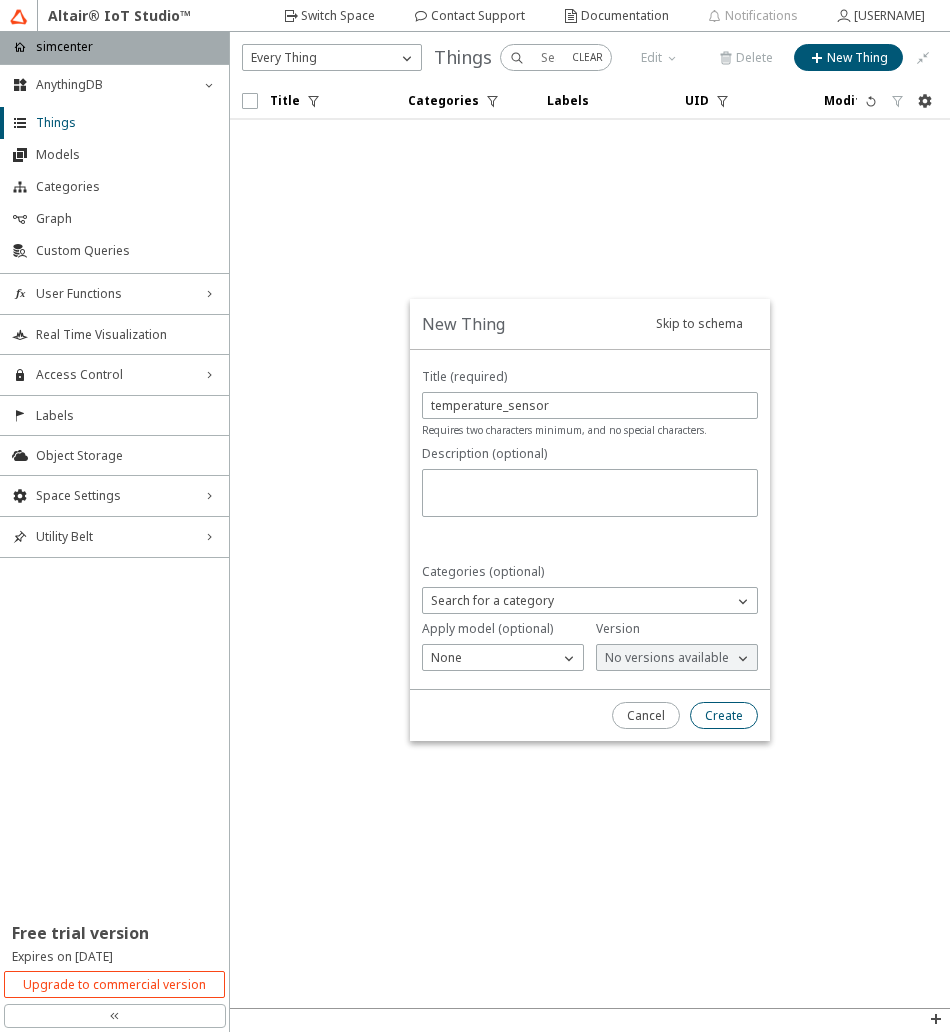 click on "Create" at bounding box center [724, 716] 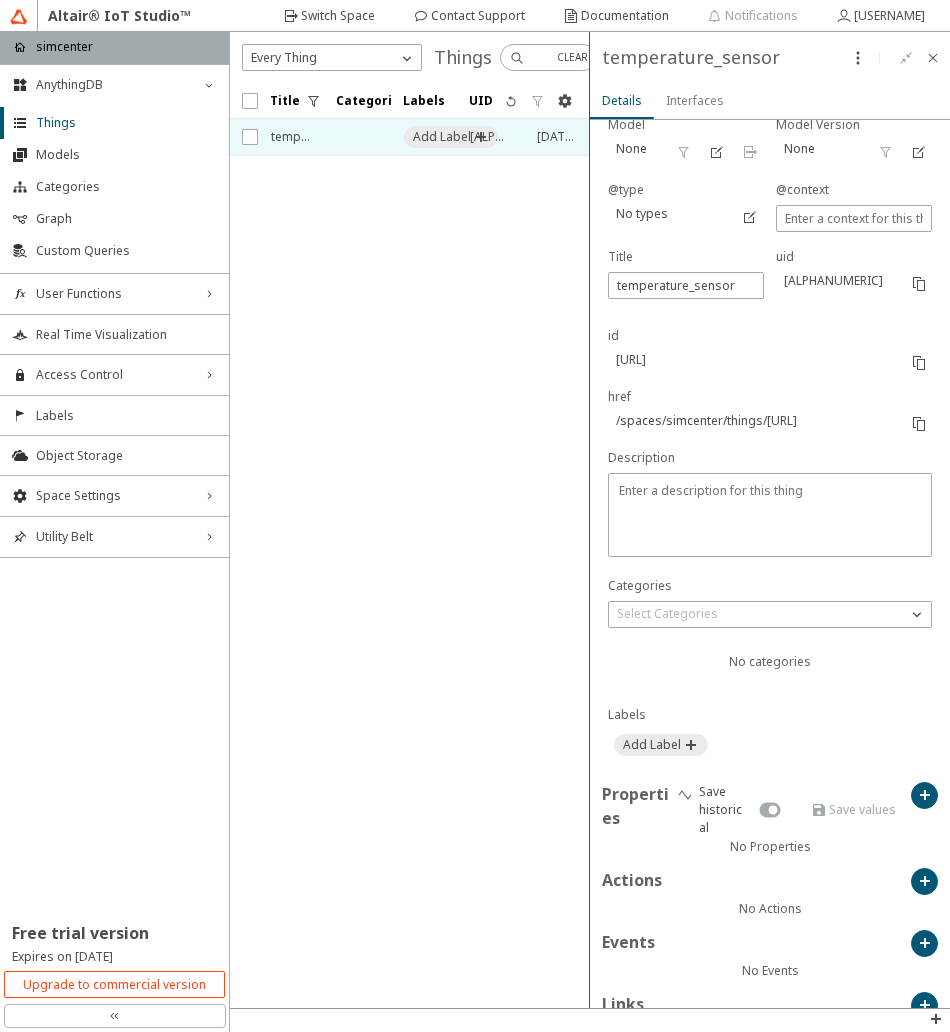 scroll, scrollTop: 114, scrollLeft: 0, axis: vertical 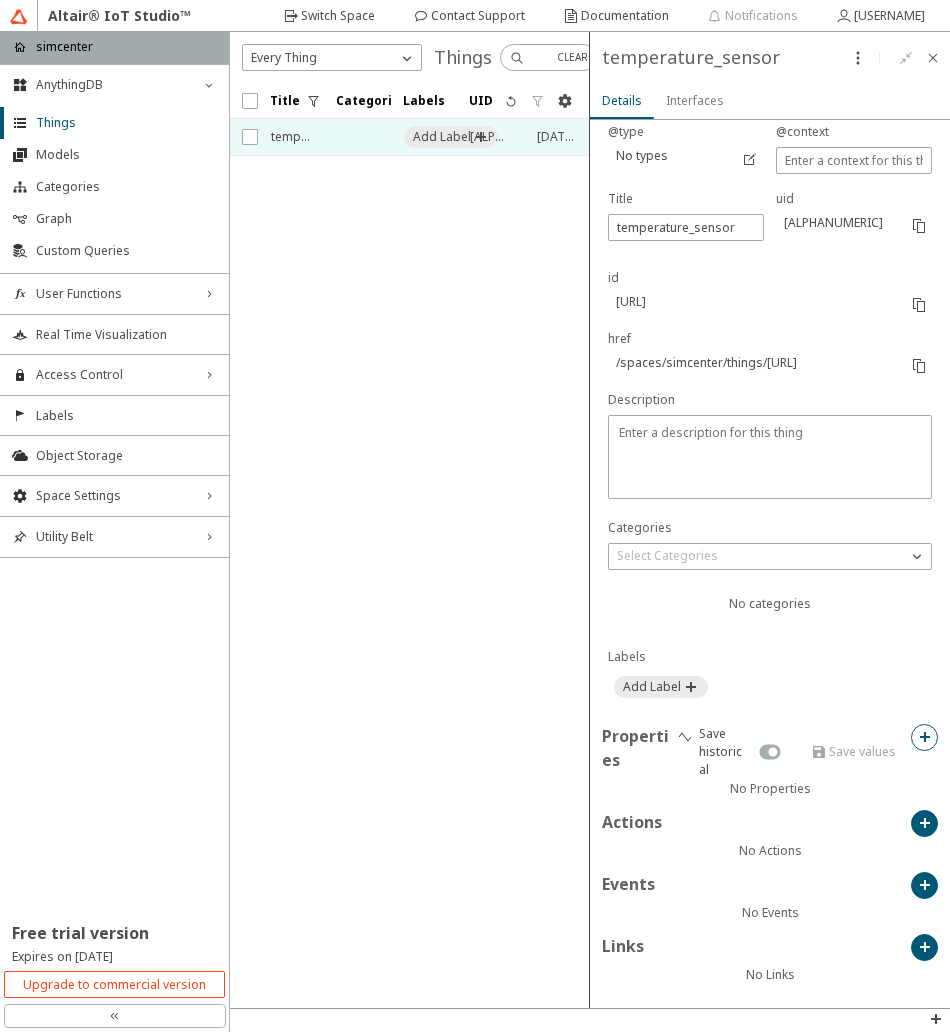 click 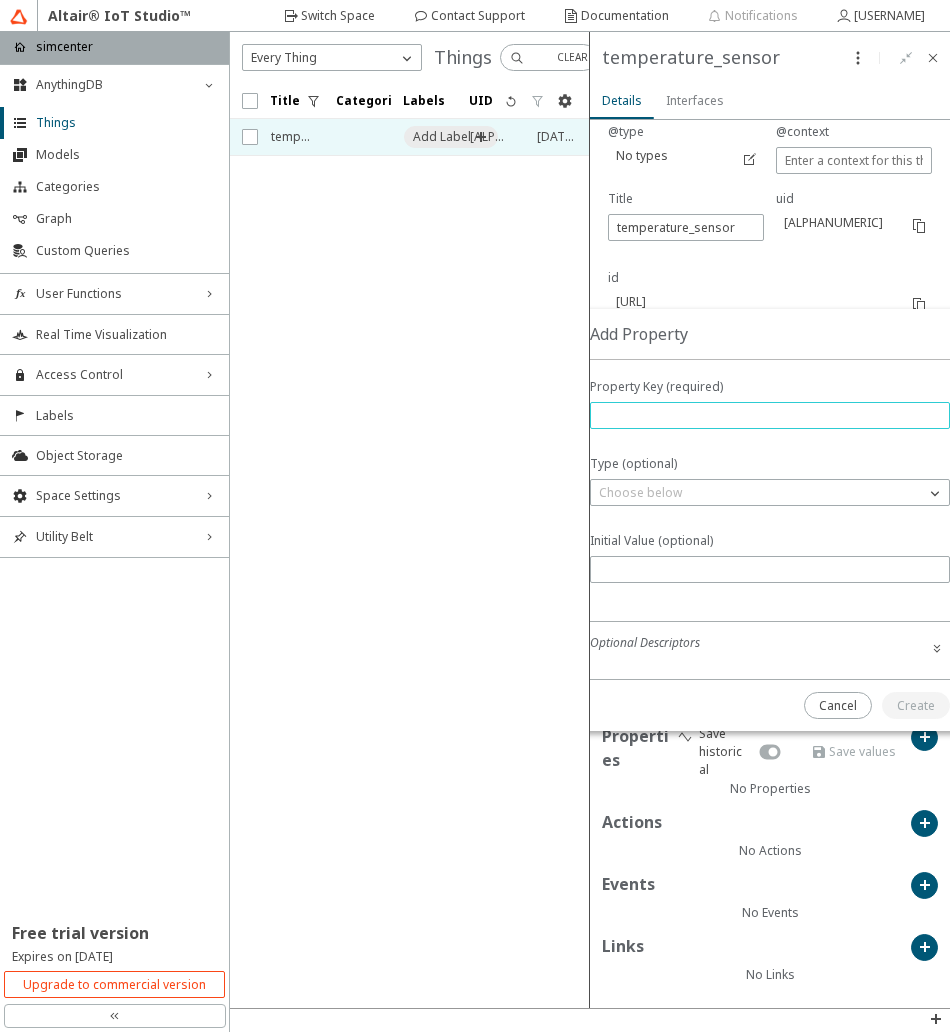 click at bounding box center [770, 415] 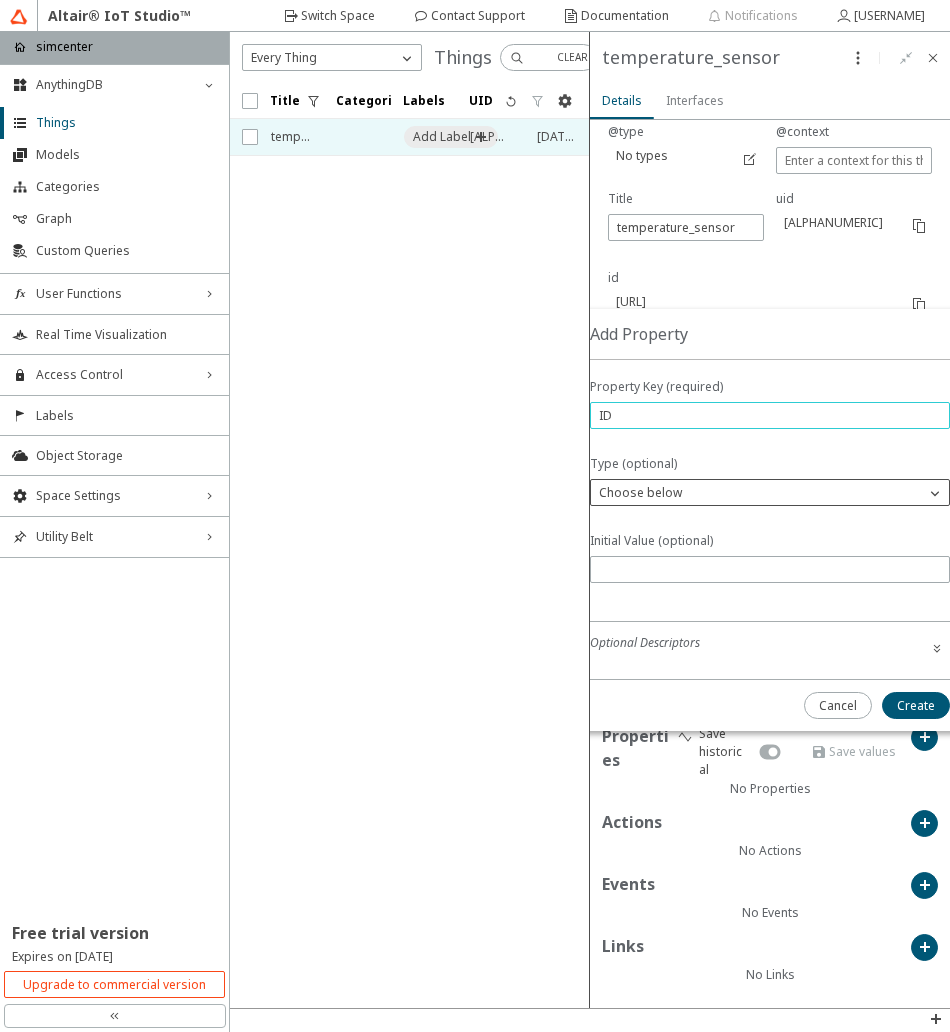 type on "ID" 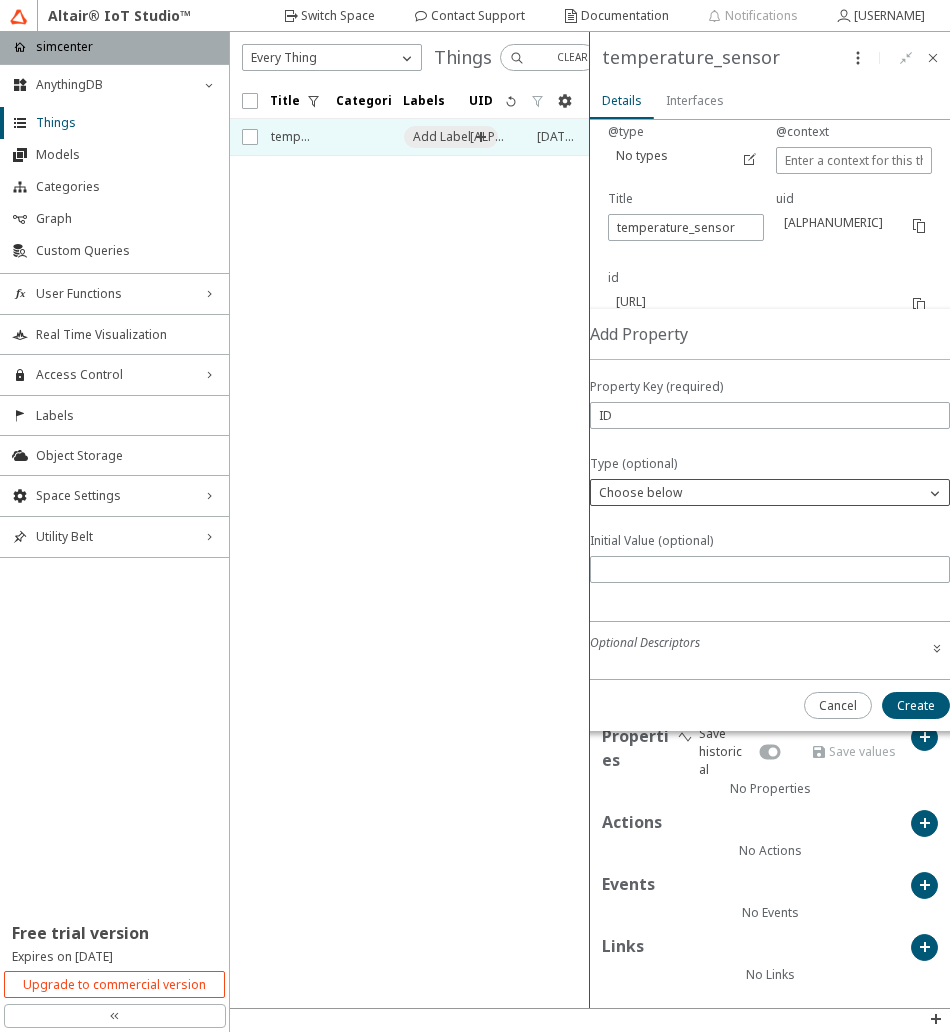 click on "Choose below" 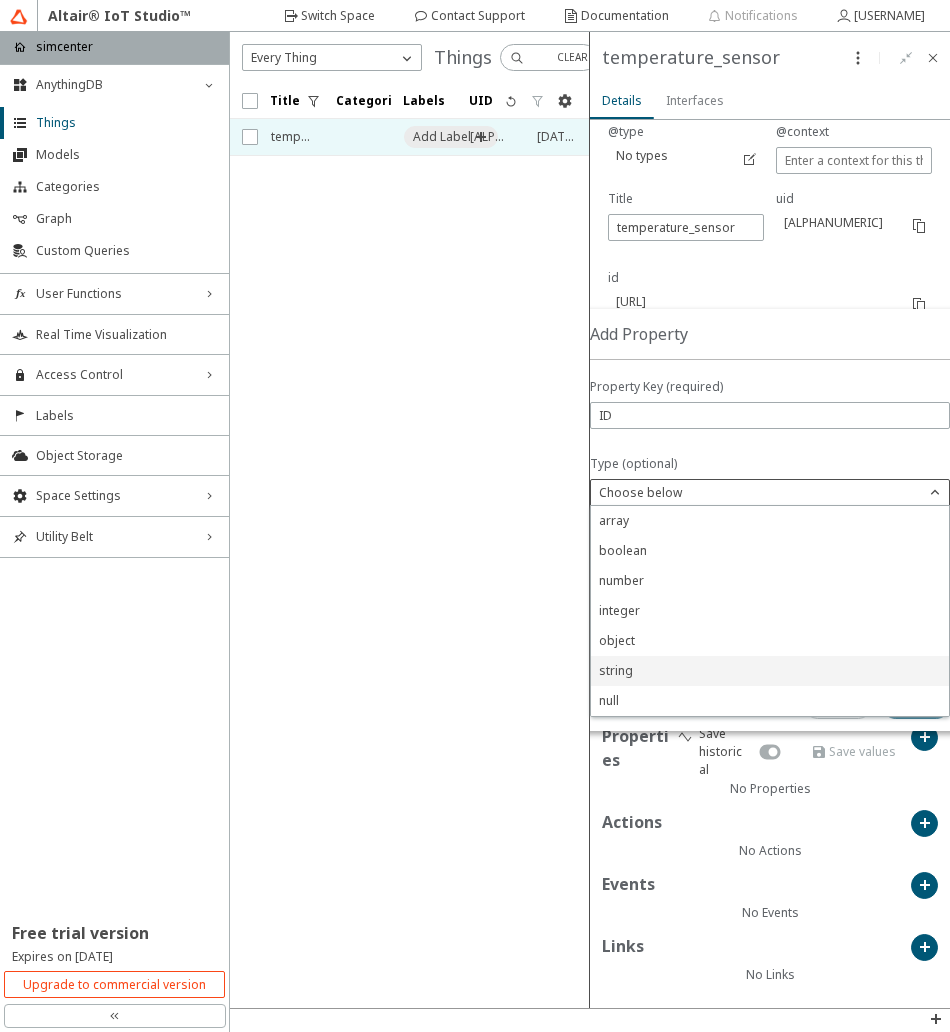 click on "string" at bounding box center (616, 670) 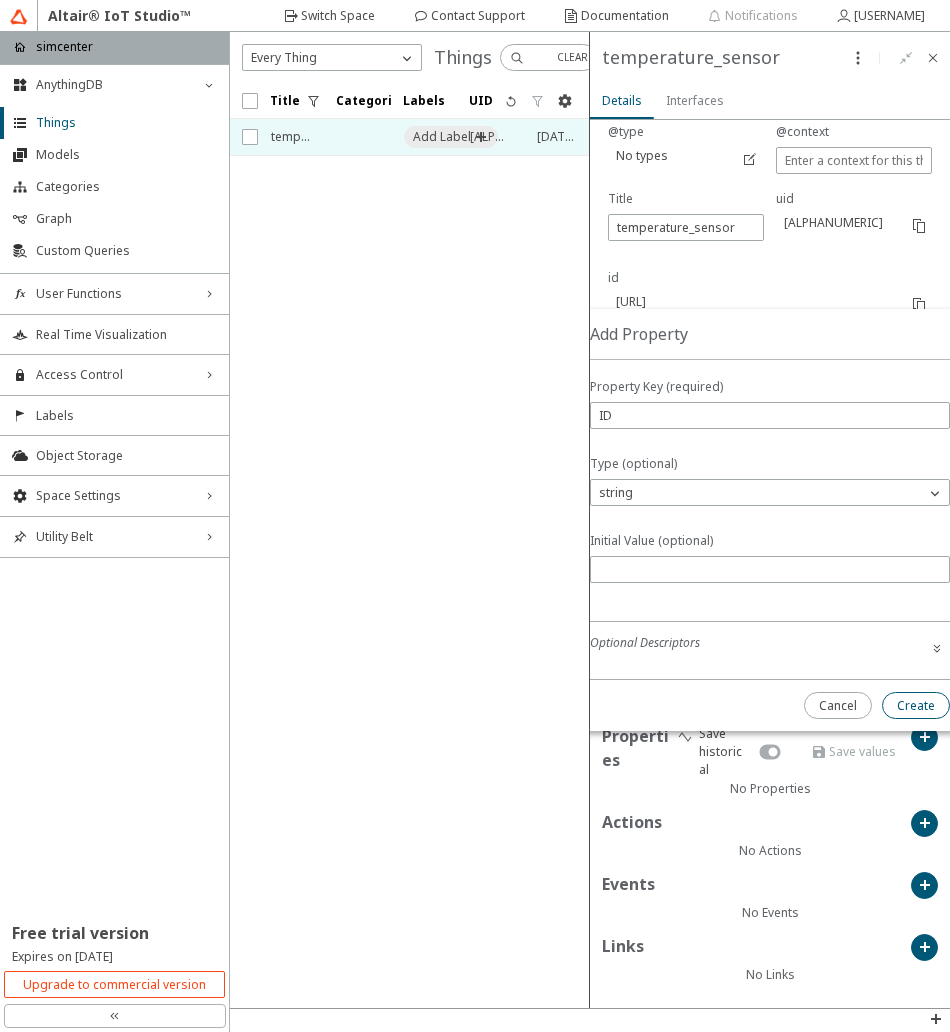 click on "Create" at bounding box center [0, 0] 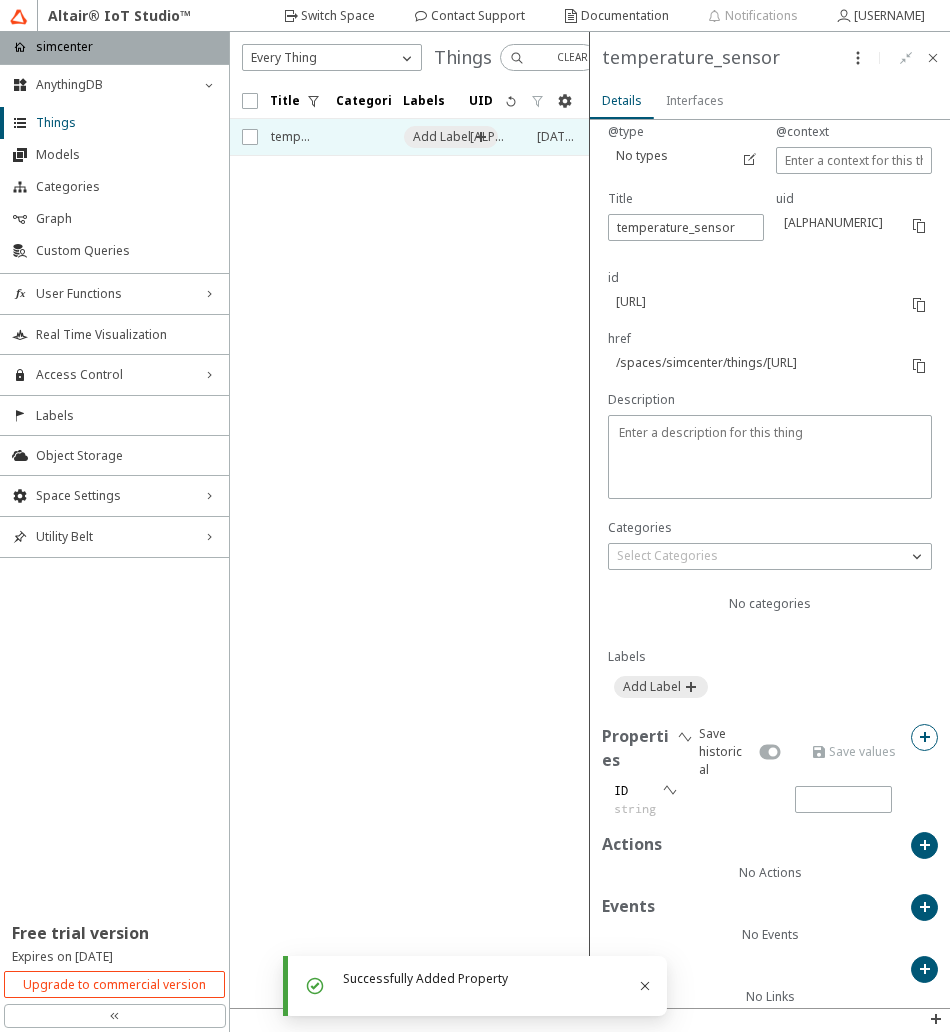 click 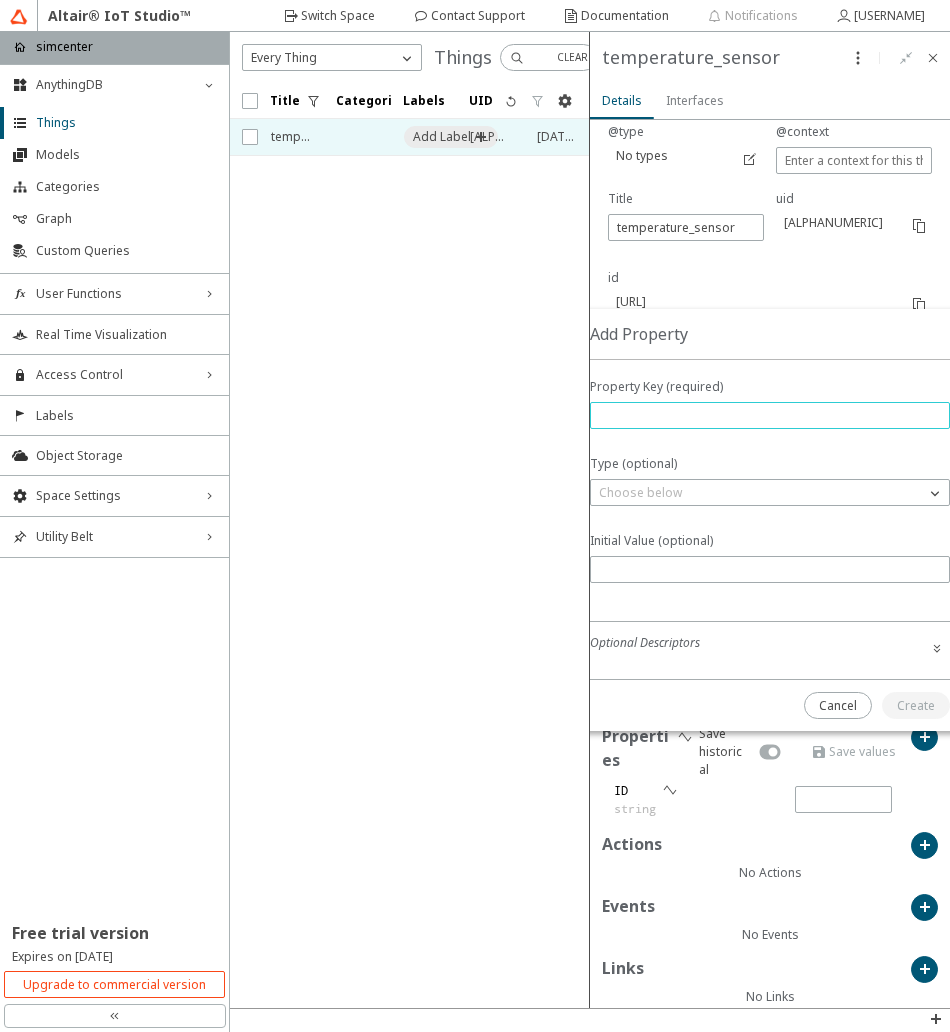 click at bounding box center (770, 415) 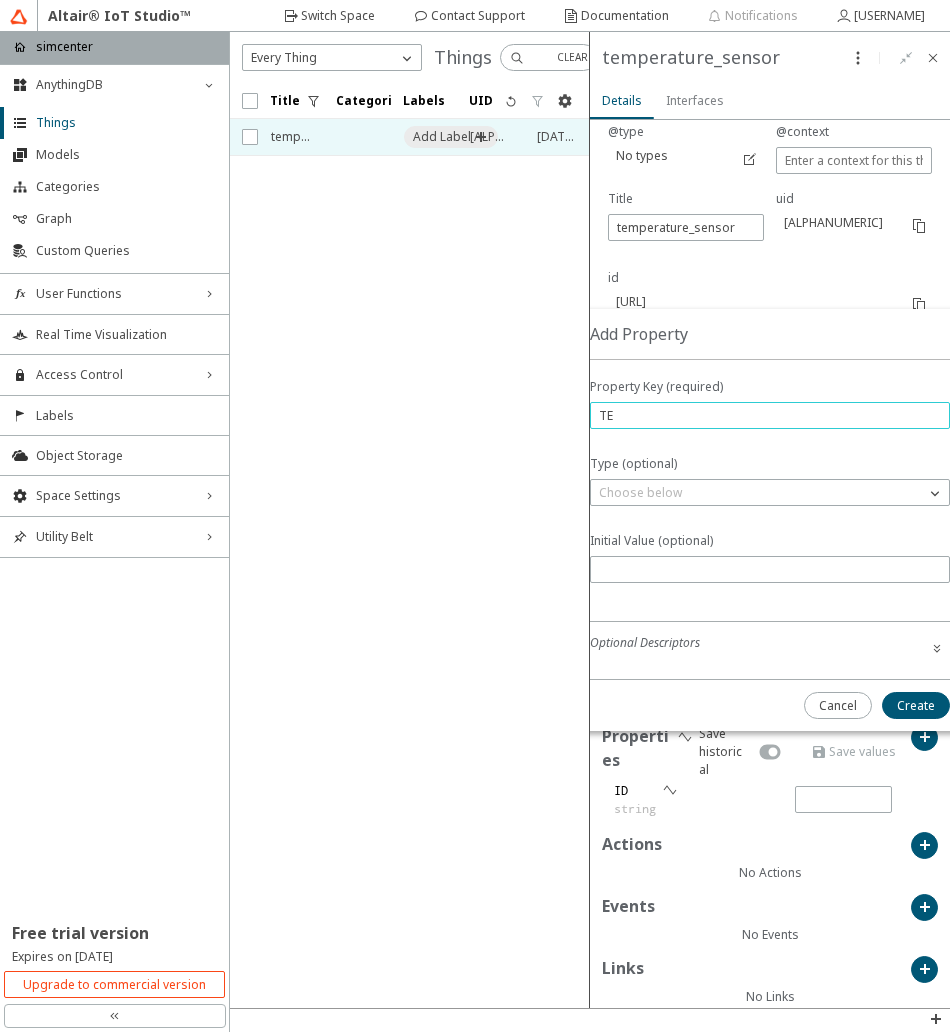 type on "T" 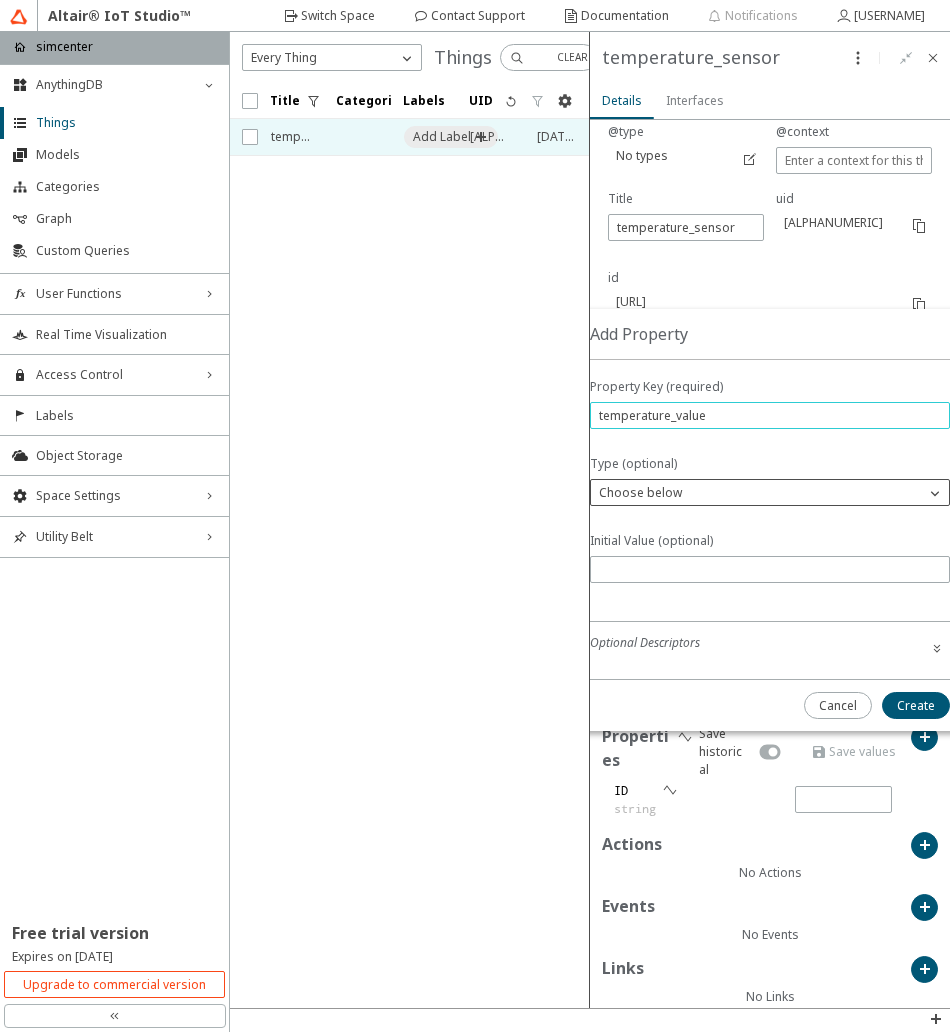 type on "temperature_value" 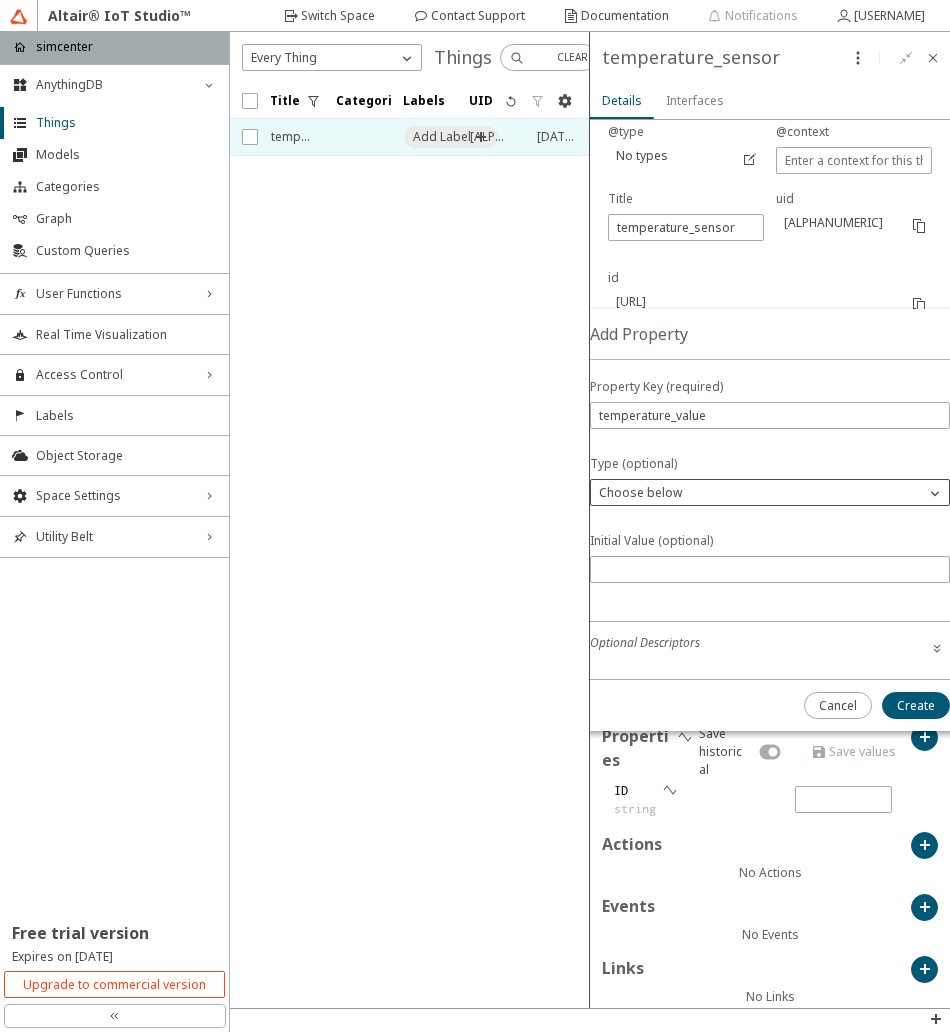 click on "Choose below" 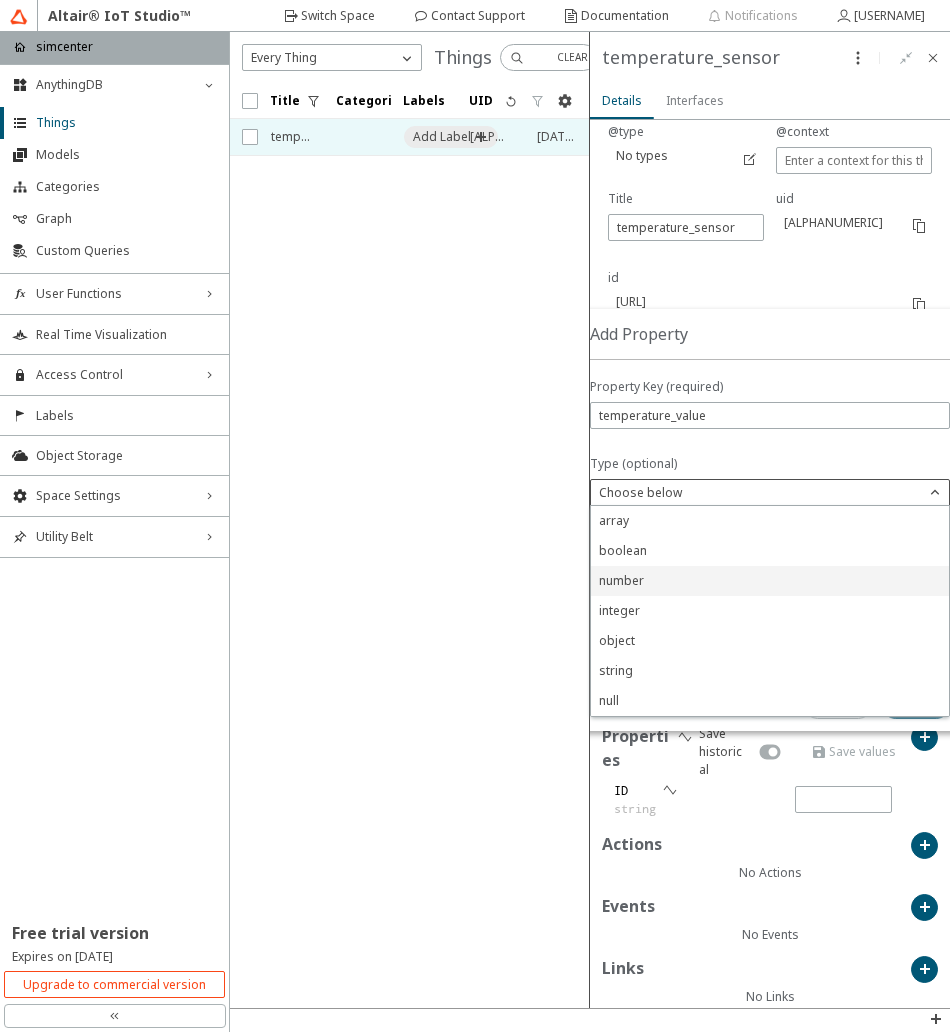 click on "number" 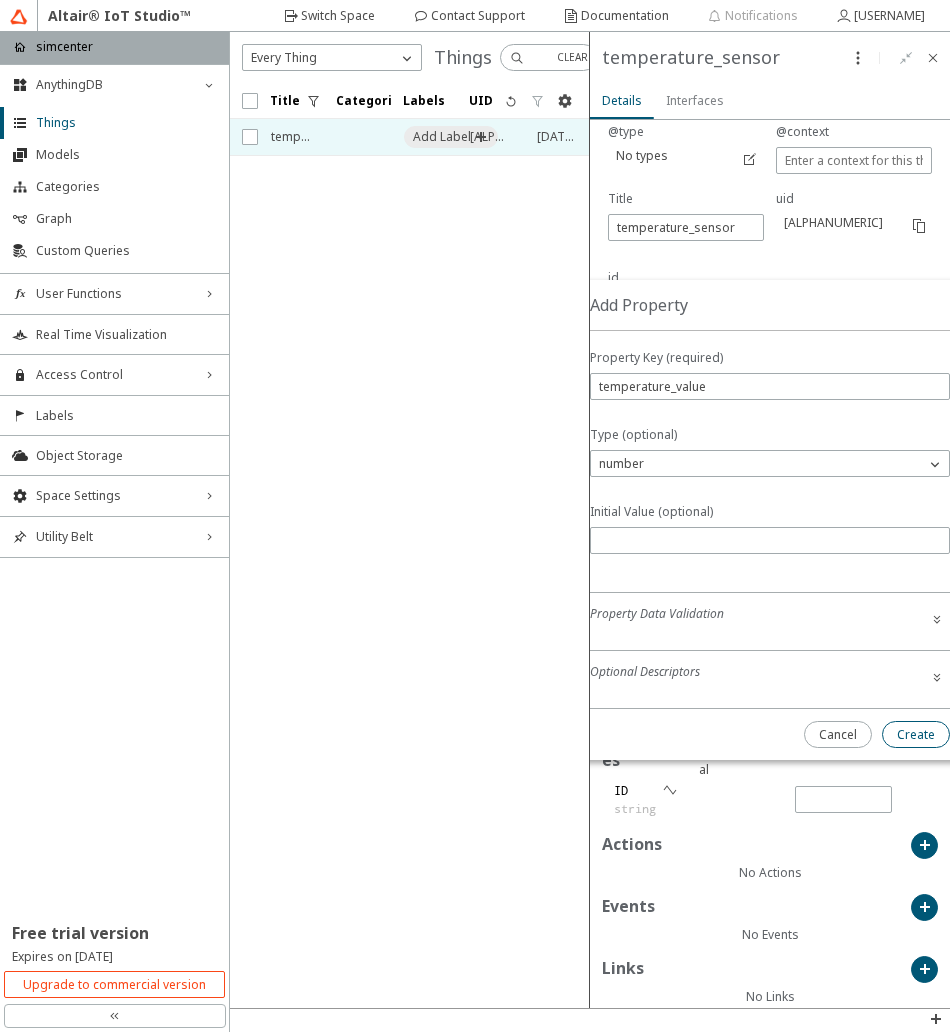 click on "Create" at bounding box center [0, 0] 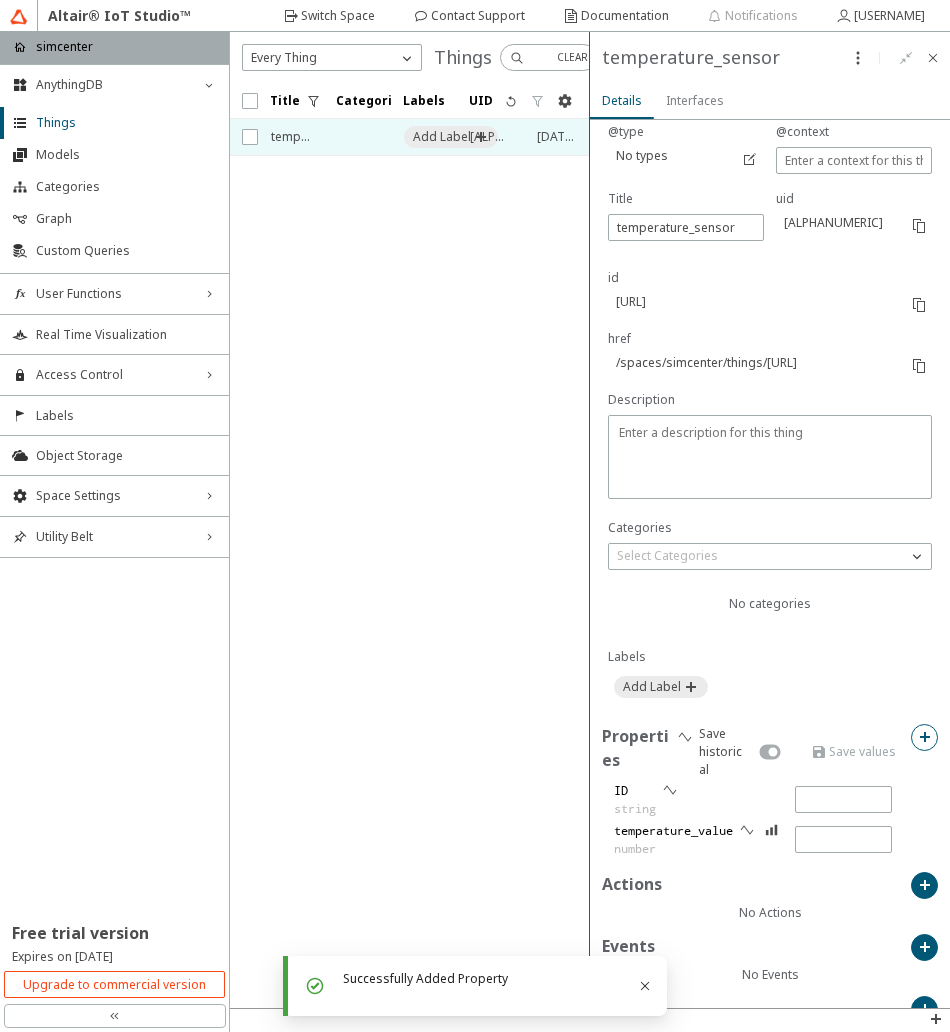 click at bounding box center (924, 737) 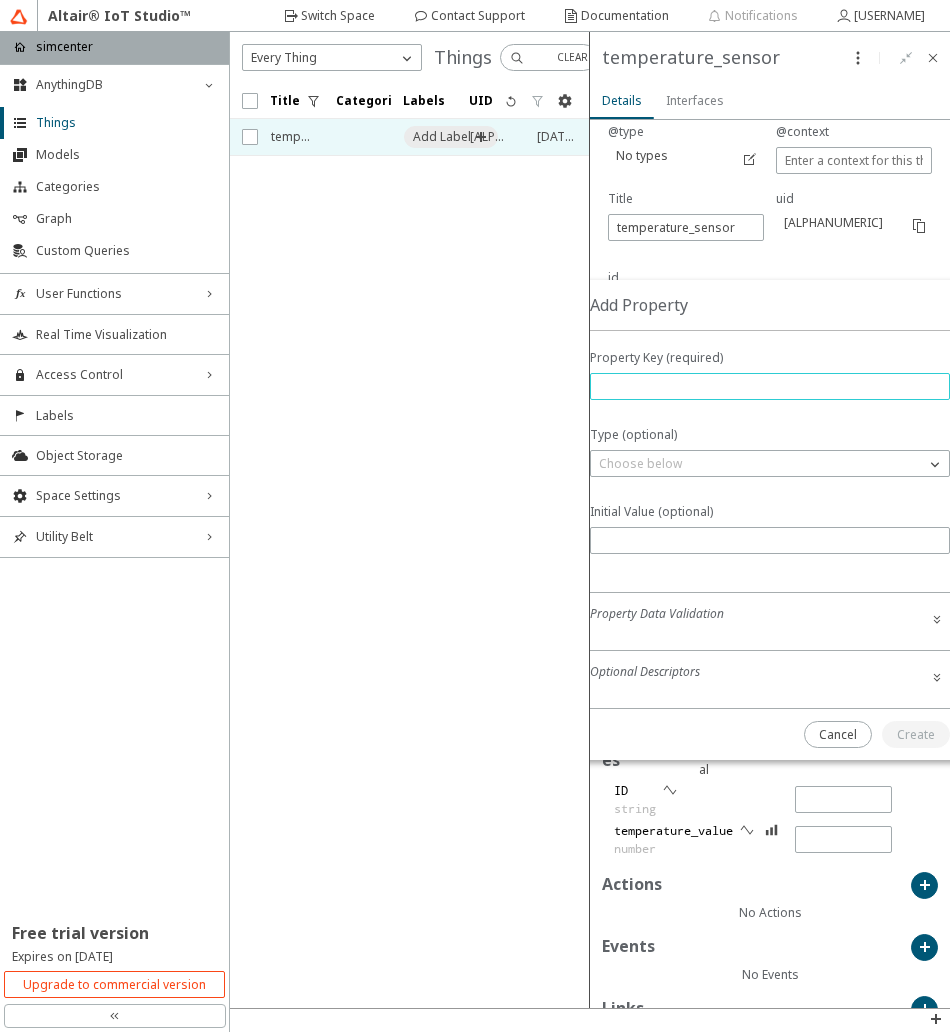 click at bounding box center (770, 386) 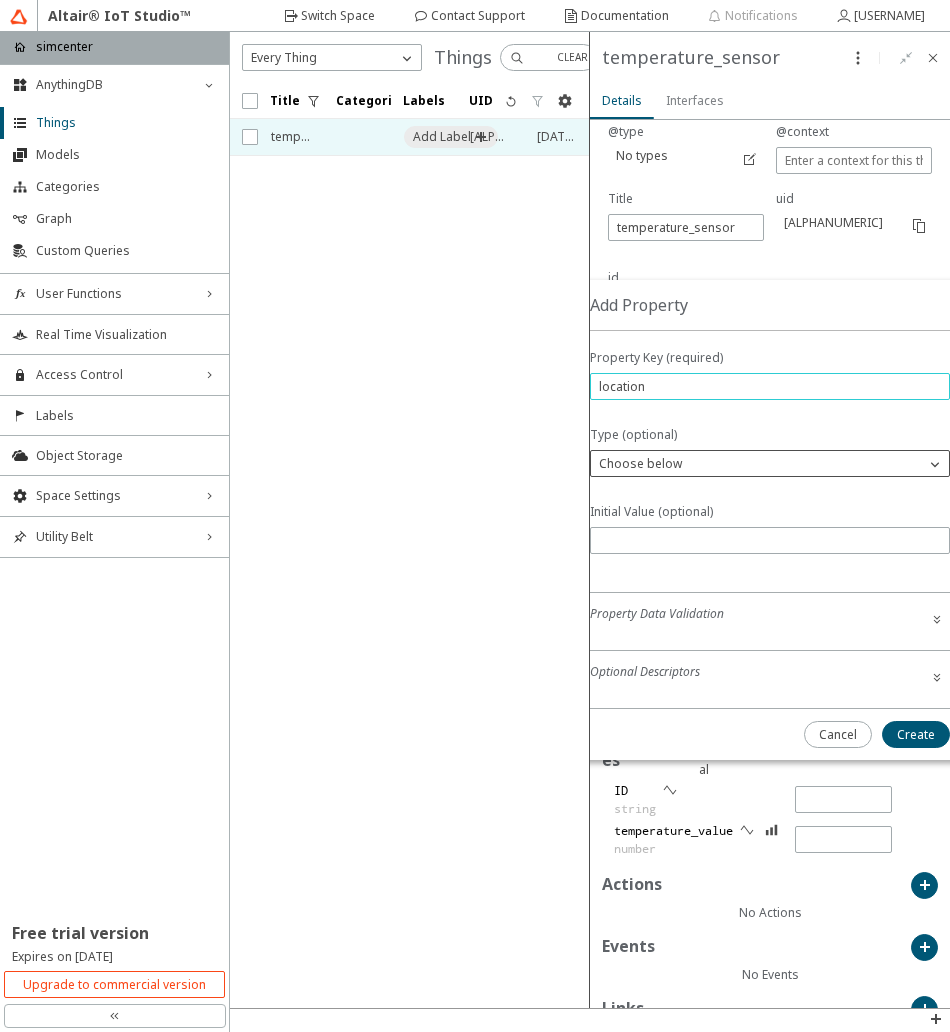 type on "location" 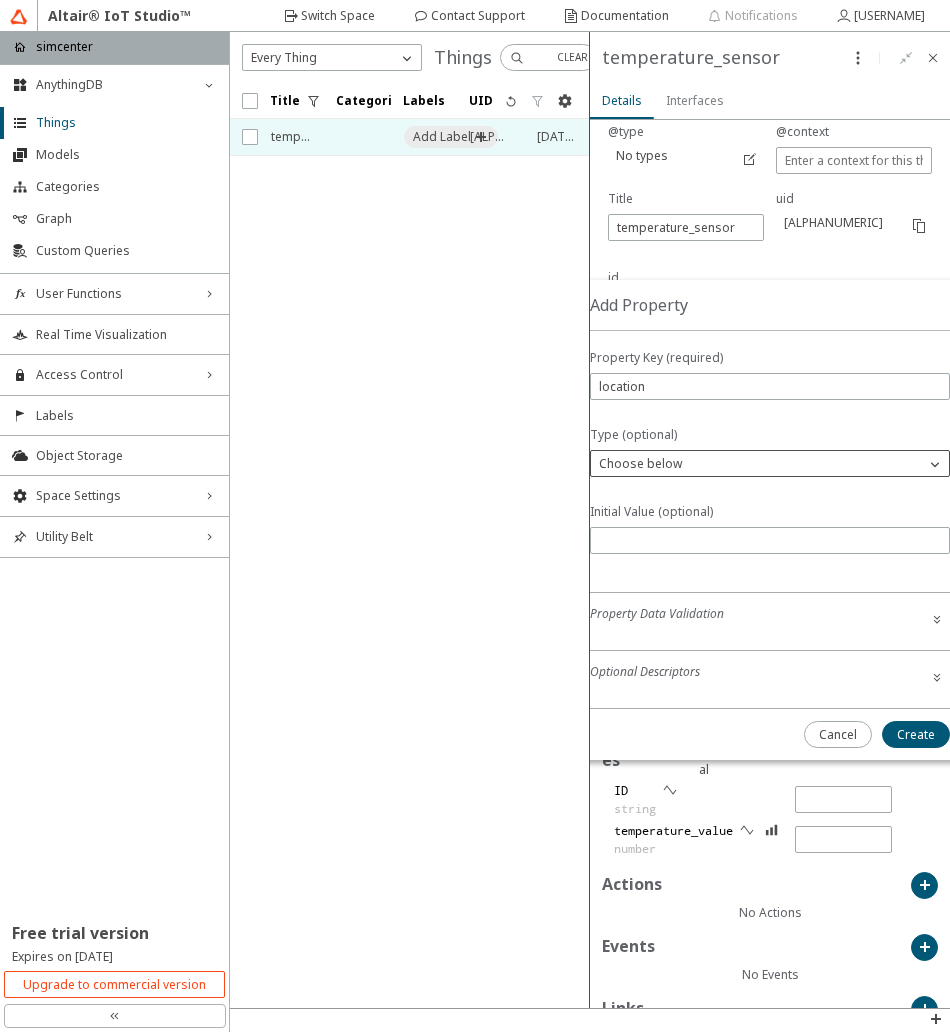 click on "Choose below" 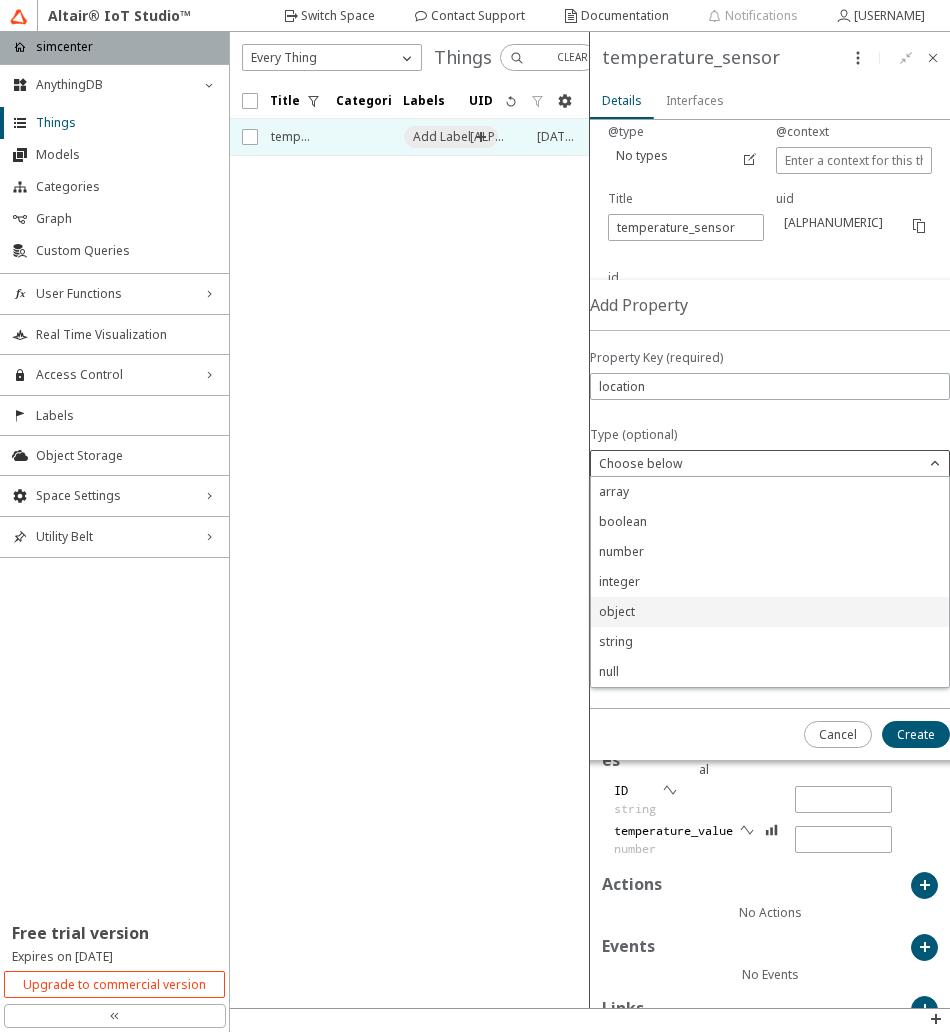 click on "object" 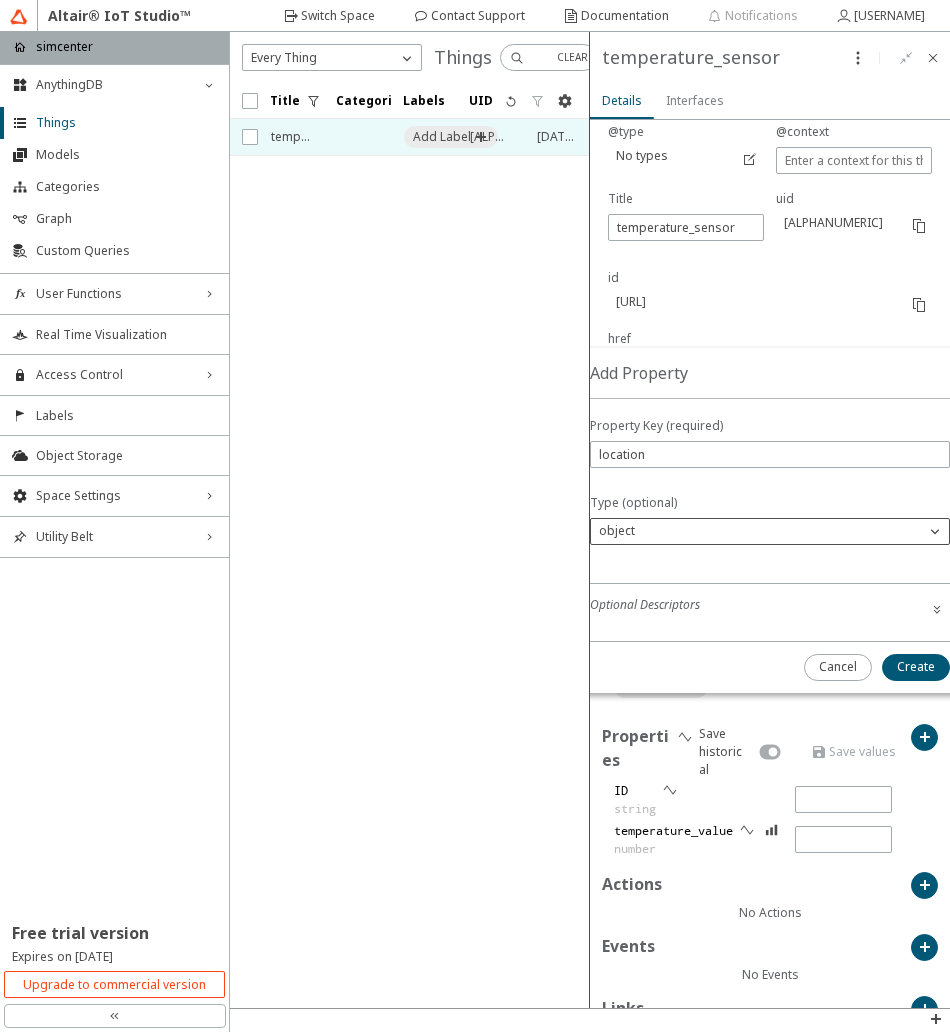 click on "object" at bounding box center (758, 531) 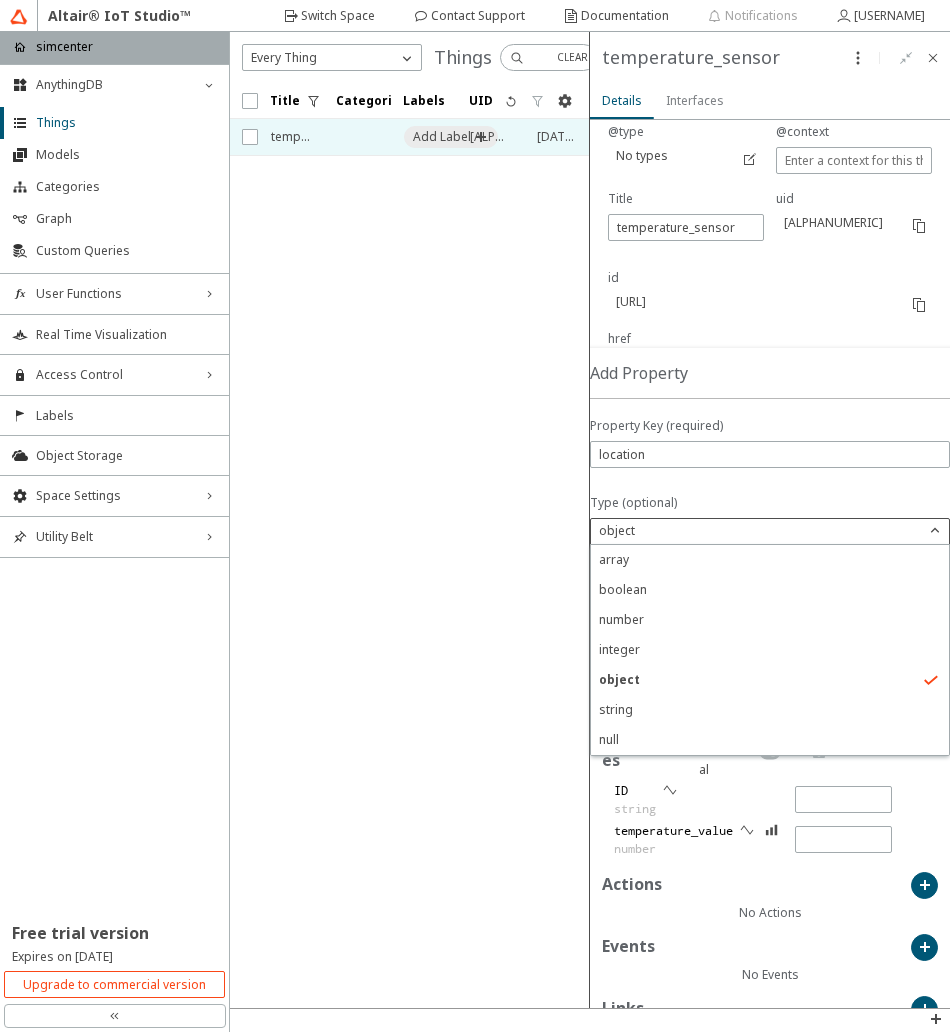 click on "object" at bounding box center [758, 531] 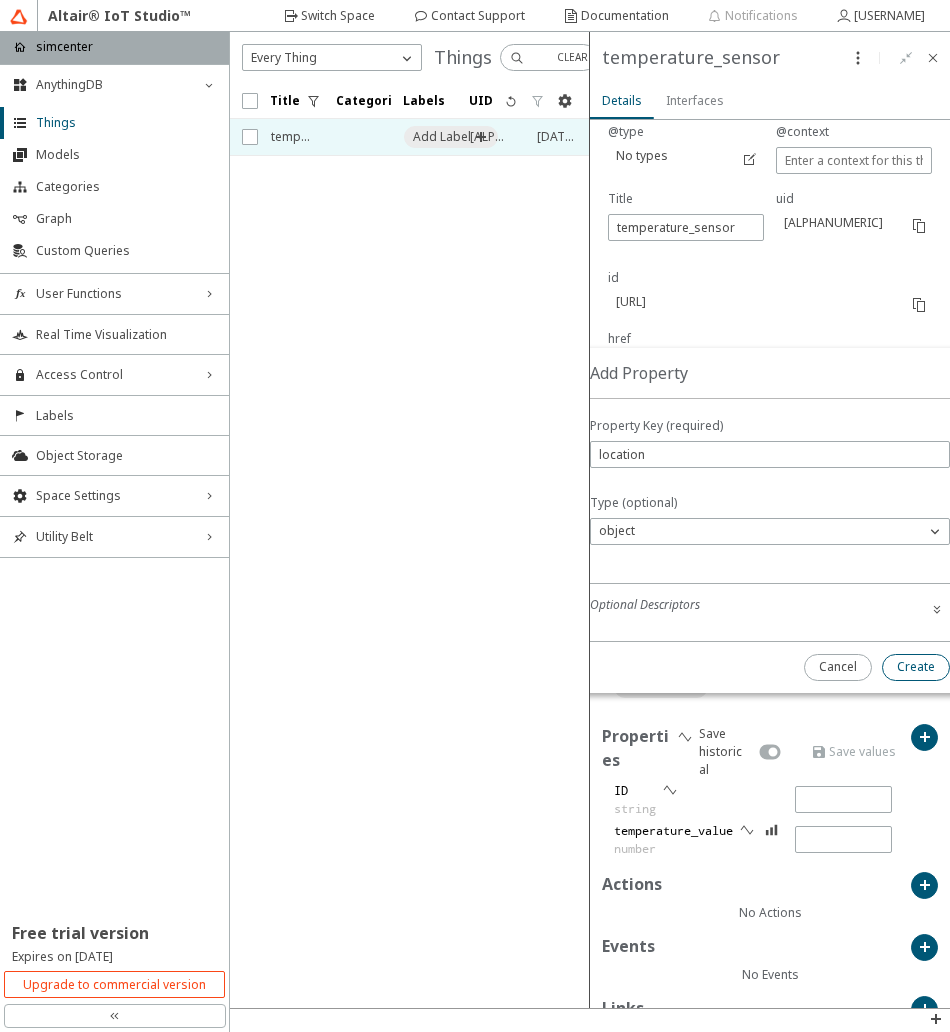 click on "Create" at bounding box center [0, 0] 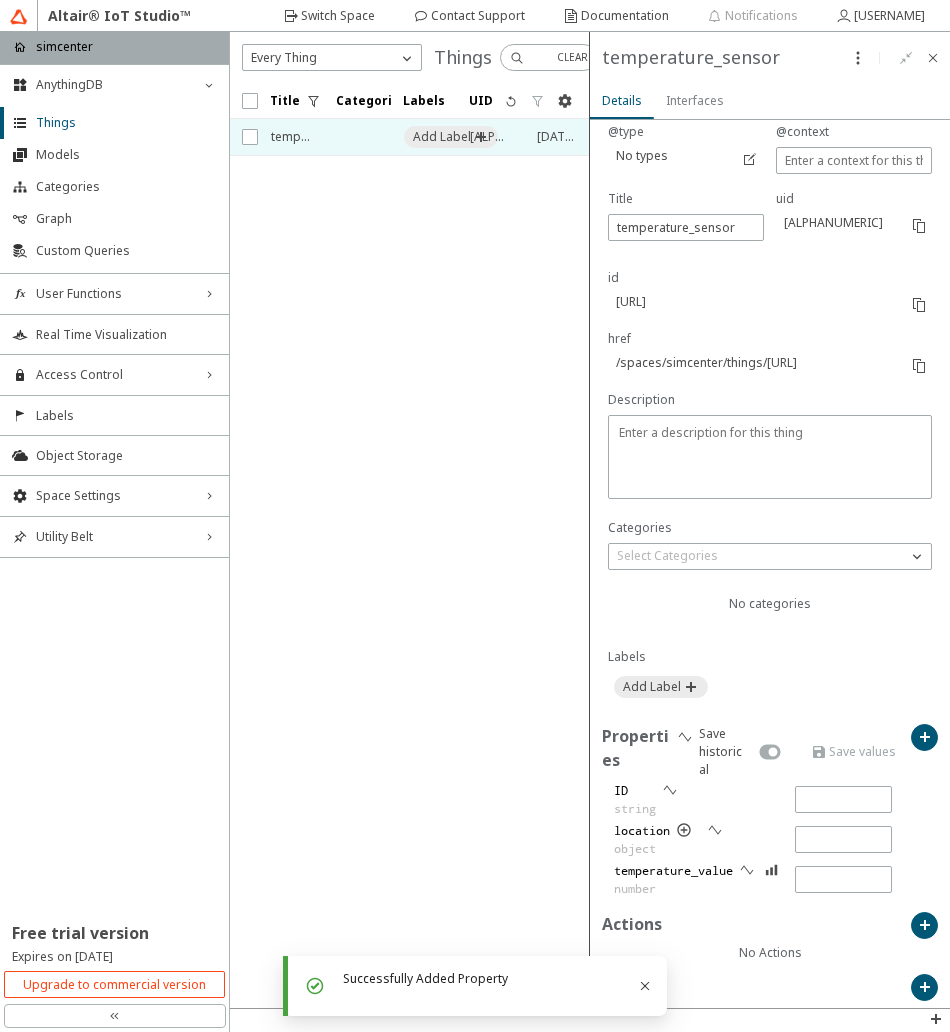 scroll, scrollTop: 216, scrollLeft: 0, axis: vertical 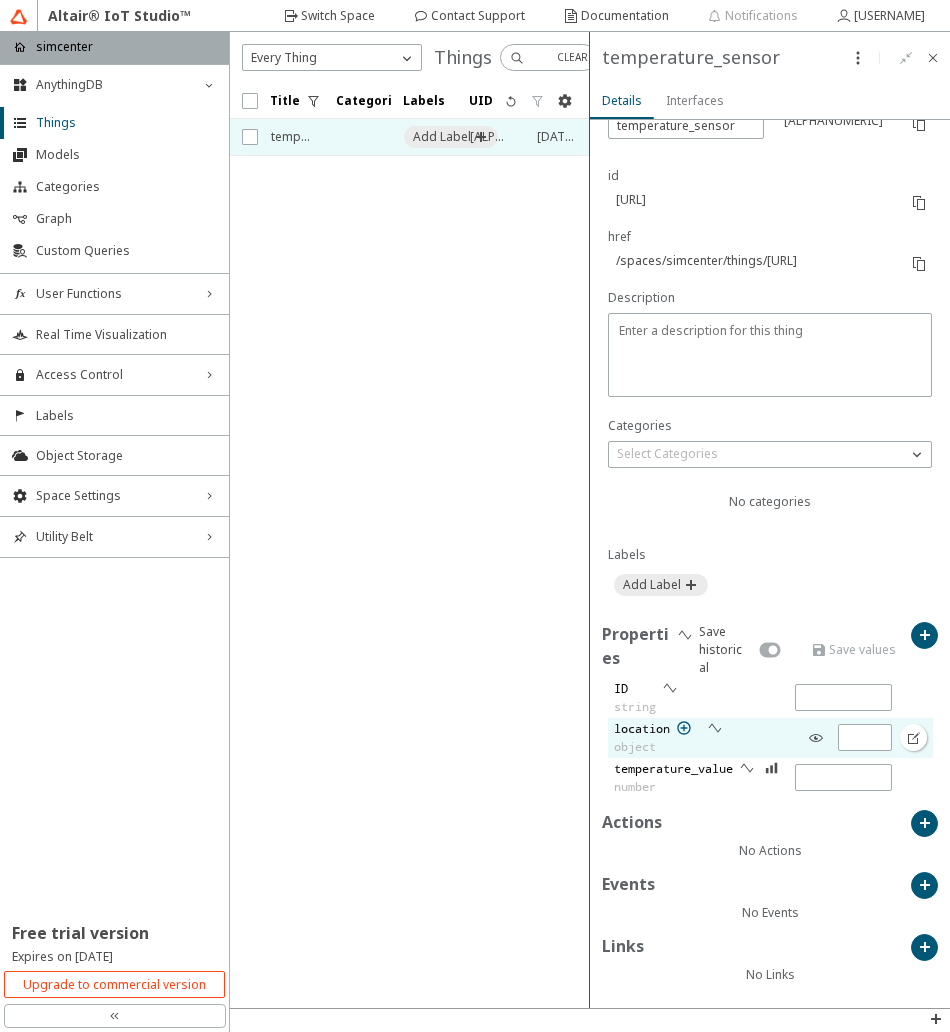 click 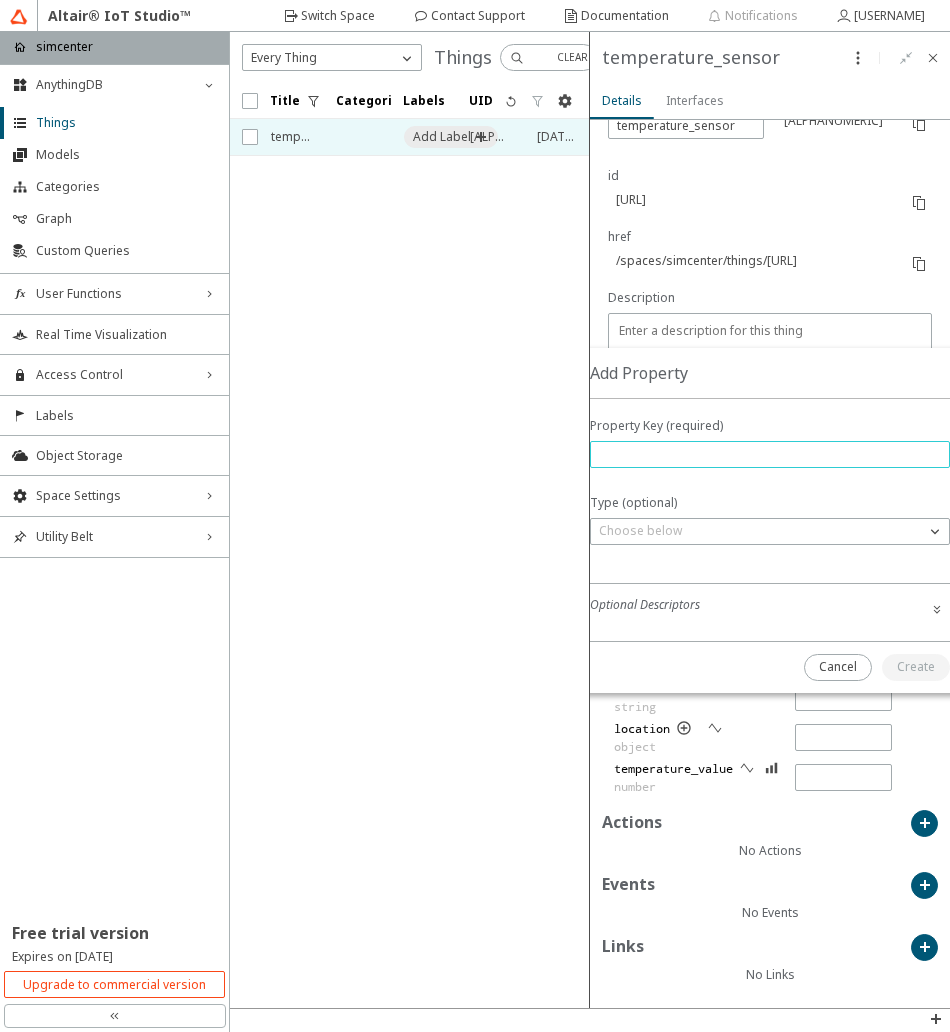 click at bounding box center [770, 454] 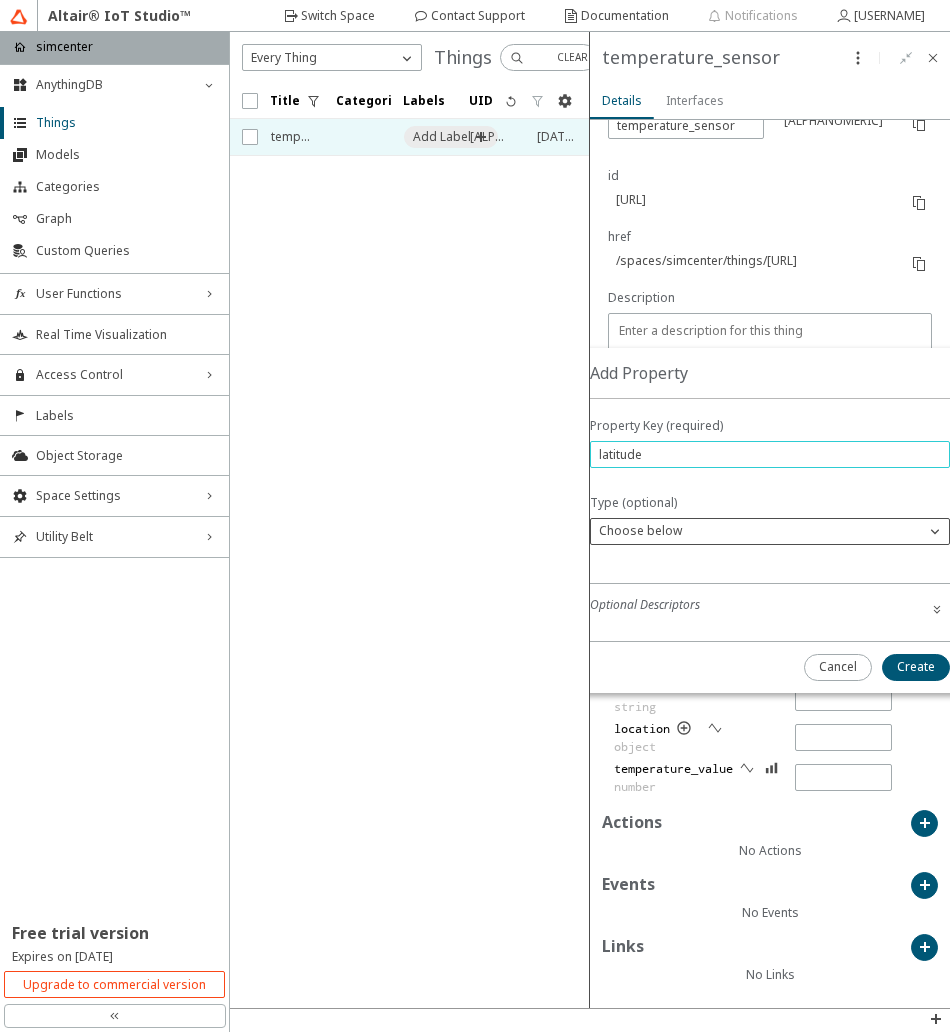 type on "latitude" 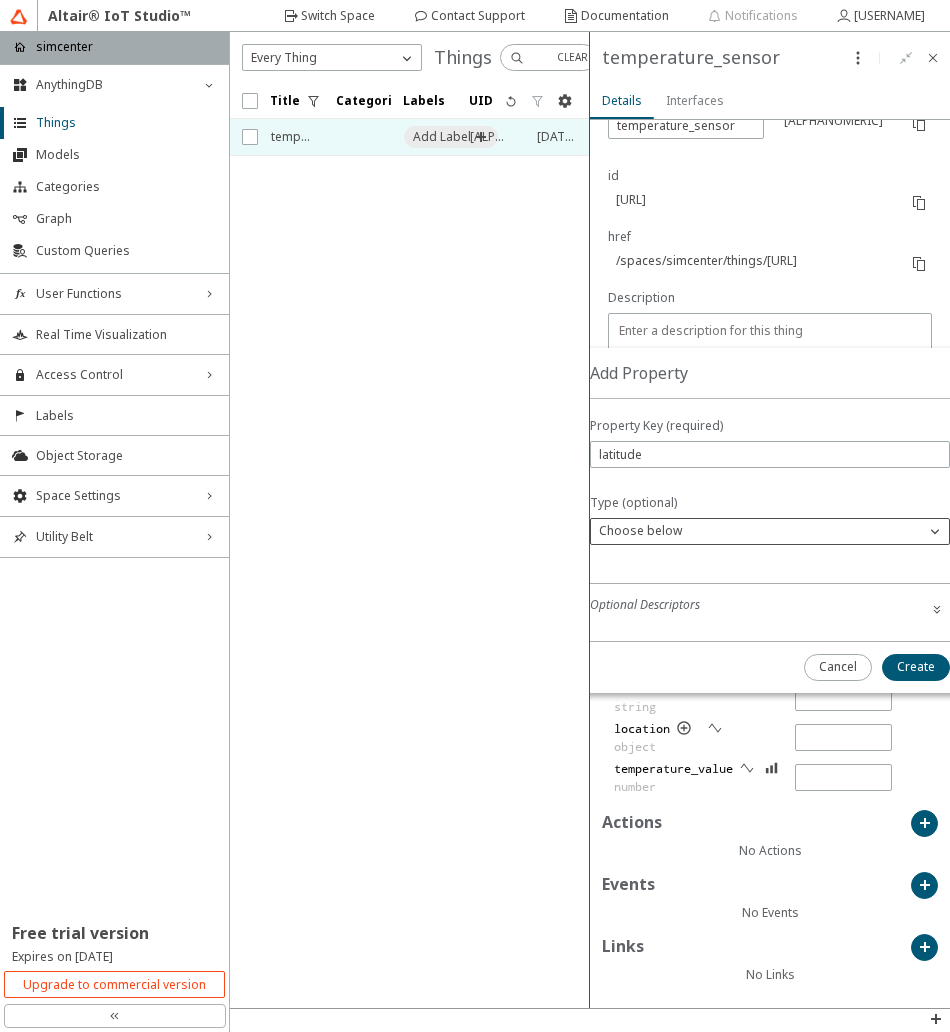click on "Choose below" 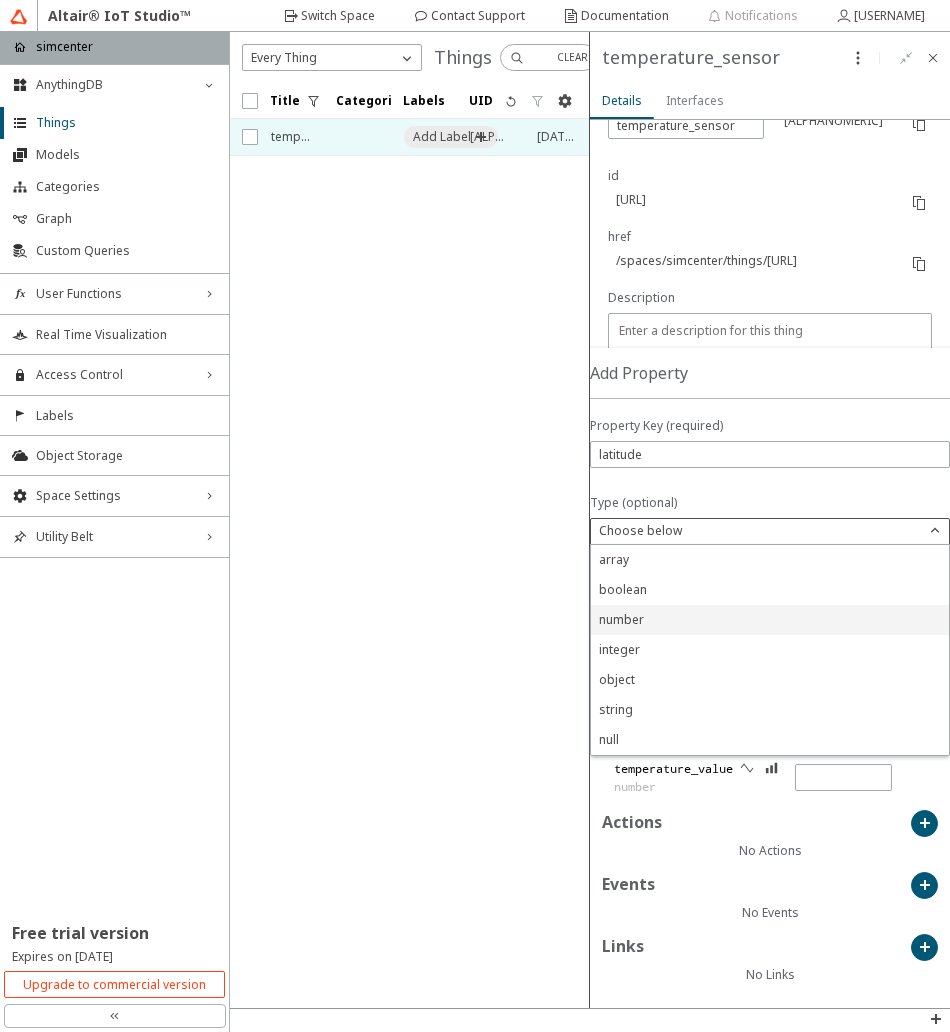 click on "number" 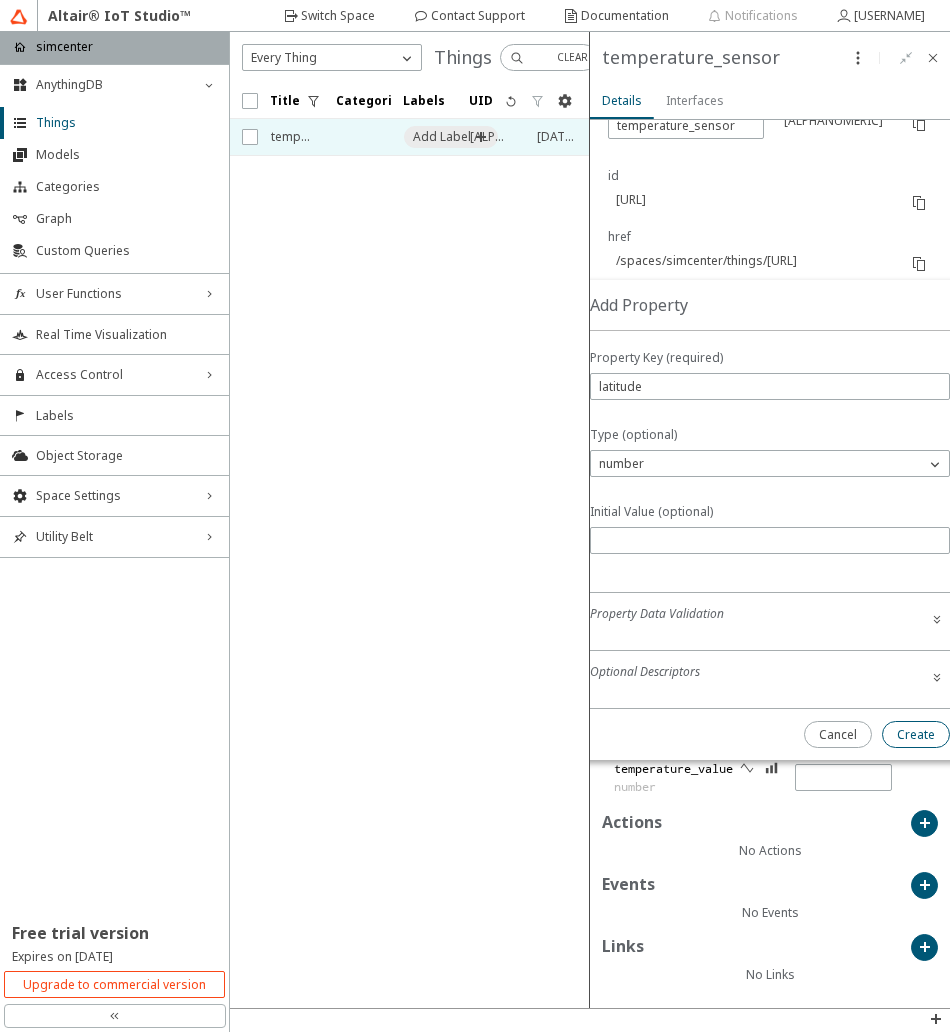 click on "Create" at bounding box center (0, 0) 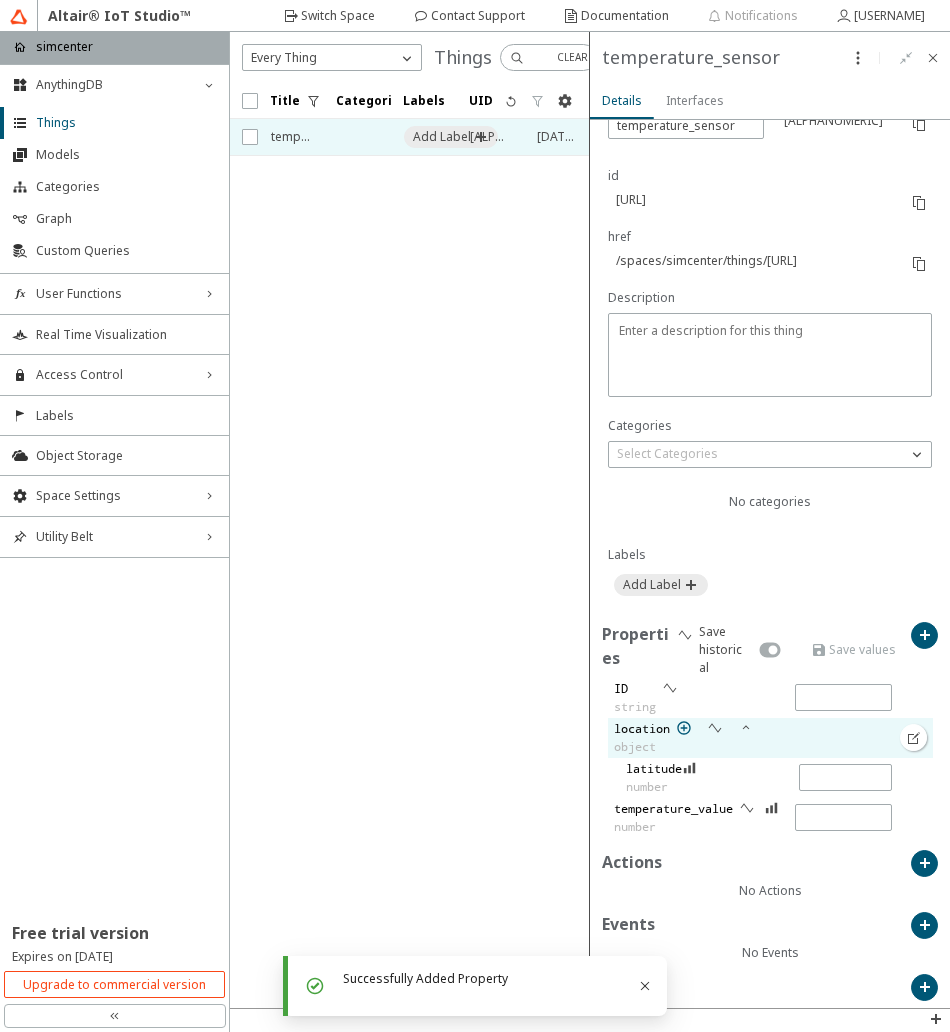 click 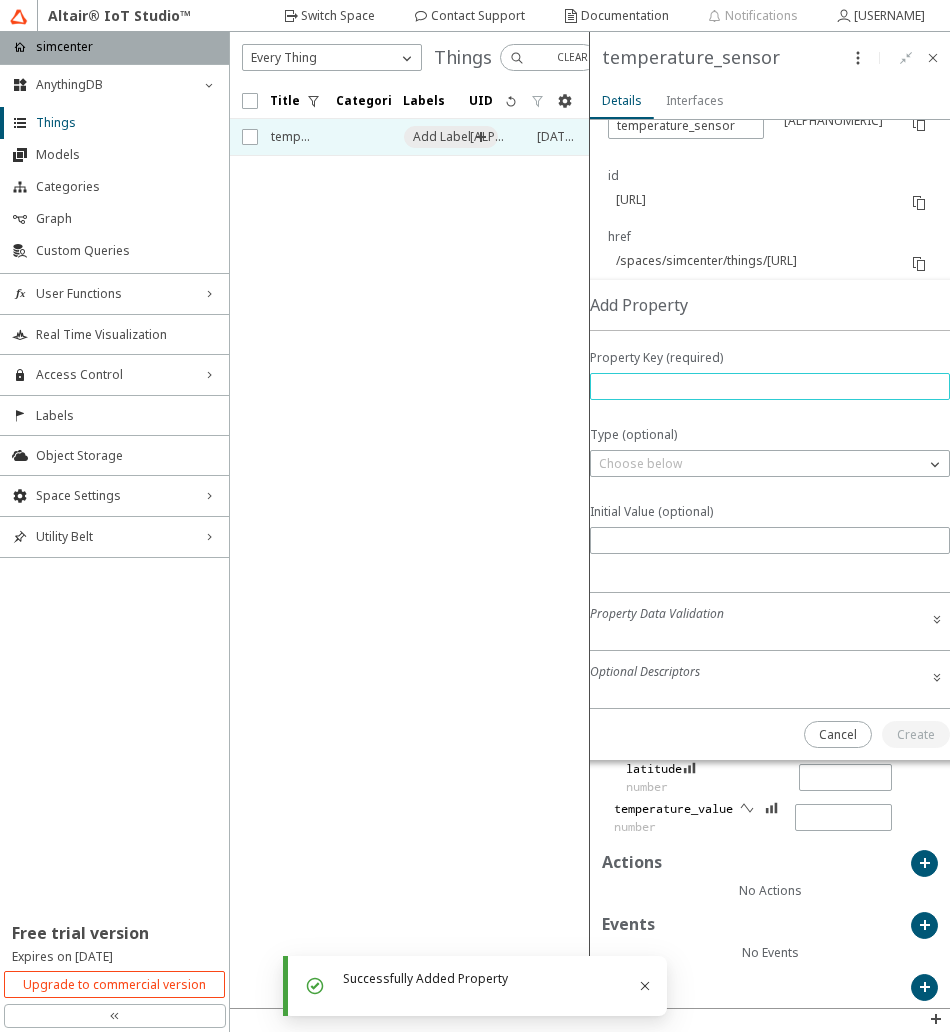 click at bounding box center (770, 386) 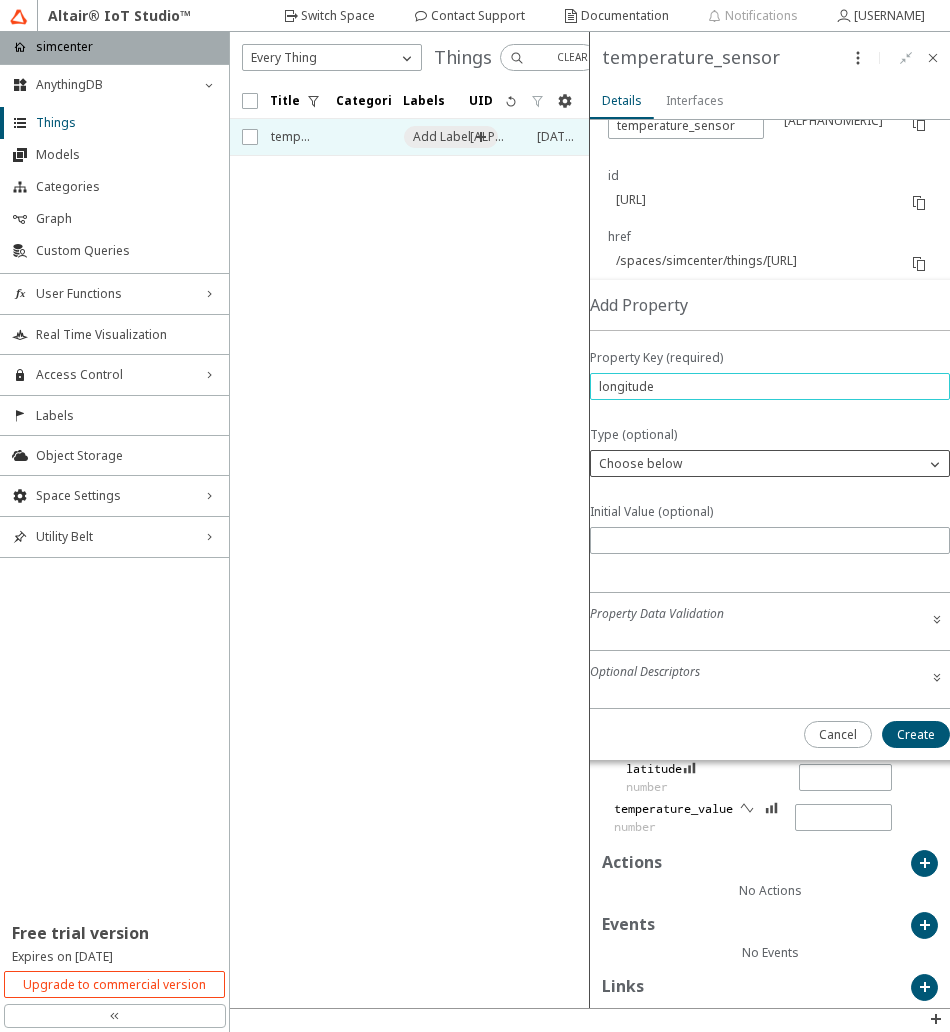type on "longitude" 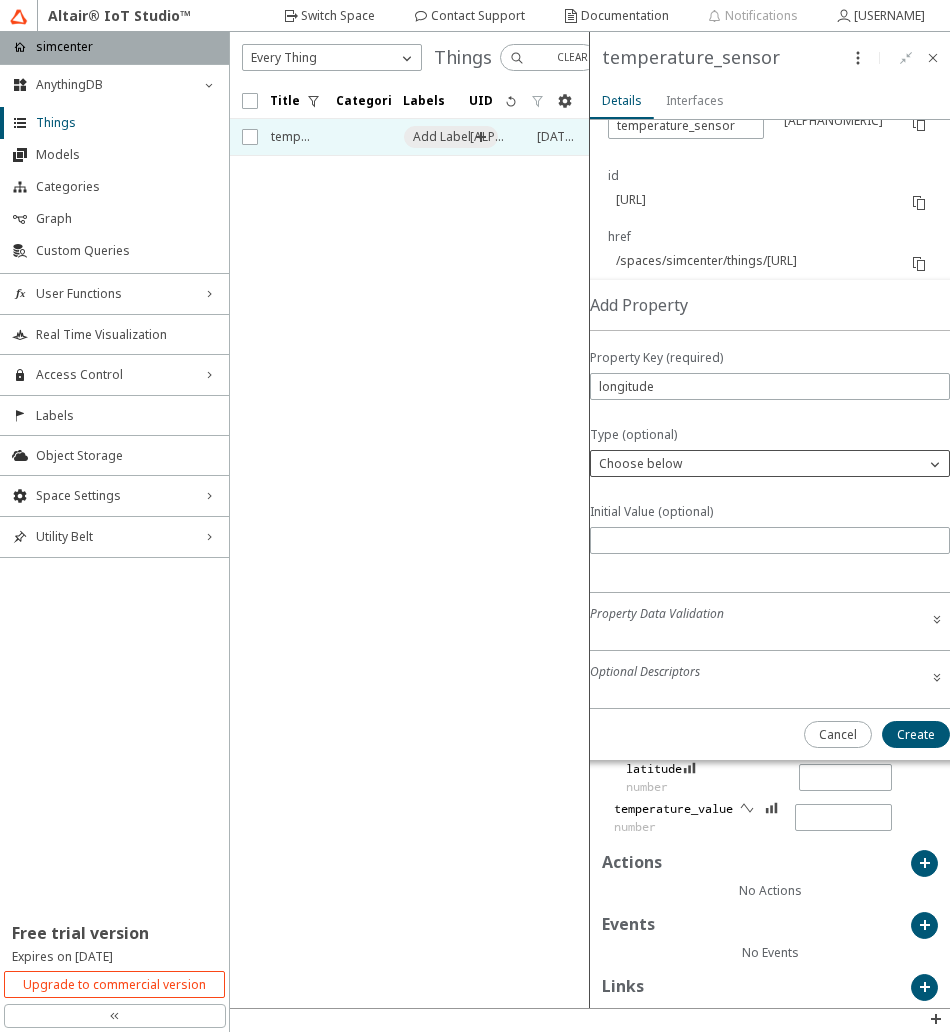 click on "Choose below" 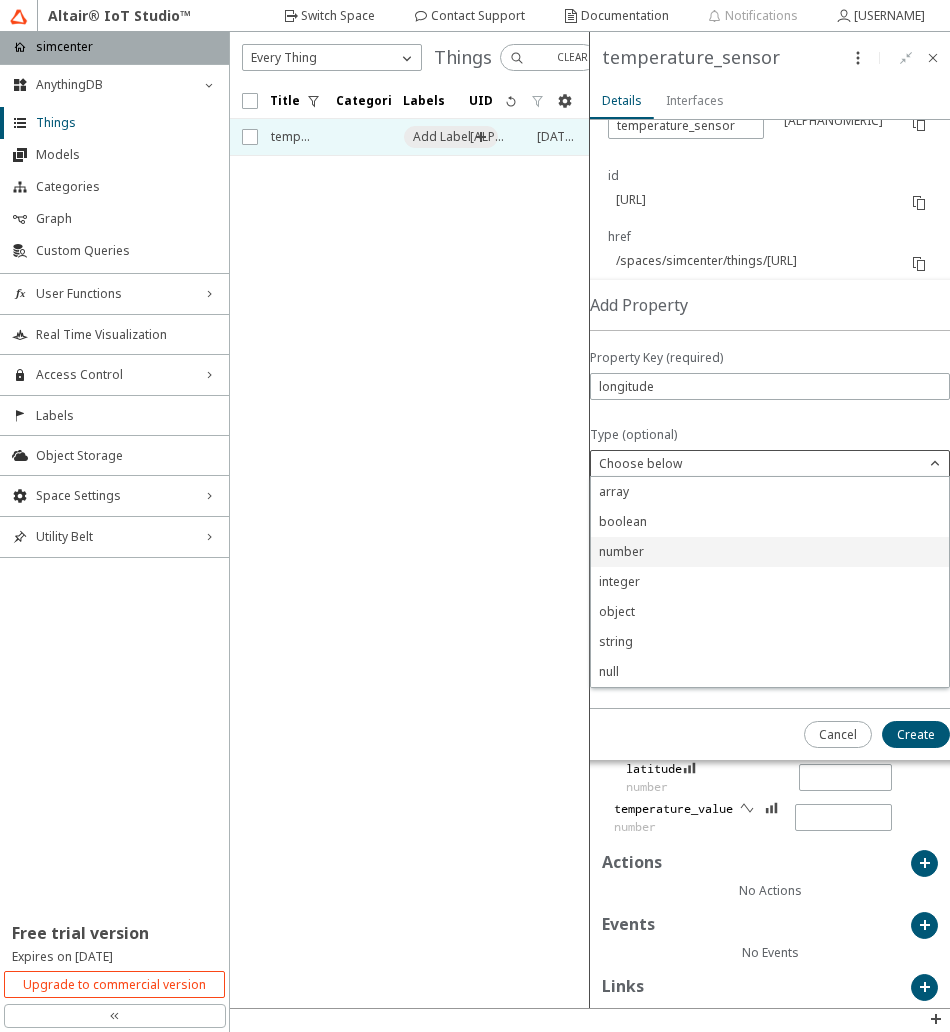 click on "number" at bounding box center (621, 551) 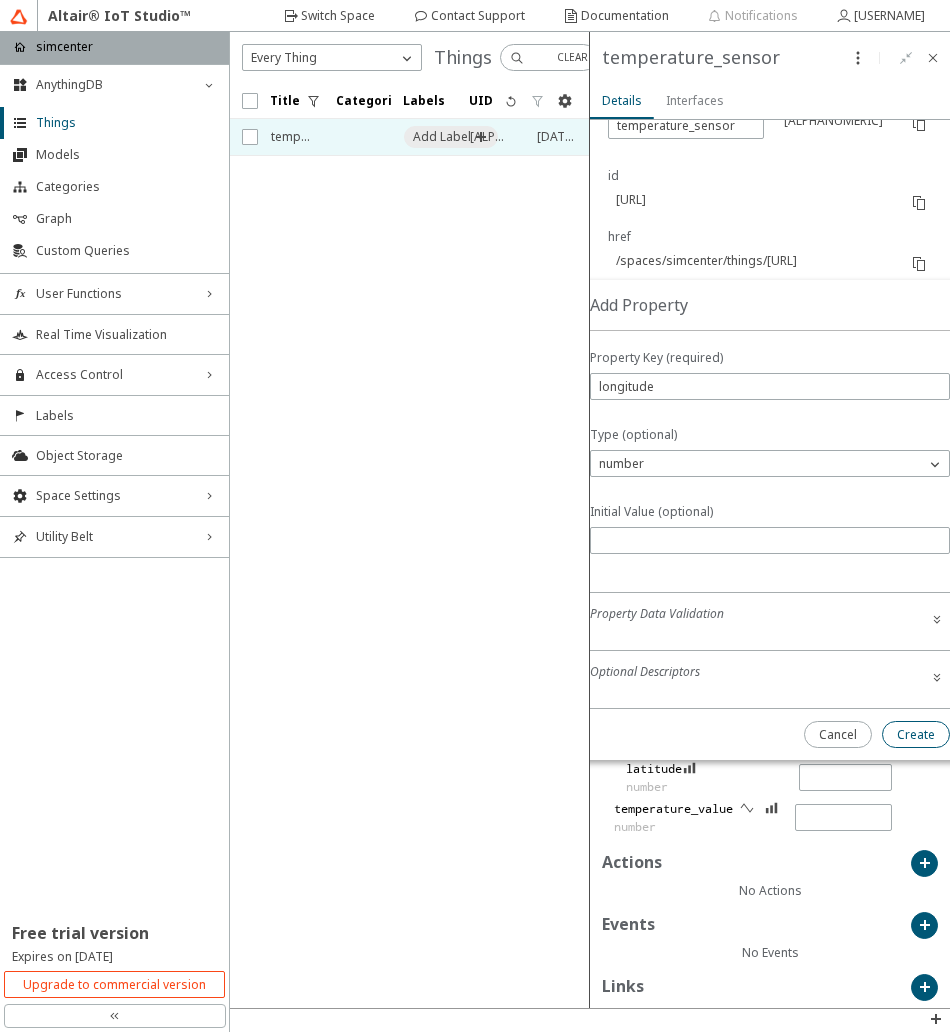 click on "Create" at bounding box center (0, 0) 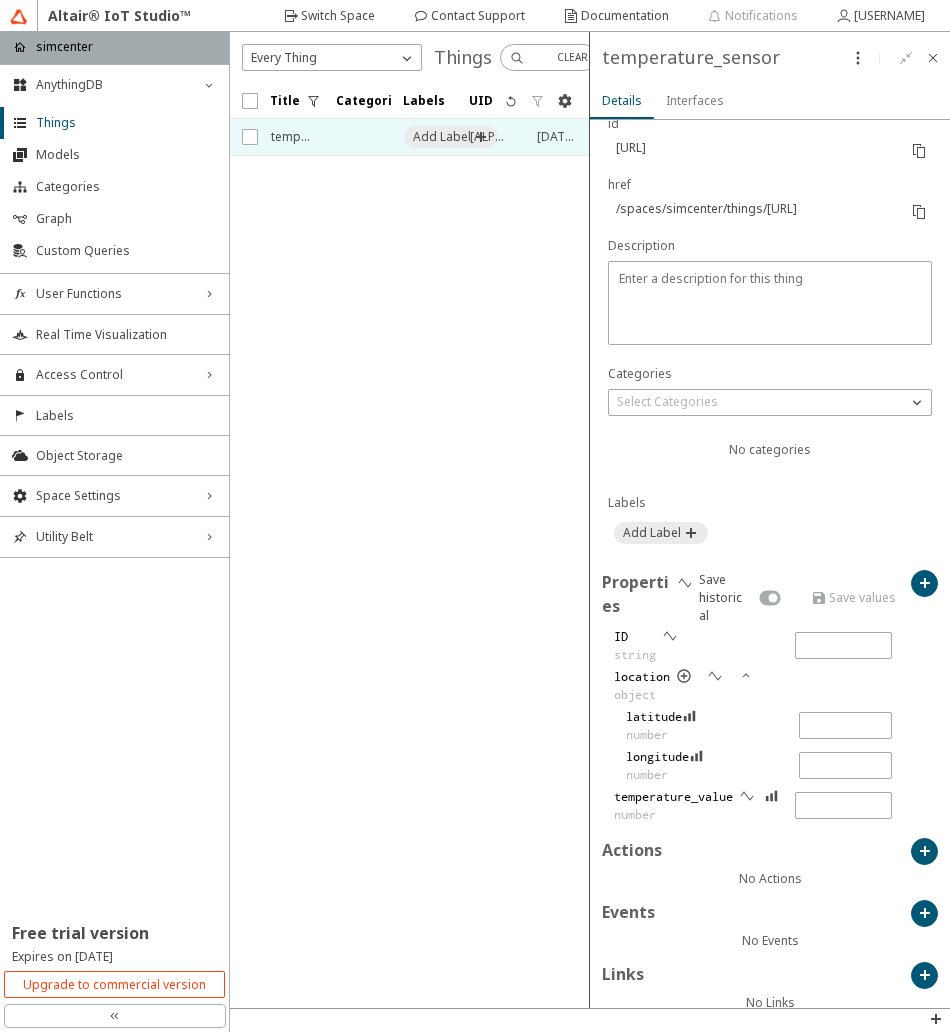 scroll, scrollTop: 296, scrollLeft: 0, axis: vertical 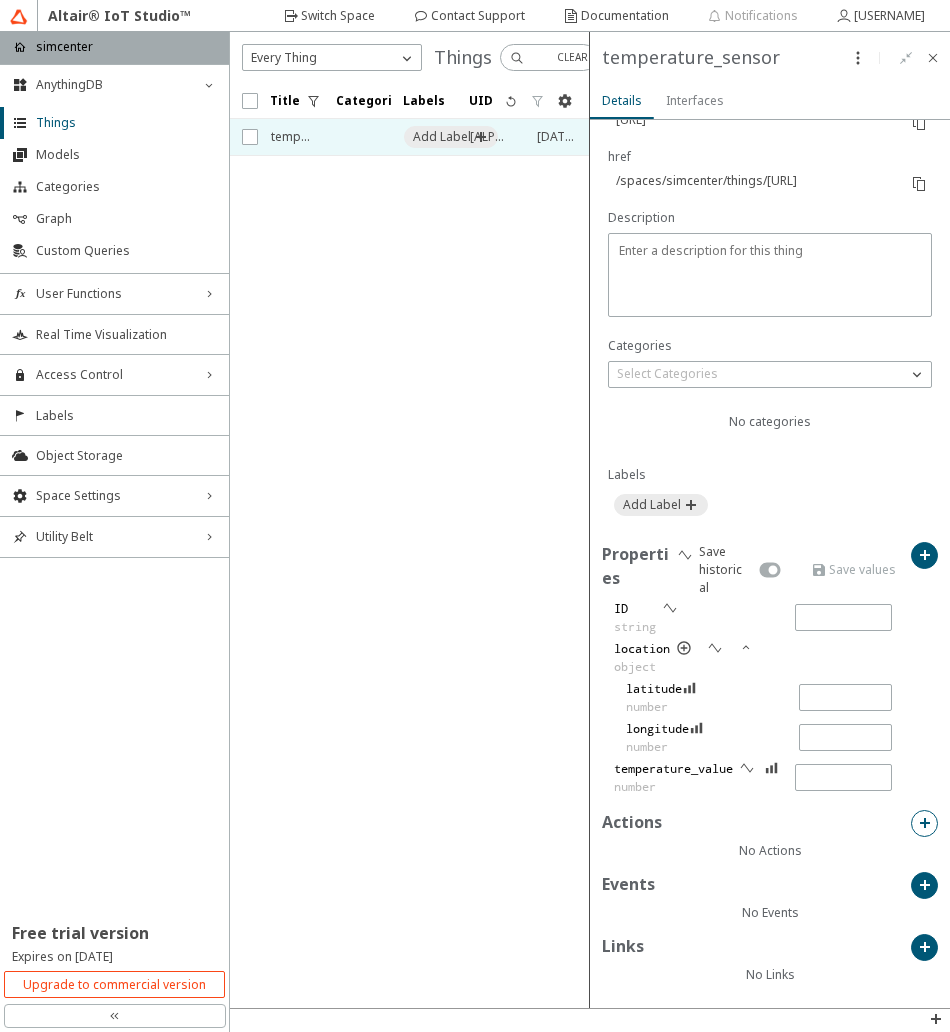 click at bounding box center [924, 823] 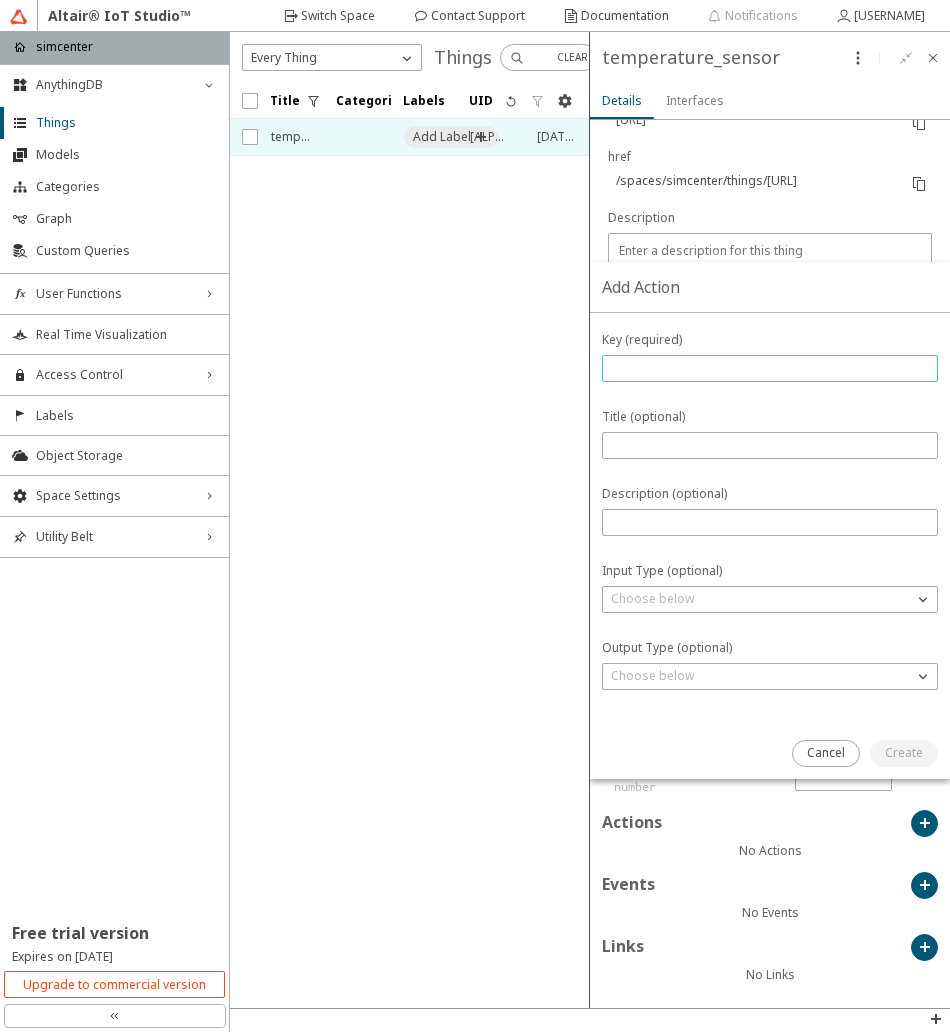 click at bounding box center (770, 368) 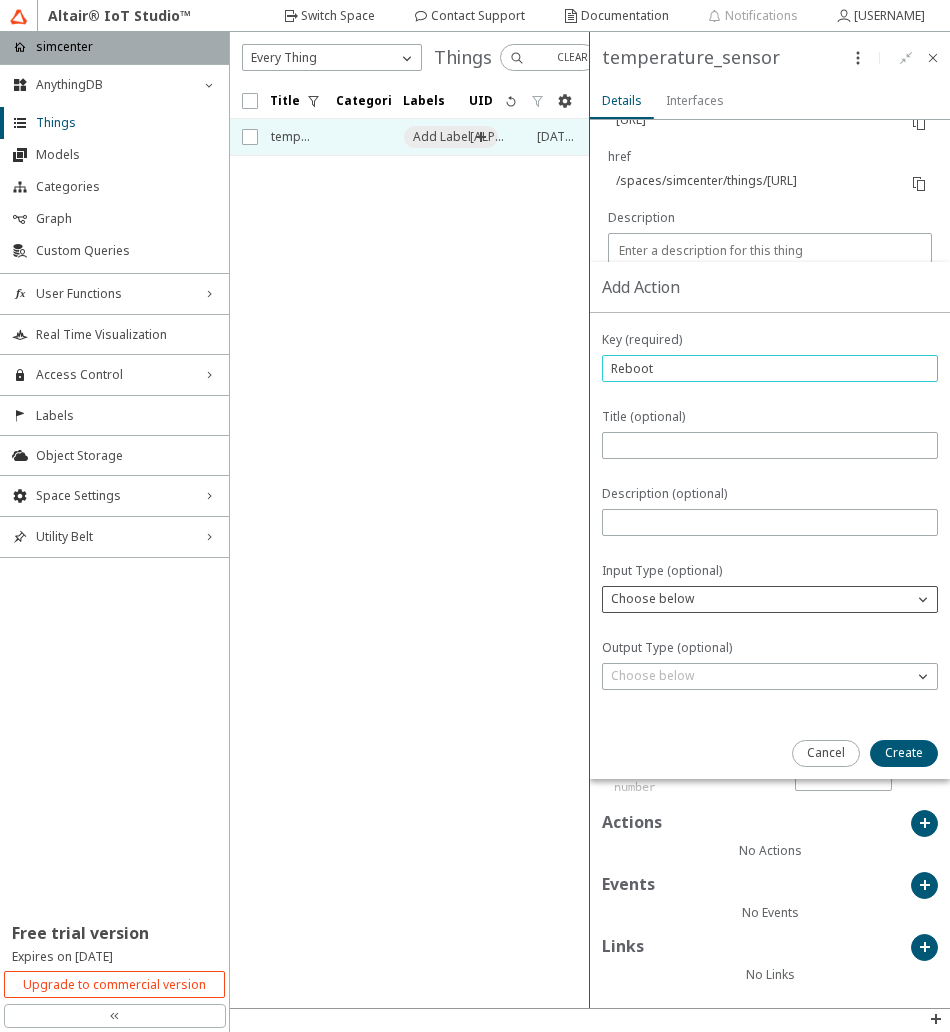type on "Reboot" 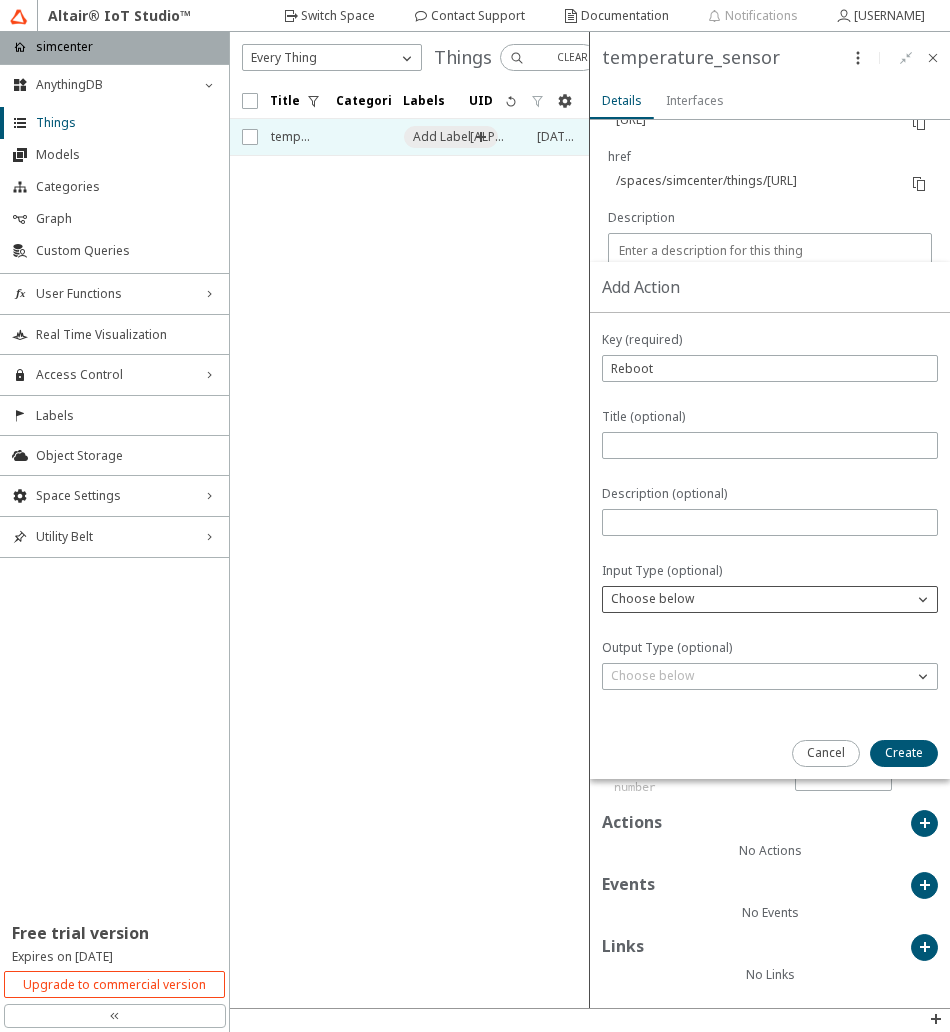 click on "Choose below" 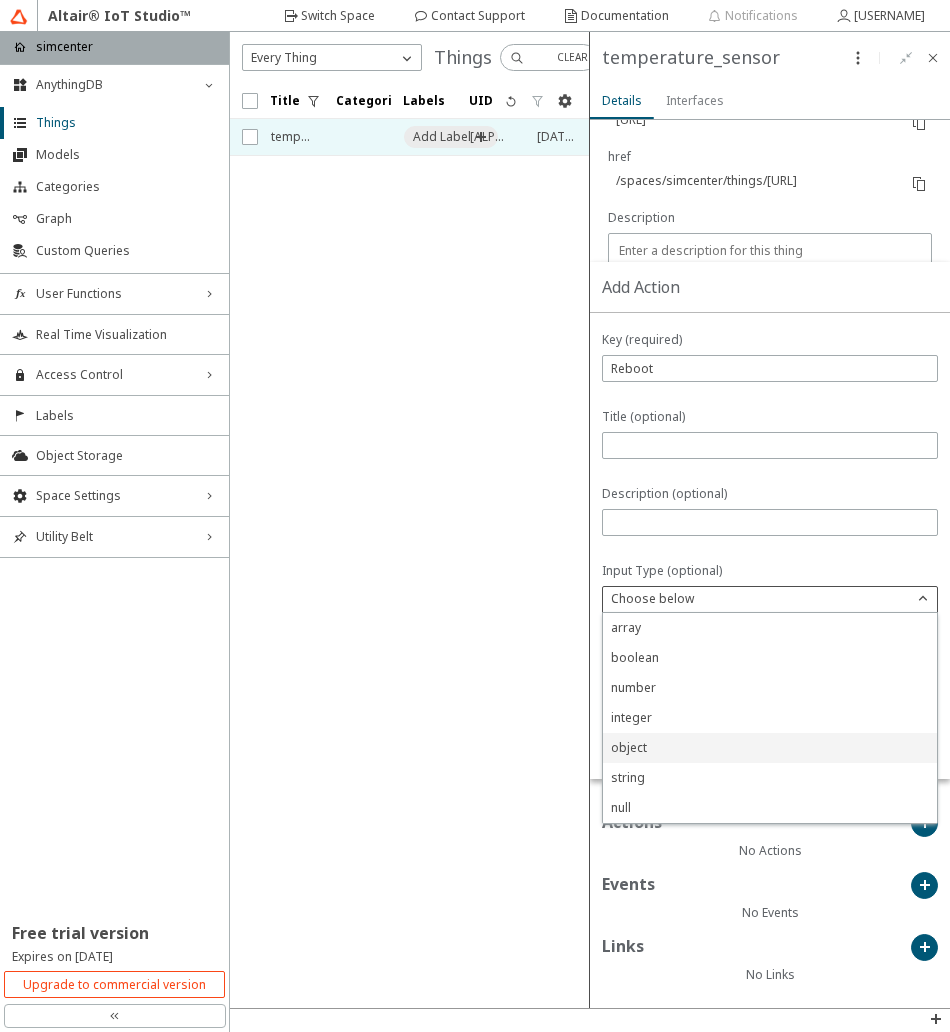 click on "object" at bounding box center [629, 747] 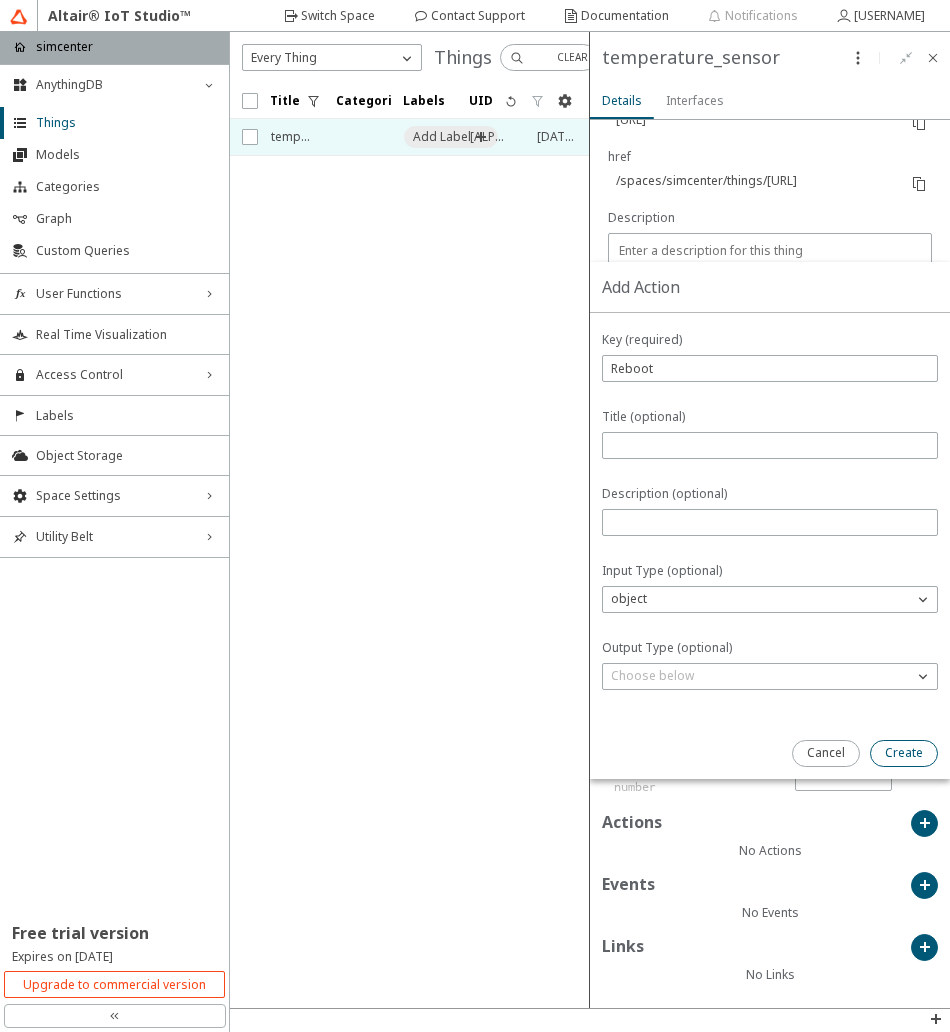 click on "Create" at bounding box center (0, 0) 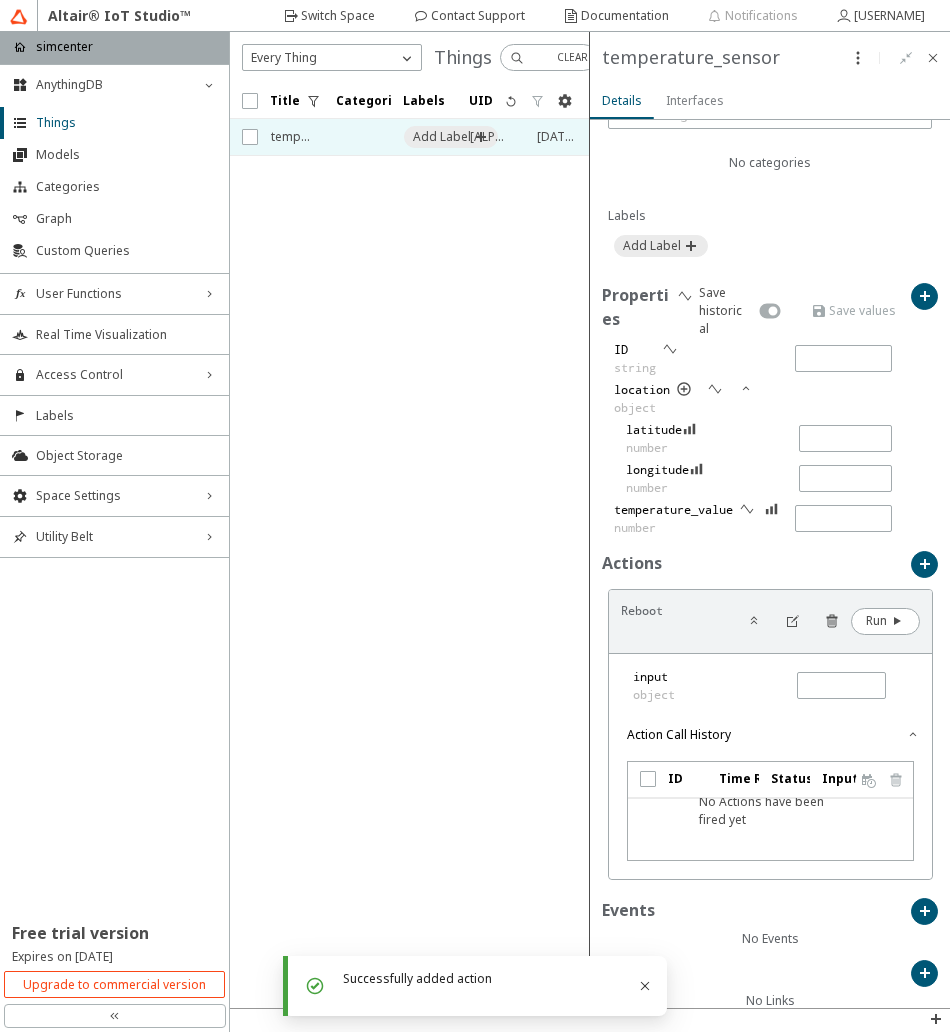 scroll, scrollTop: 581, scrollLeft: 0, axis: vertical 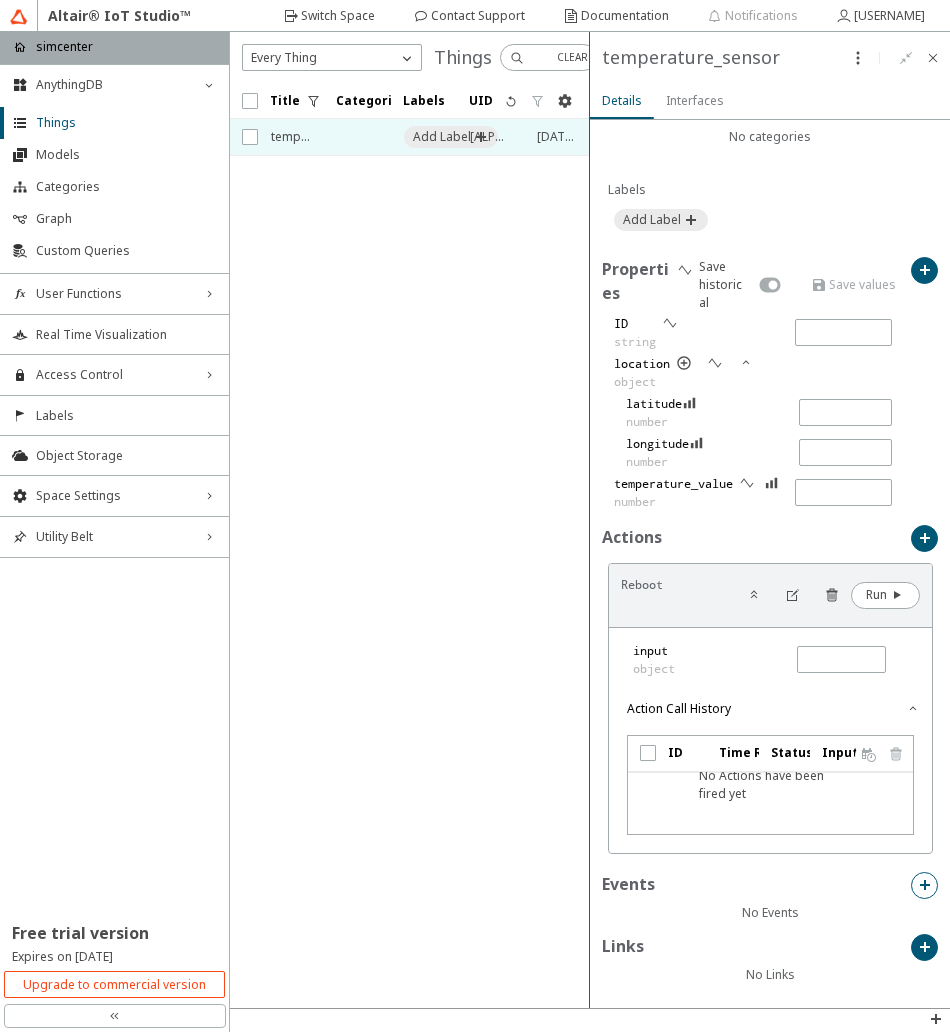 click 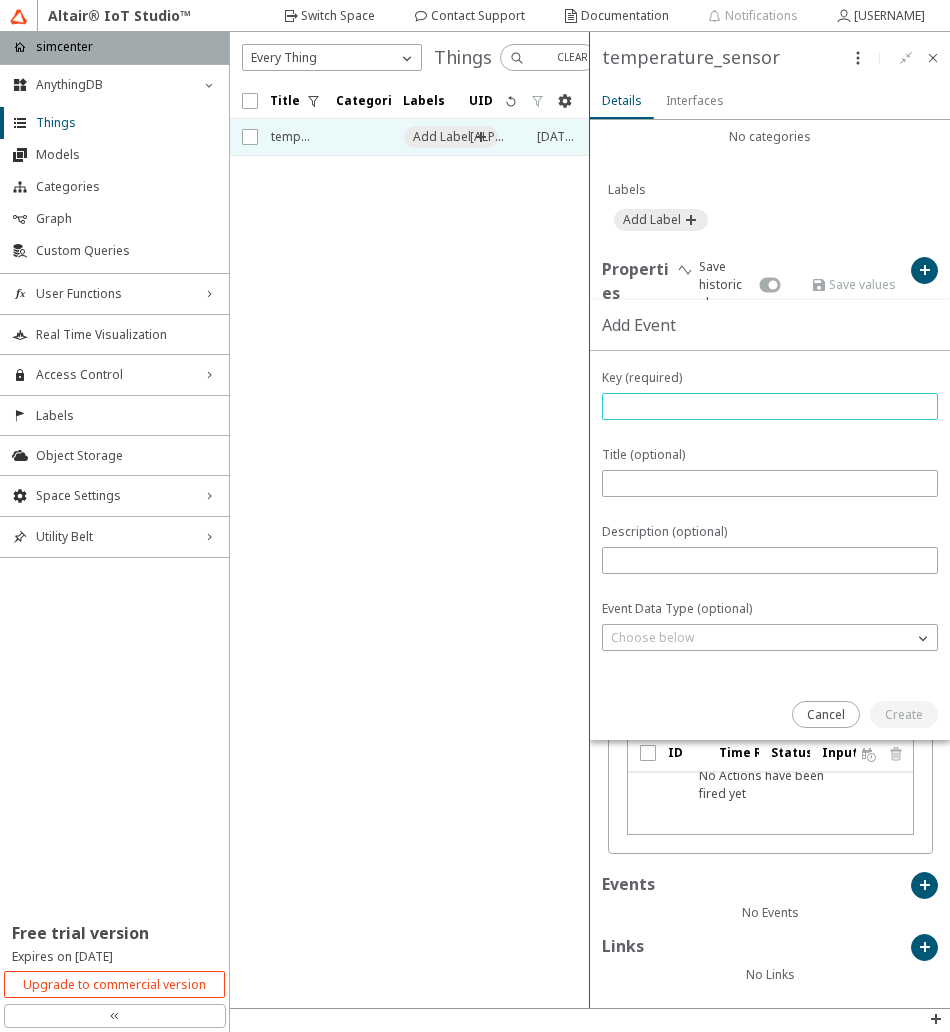 click at bounding box center [770, 406] 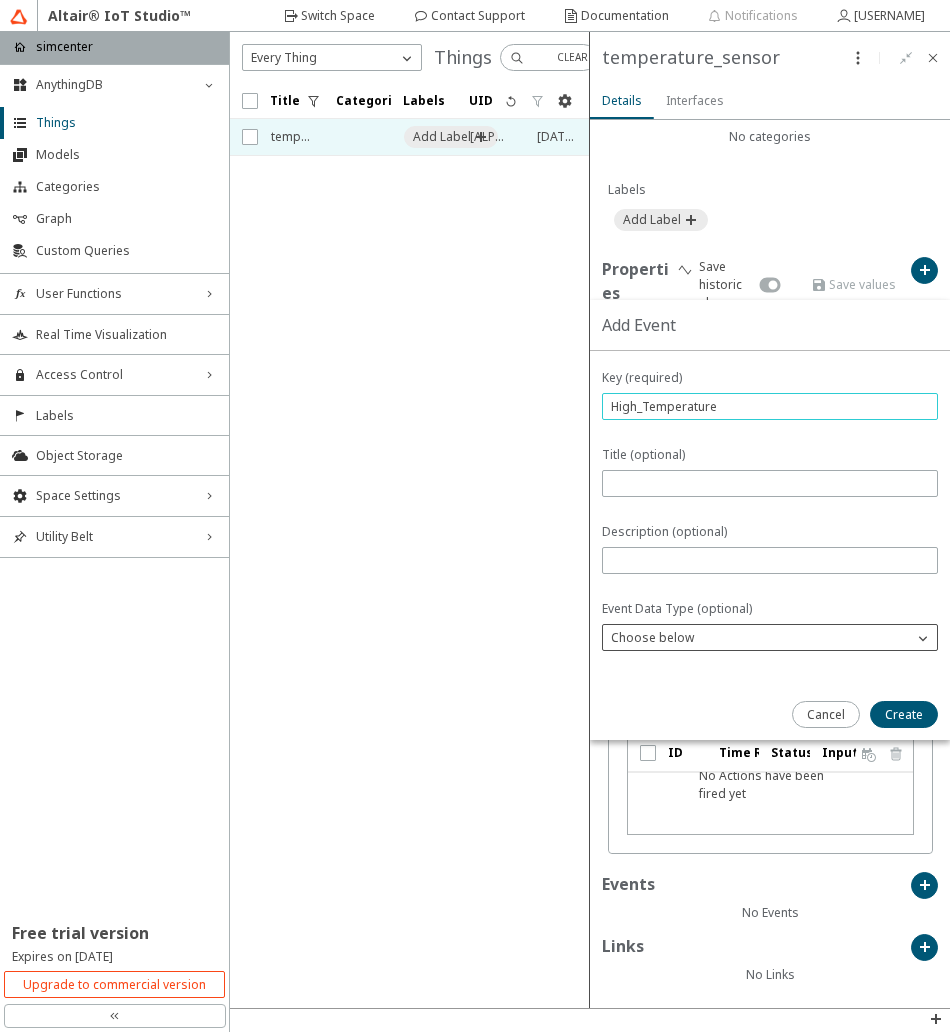 type on "High_Temperature" 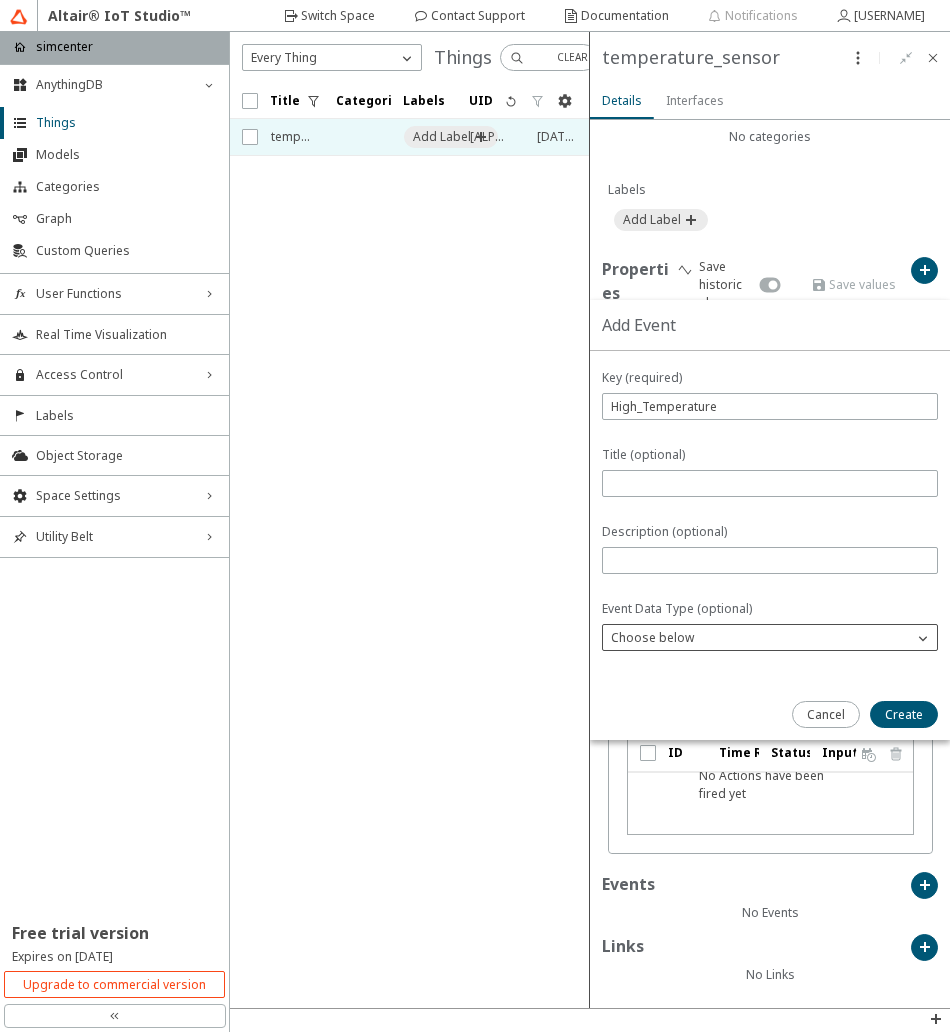 click on "Choose below" 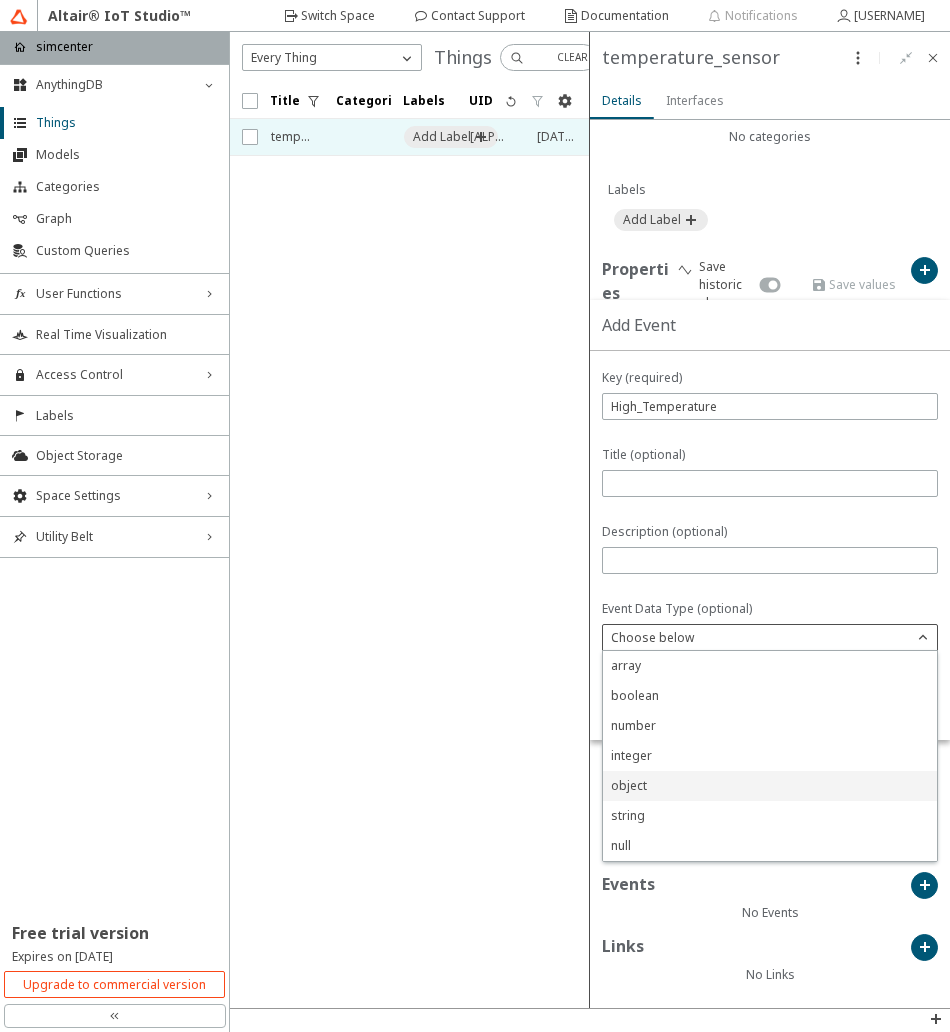 click on "object" 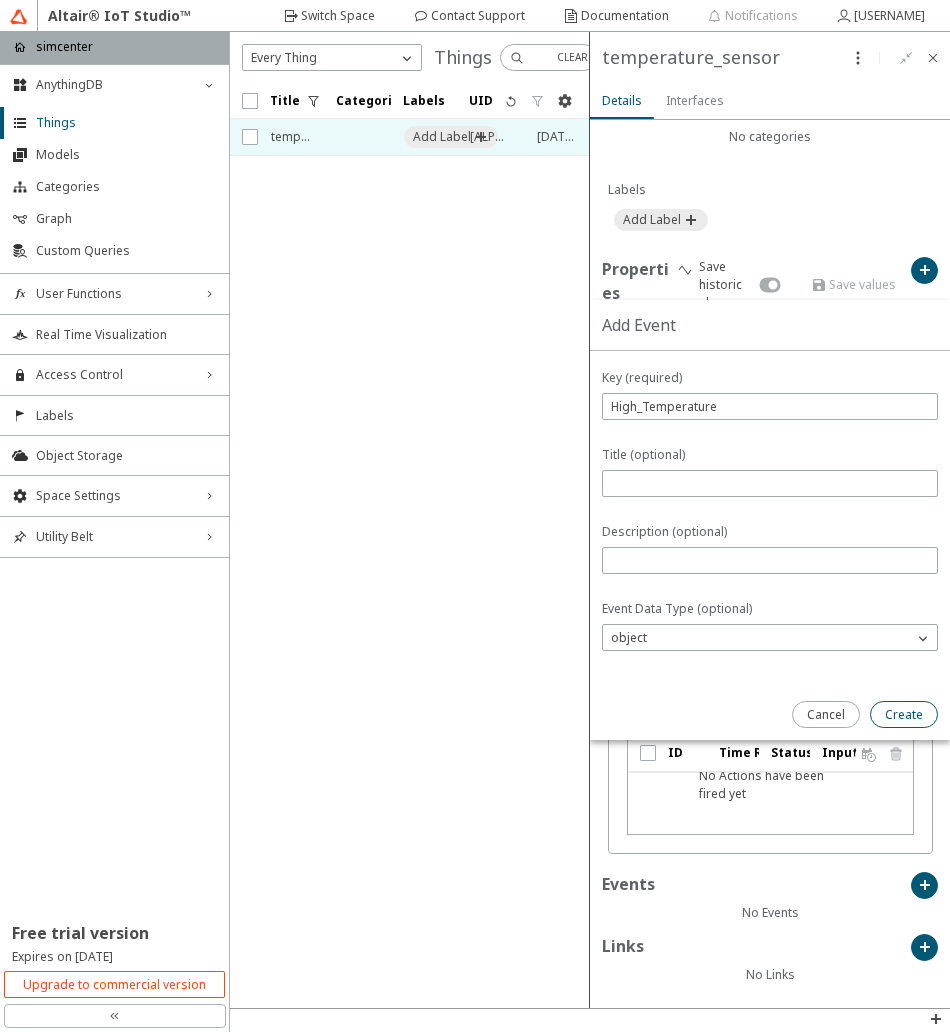 click on "Create" at bounding box center [0, 0] 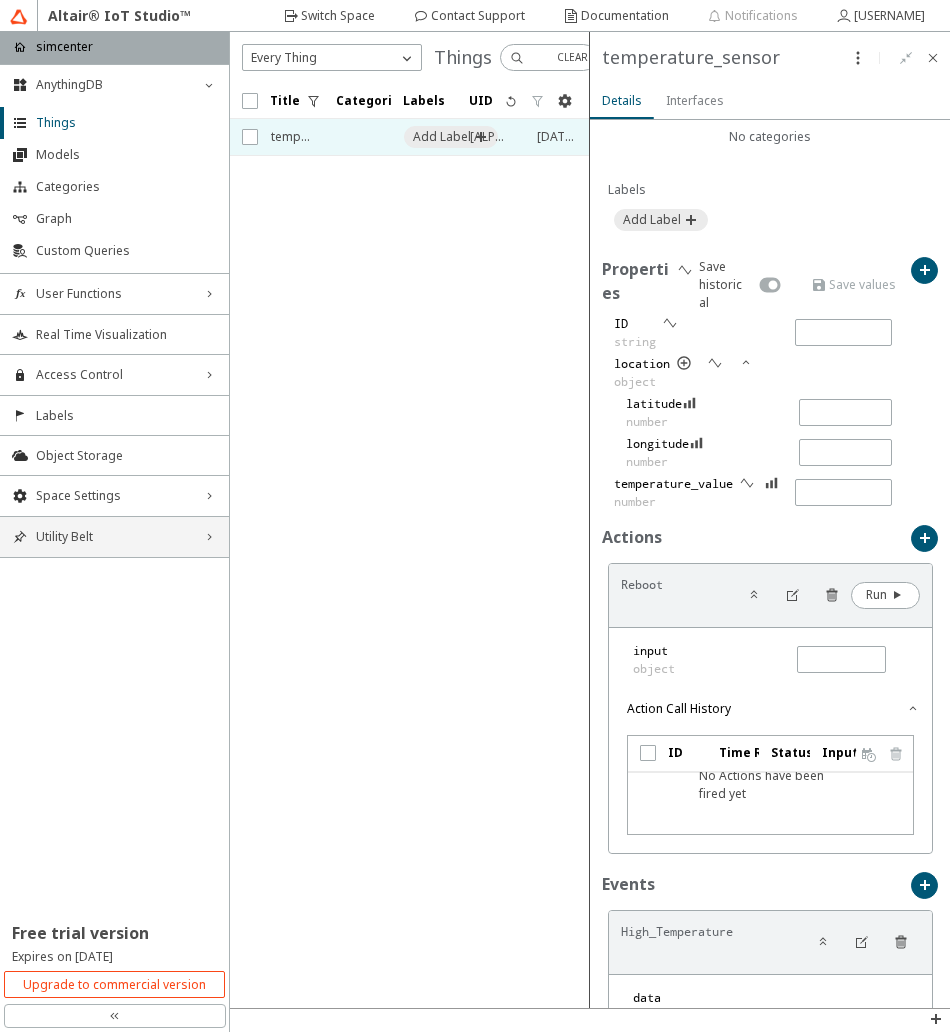click on "Utility Belt right_chevron" at bounding box center (114, 537) 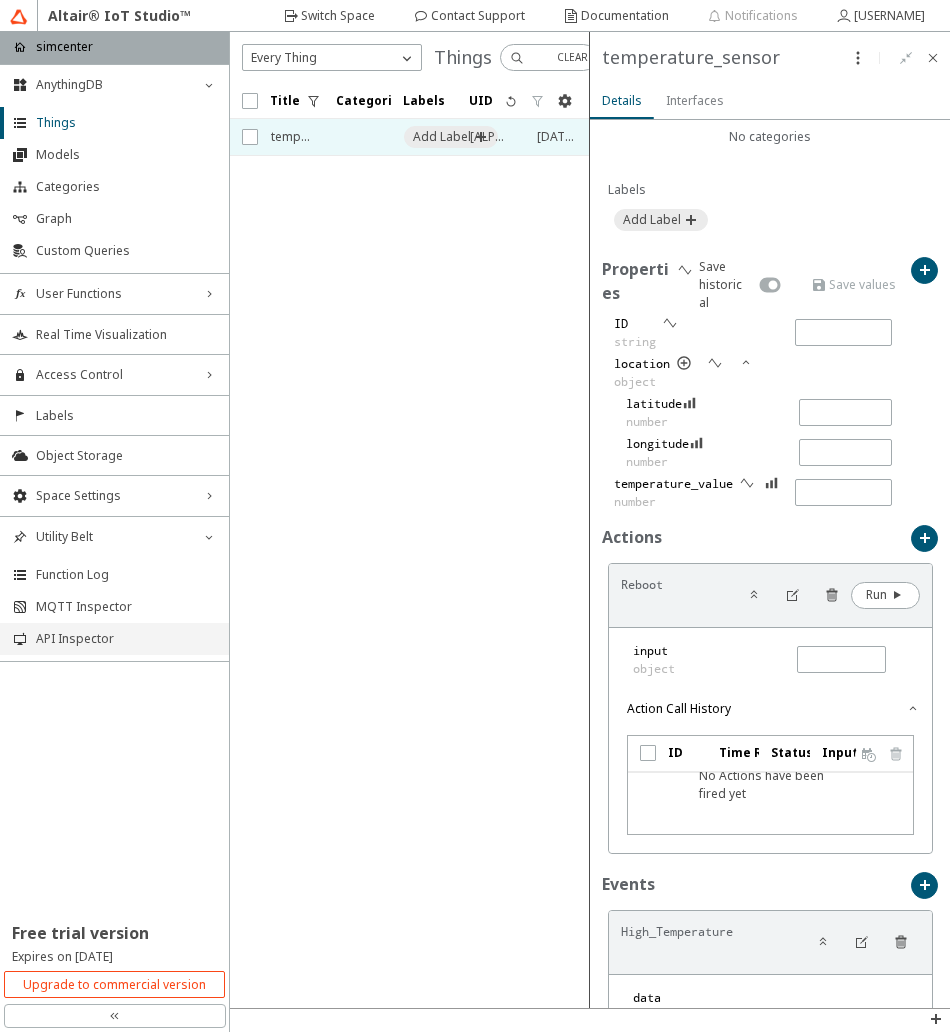click on "API Inspector" at bounding box center (126, 639) 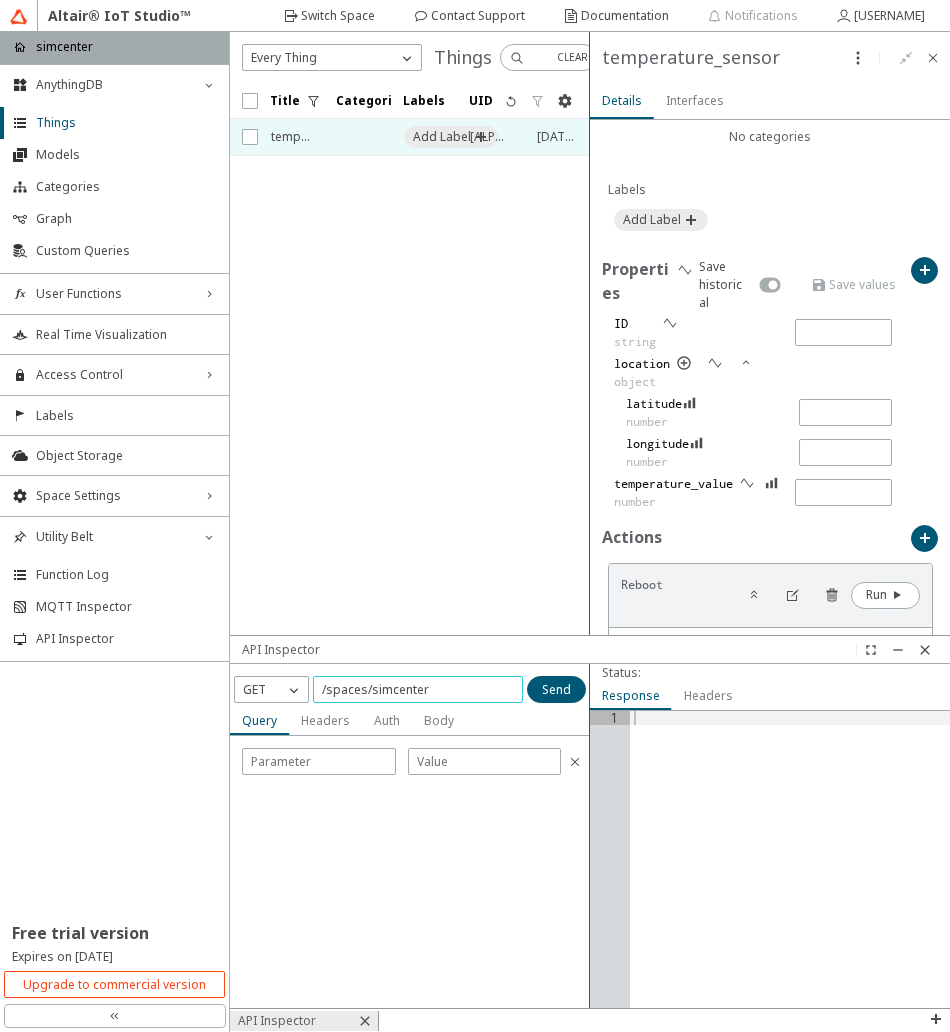 click on "/spaces/simcenter" at bounding box center (418, 689) 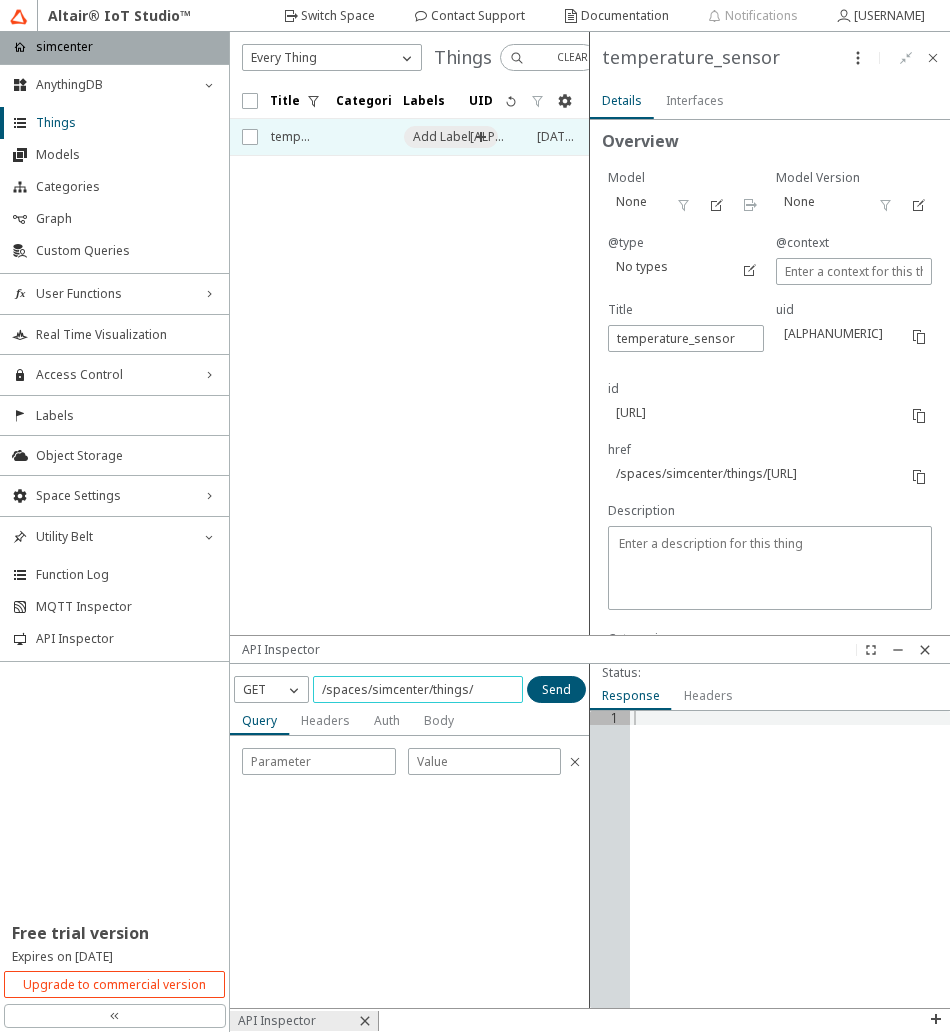 scroll, scrollTop: 0, scrollLeft: 0, axis: both 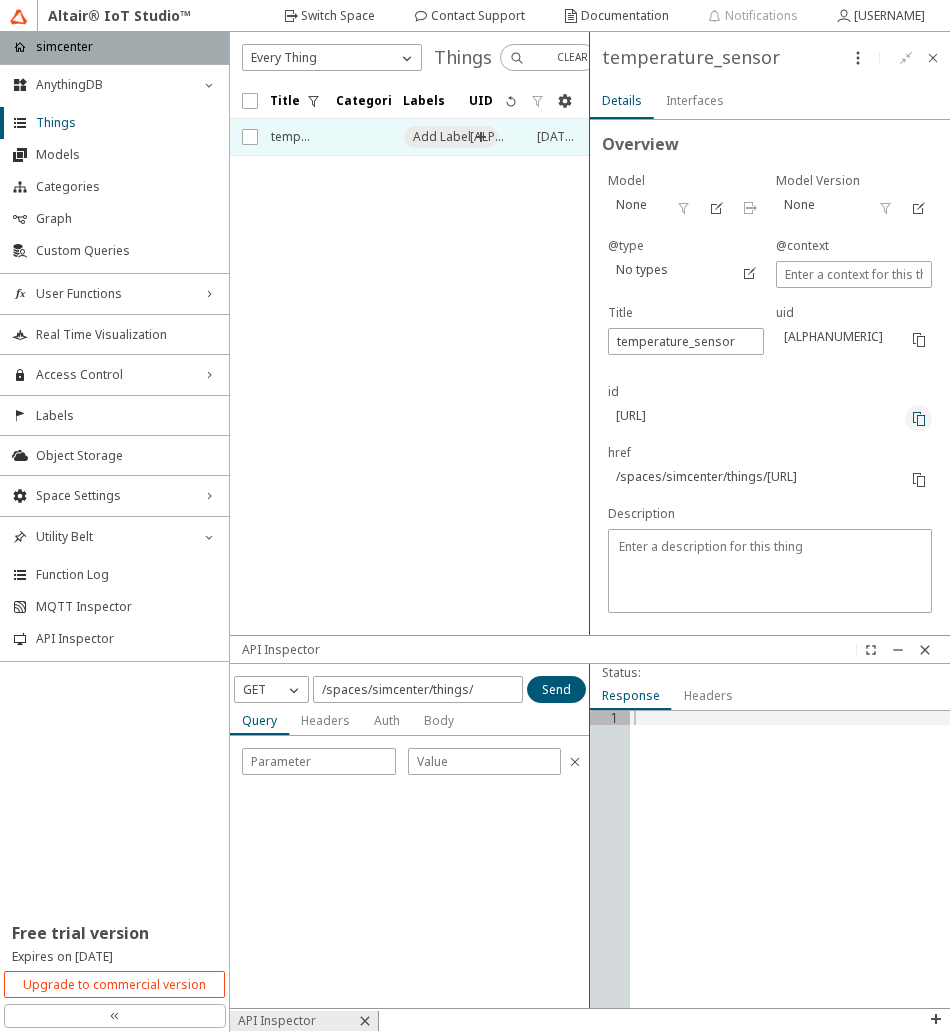 click 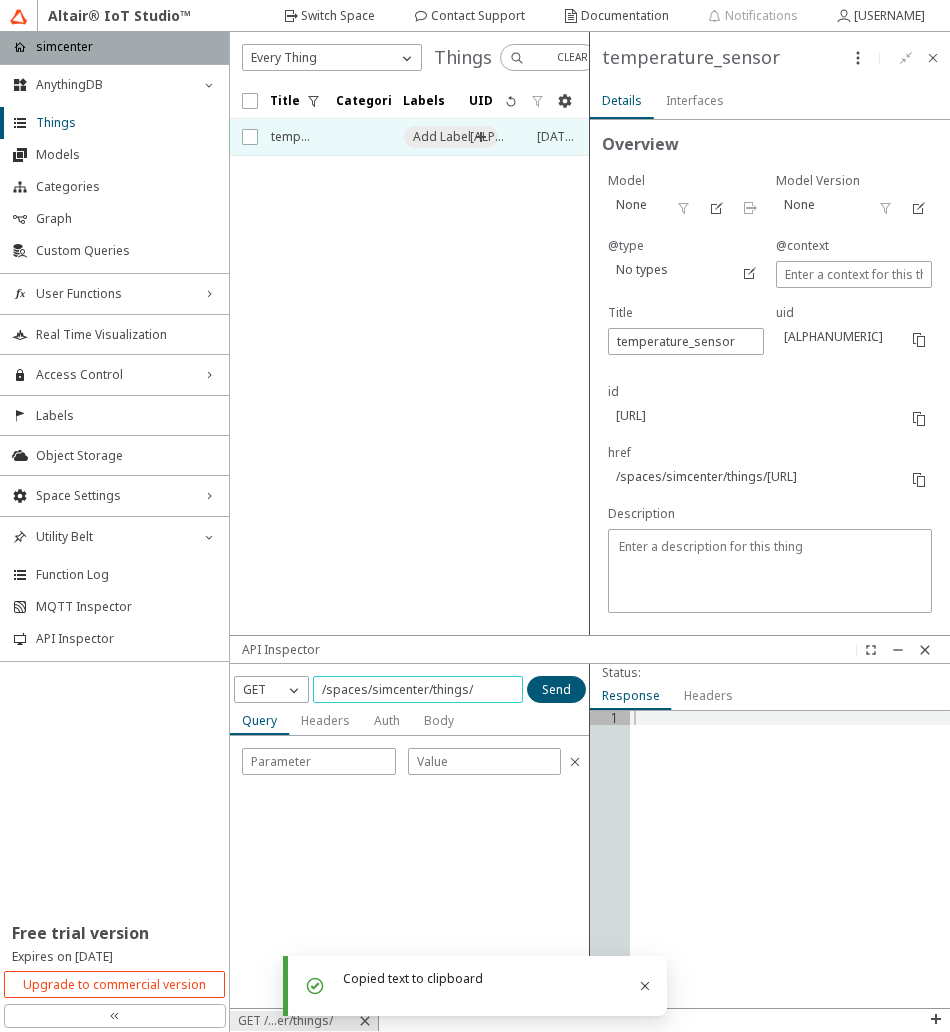 click on "/spaces/simcenter/things/" at bounding box center (418, 689) 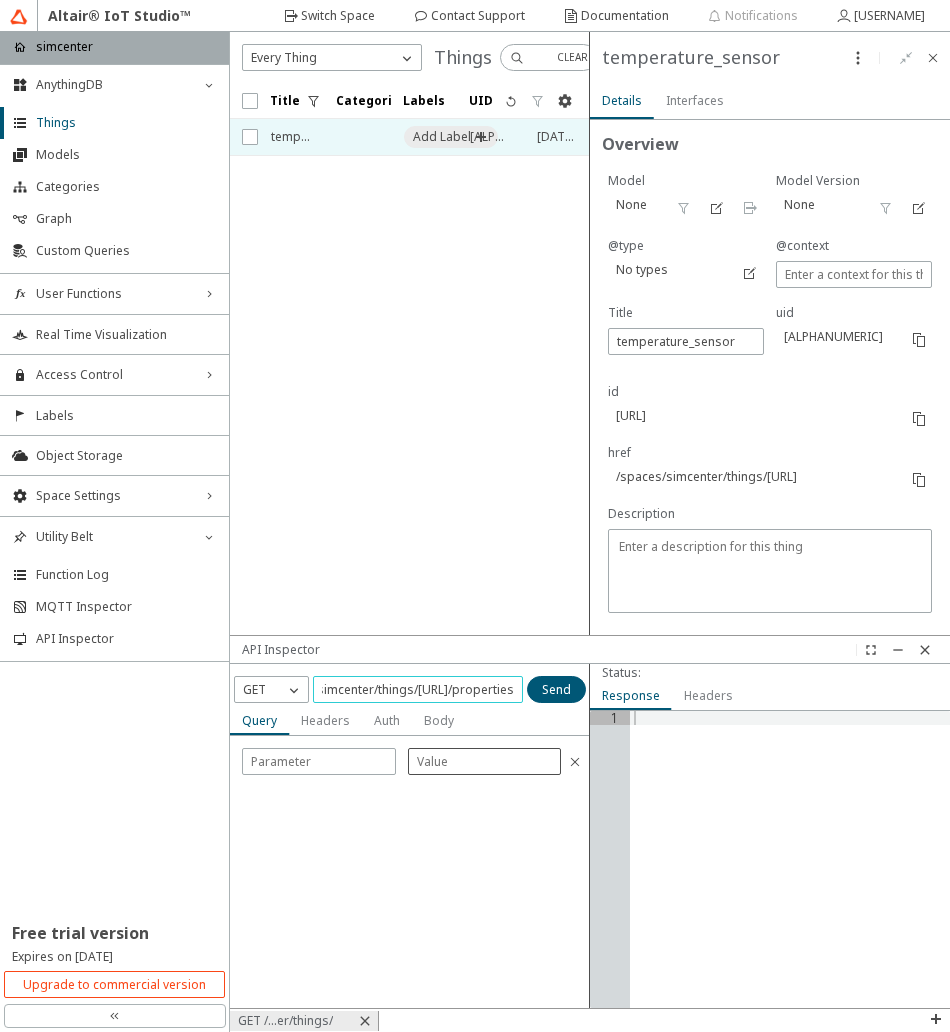 scroll, scrollTop: 0, scrollLeft: 521, axis: horizontal 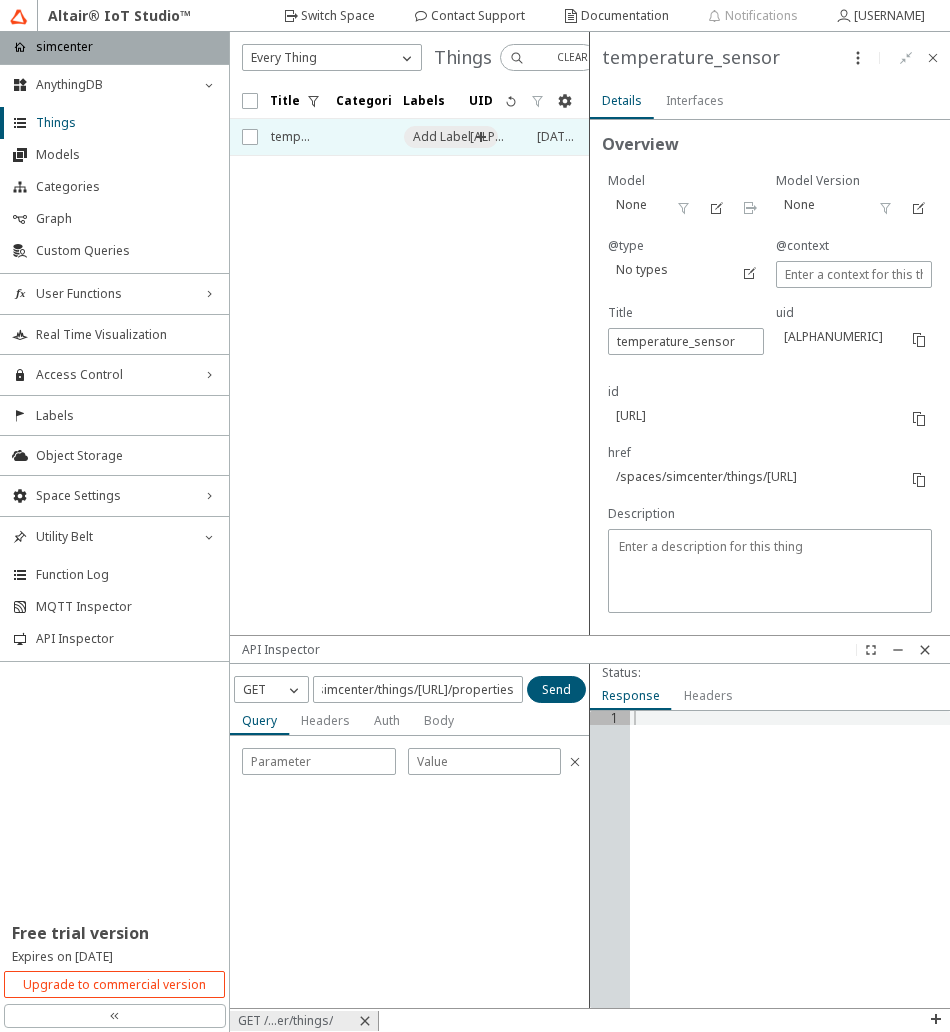 click on "Body" at bounding box center (0, 0) 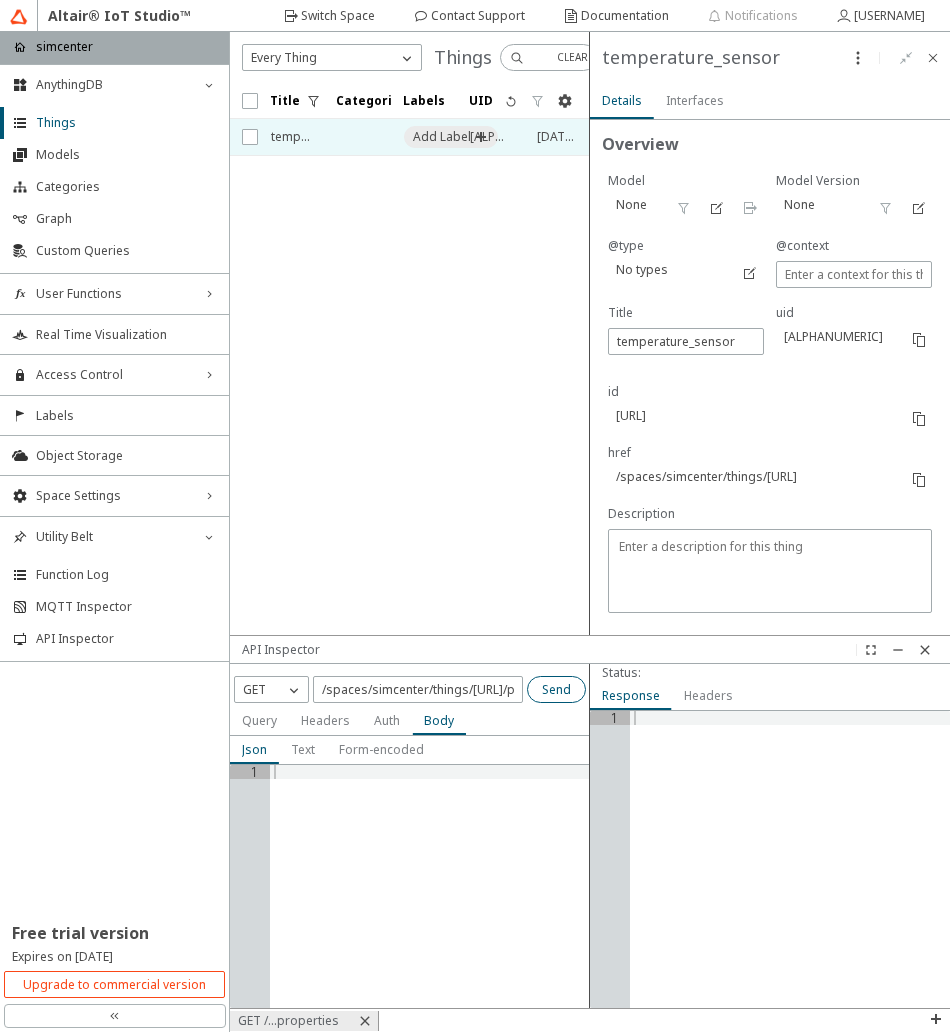 click on "Send" at bounding box center [0, 0] 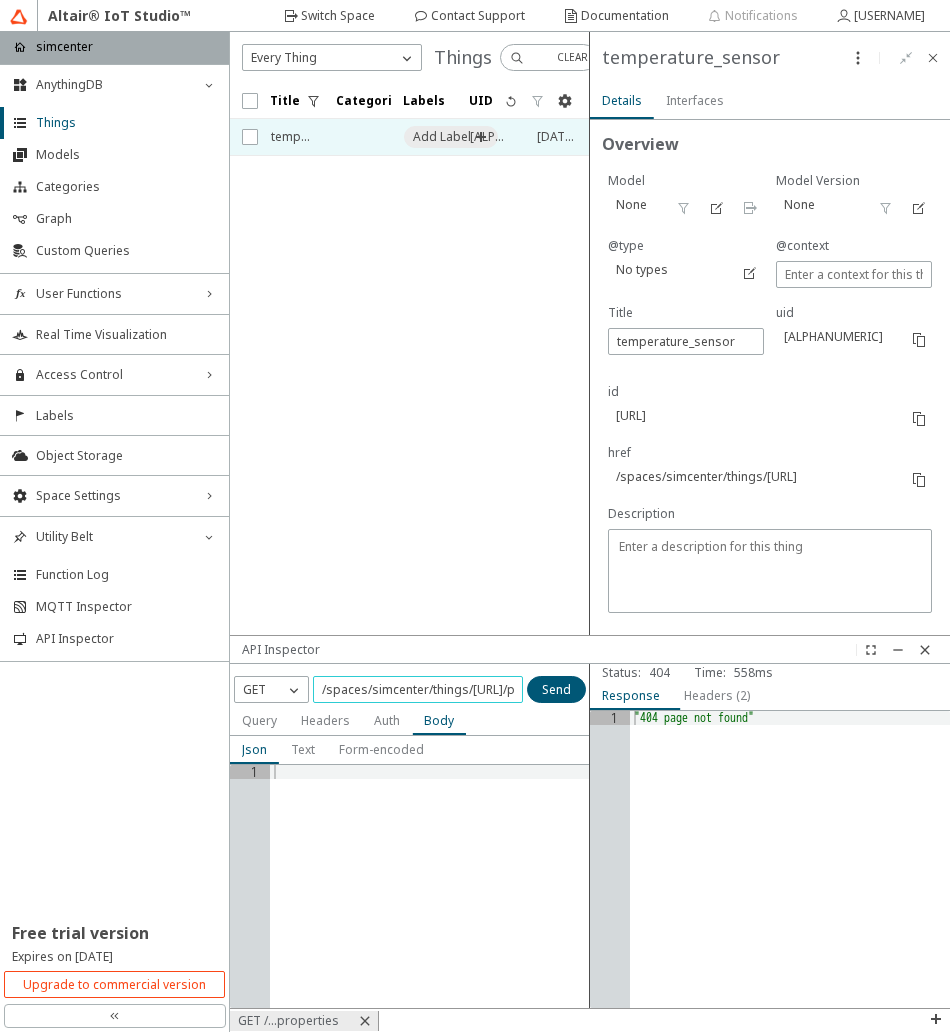 click on "/spaces/simcenter/things/[URL]/properties" at bounding box center [418, 689] 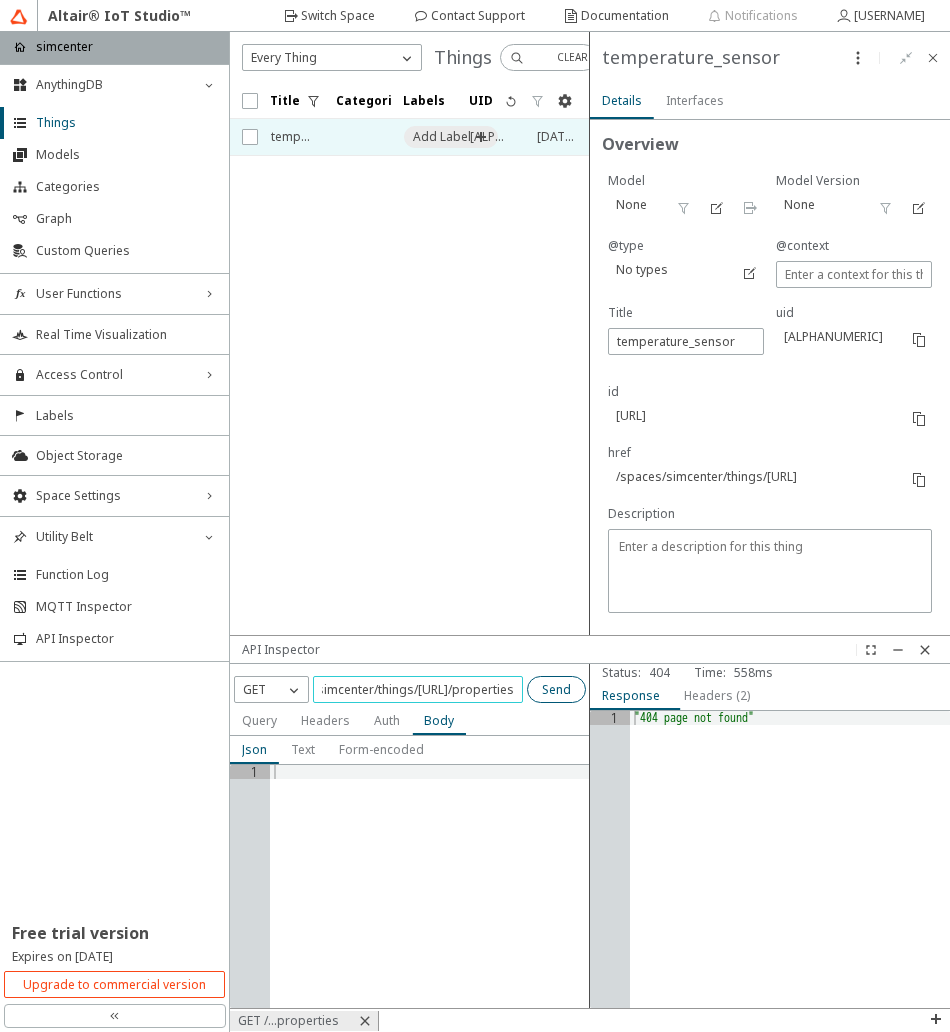 scroll, scrollTop: 0, scrollLeft: 521, axis: horizontal 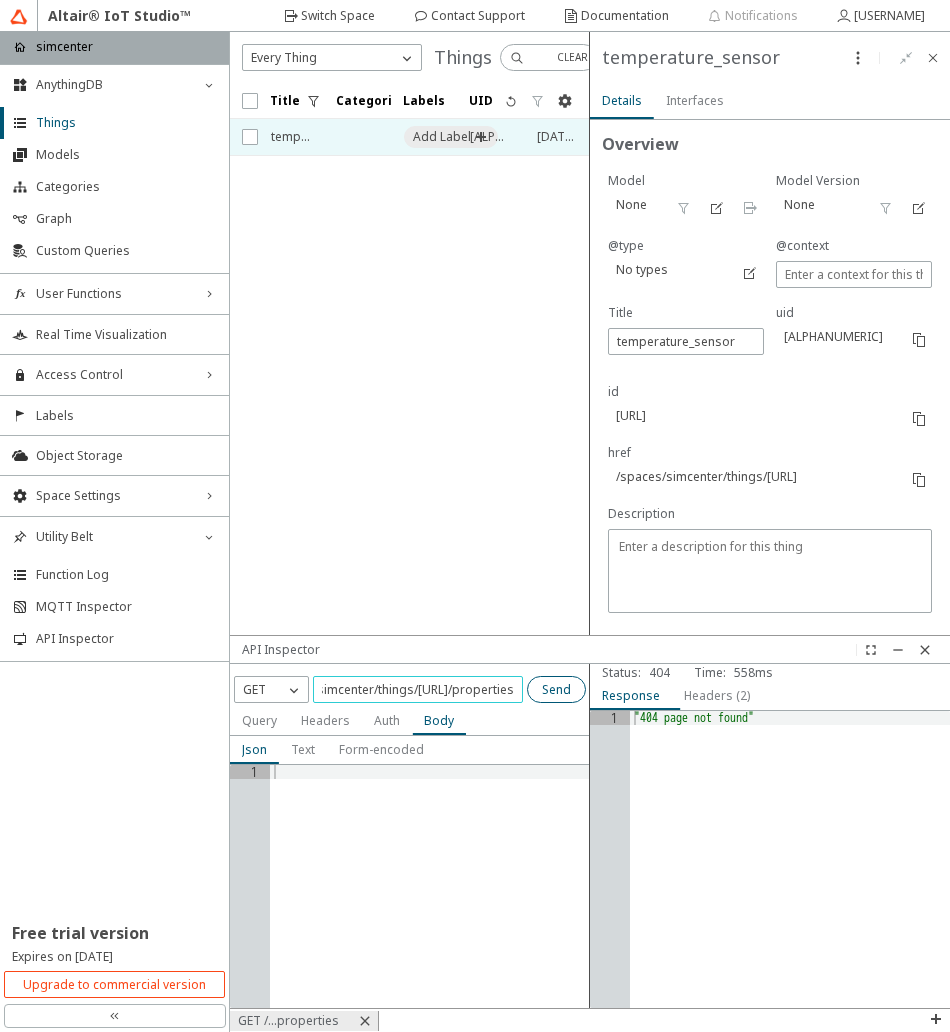 drag, startPoint x: 468, startPoint y: 693, endPoint x: 573, endPoint y: 690, distance: 105.04285 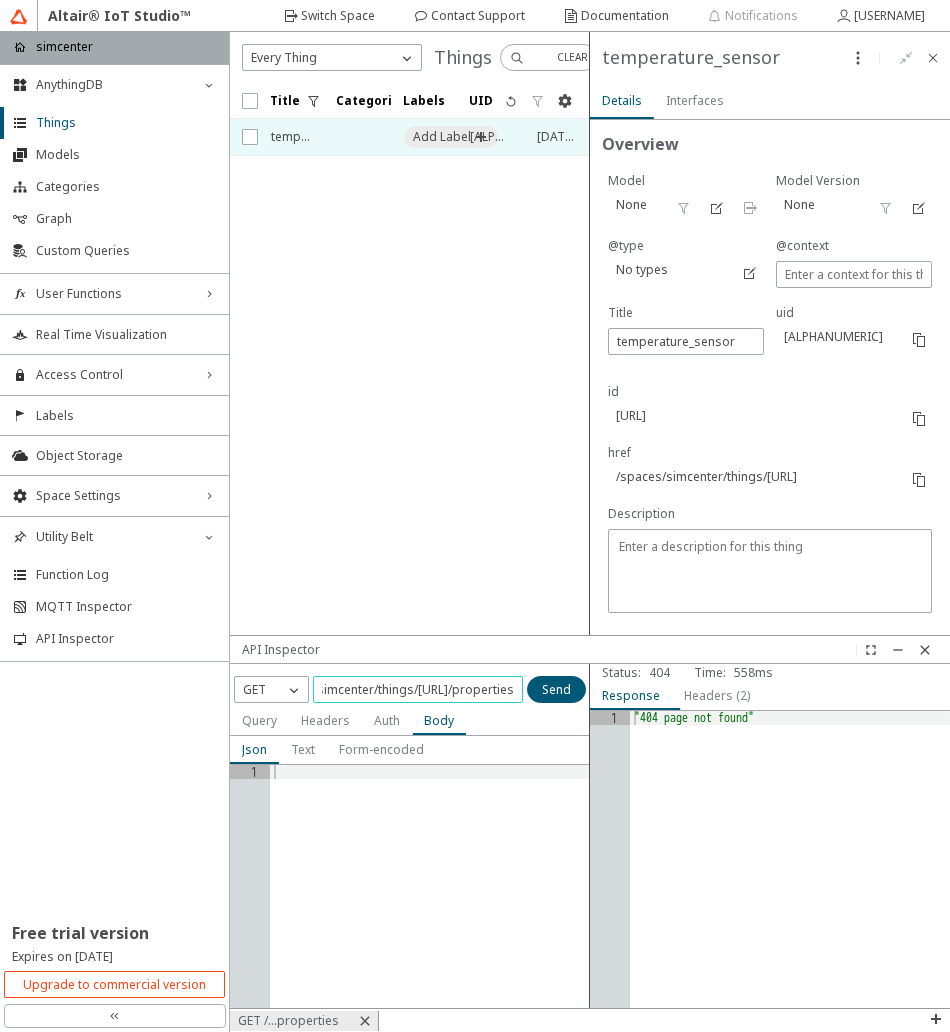 click on "/spaces/simcenter/things/[URL]/properties" at bounding box center (418, 689) 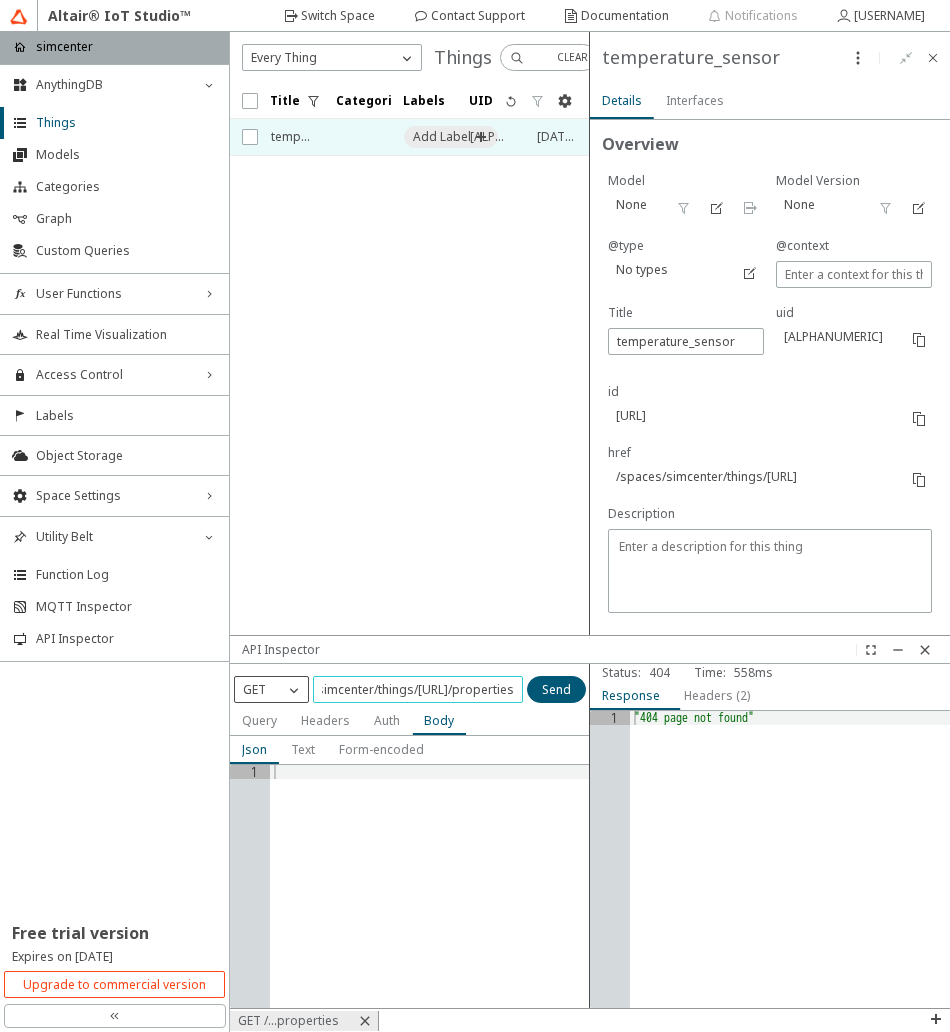scroll, scrollTop: 0, scrollLeft: 0, axis: both 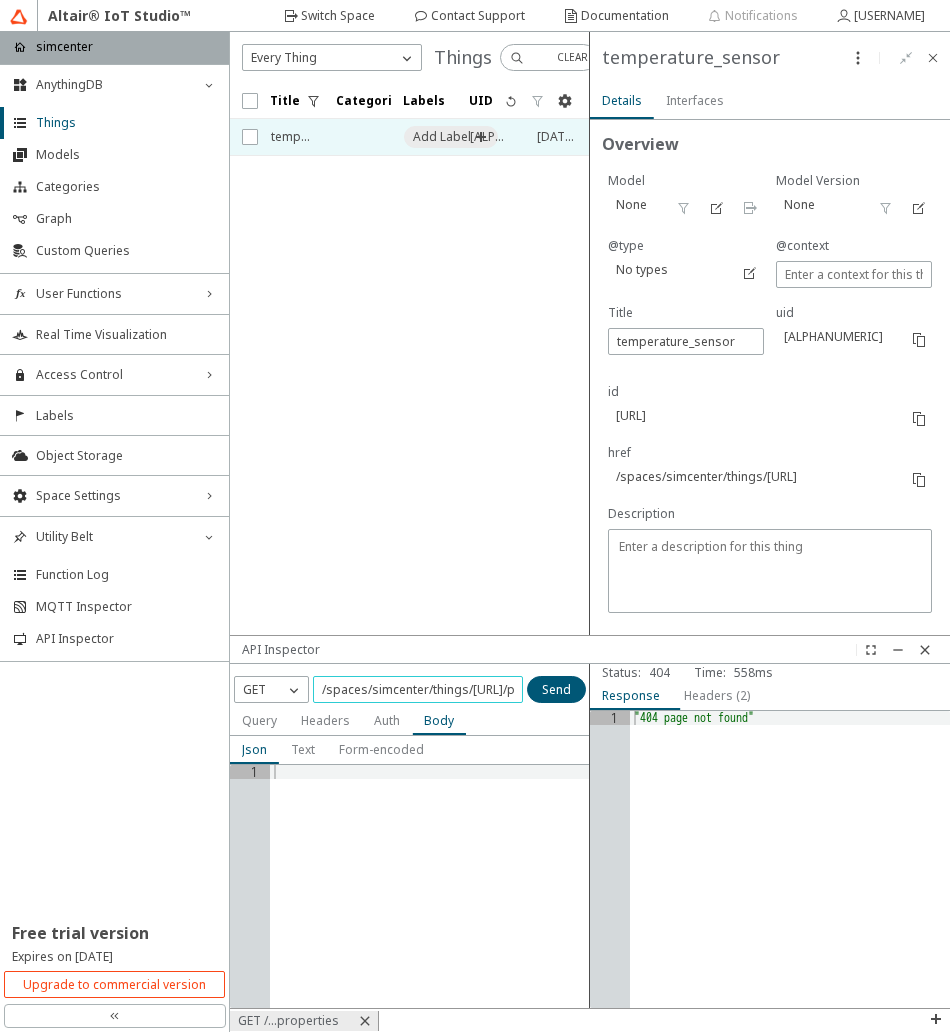 drag, startPoint x: 512, startPoint y: 693, endPoint x: 471, endPoint y: 701, distance: 41.773197 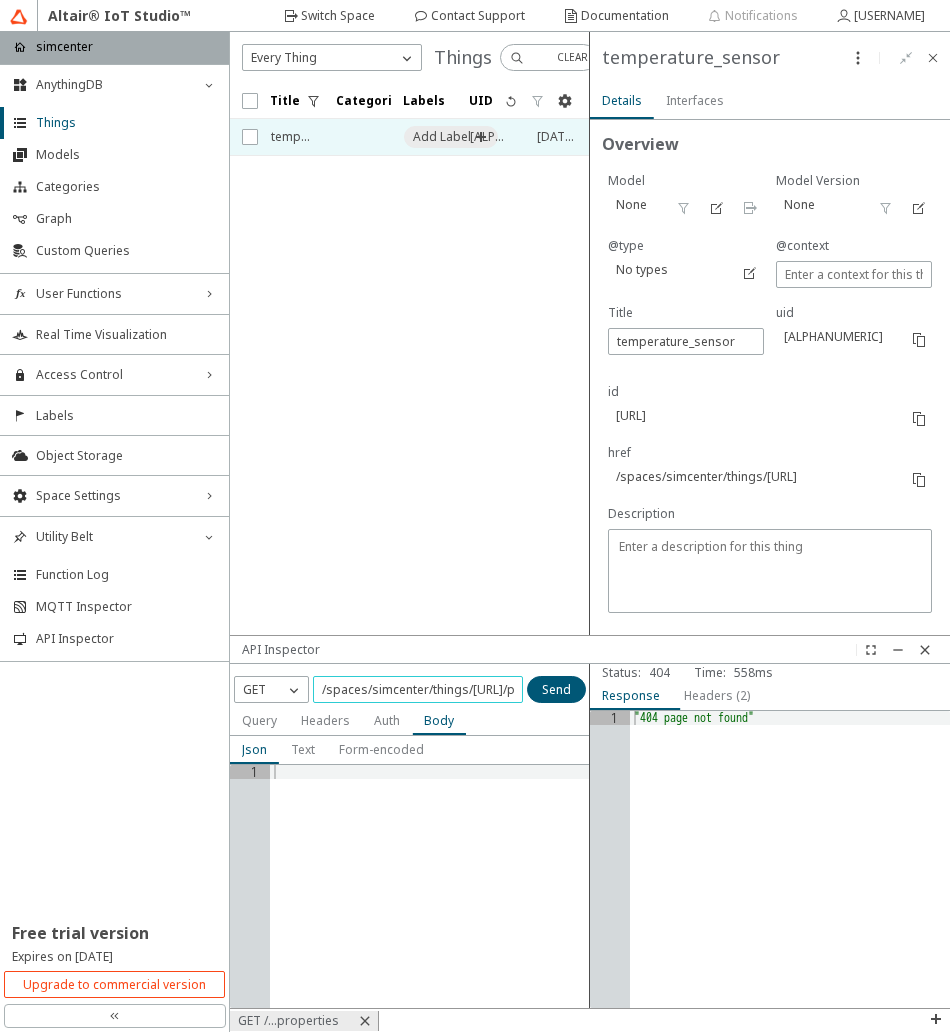 click on "/spaces/simcenter/things/[URL]/properties" 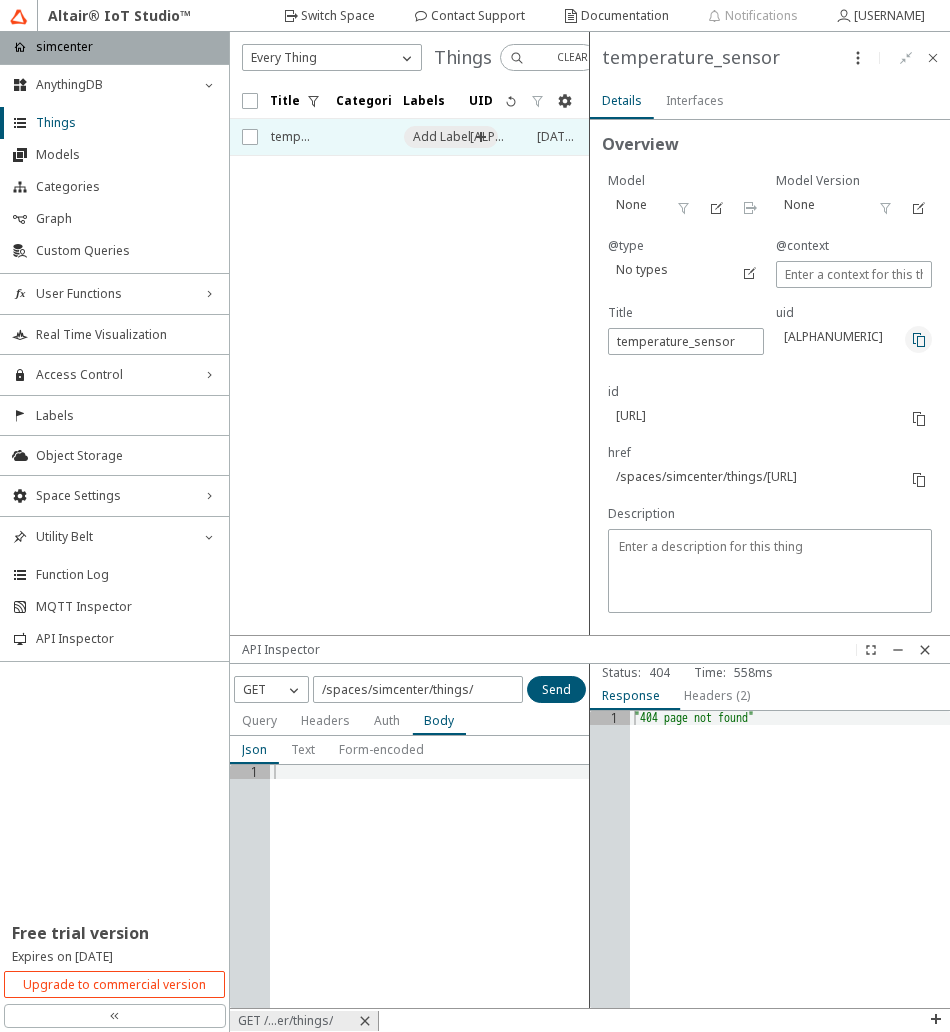 click 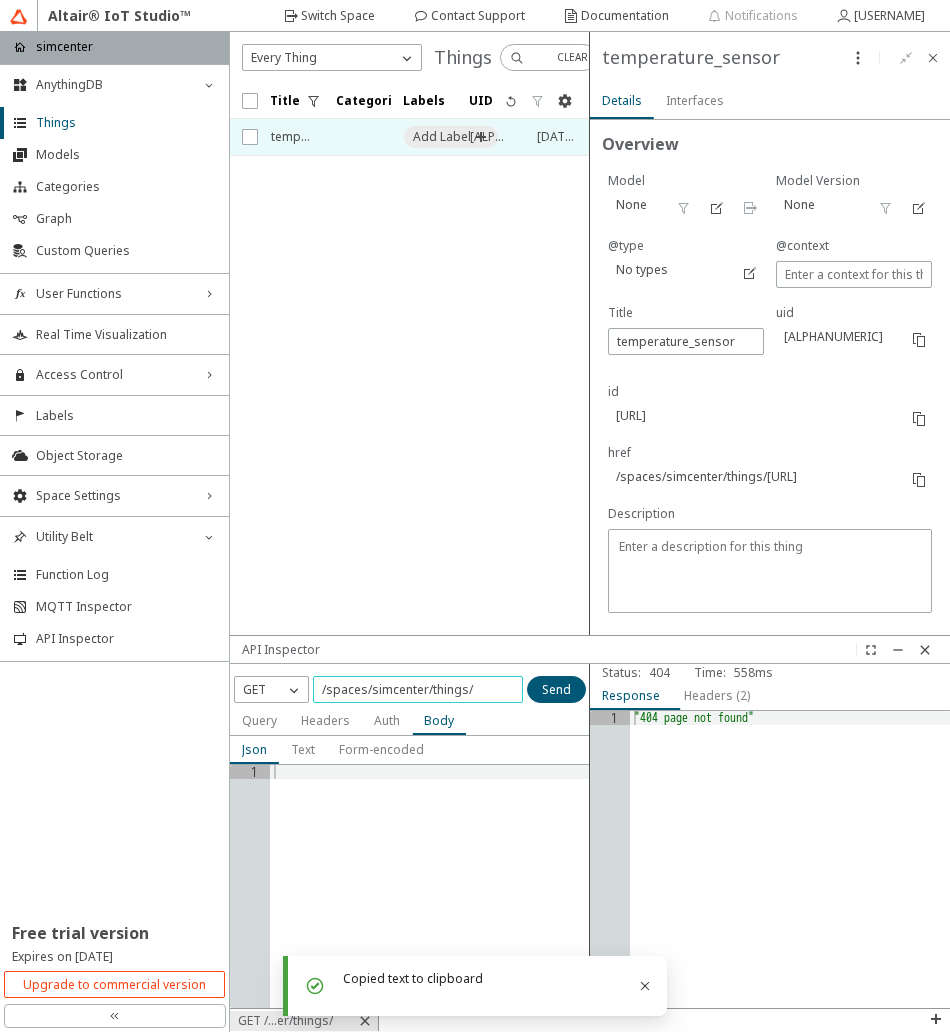 click on "/spaces/simcenter/things/" at bounding box center (418, 689) 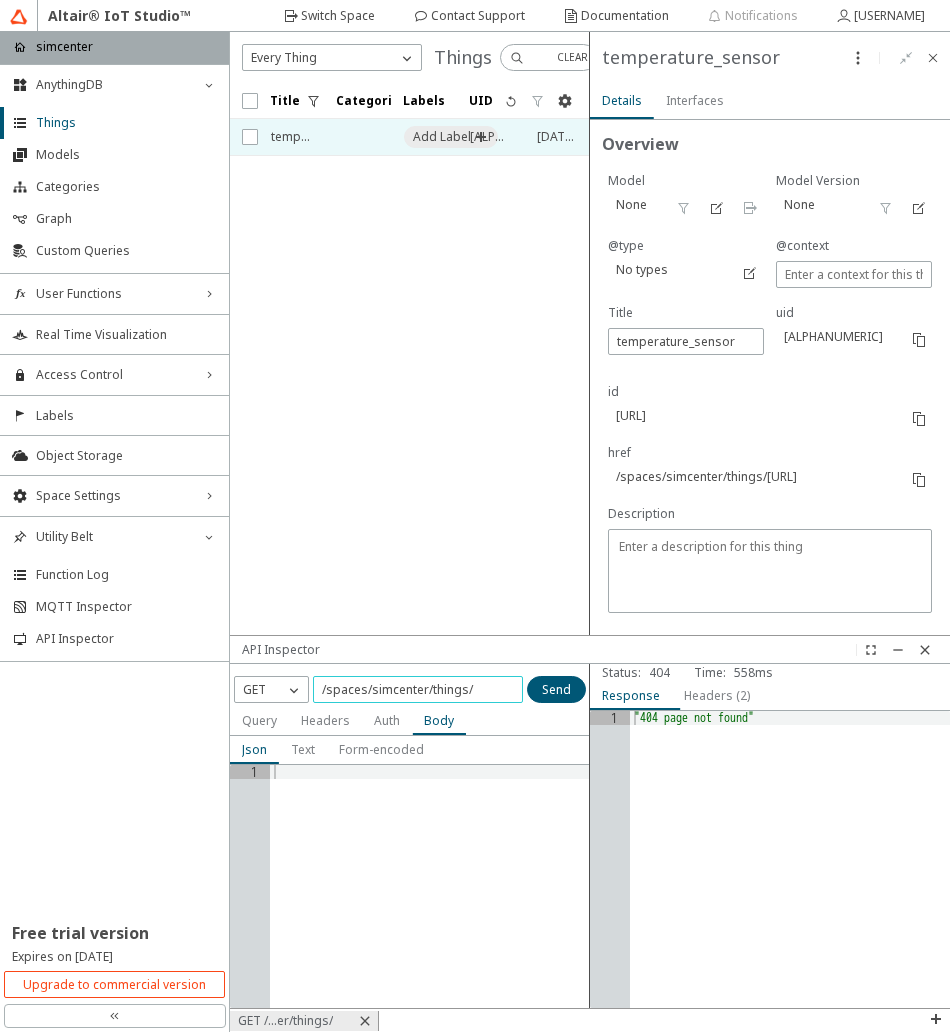 paste on "[ALPHANUMERIC]" 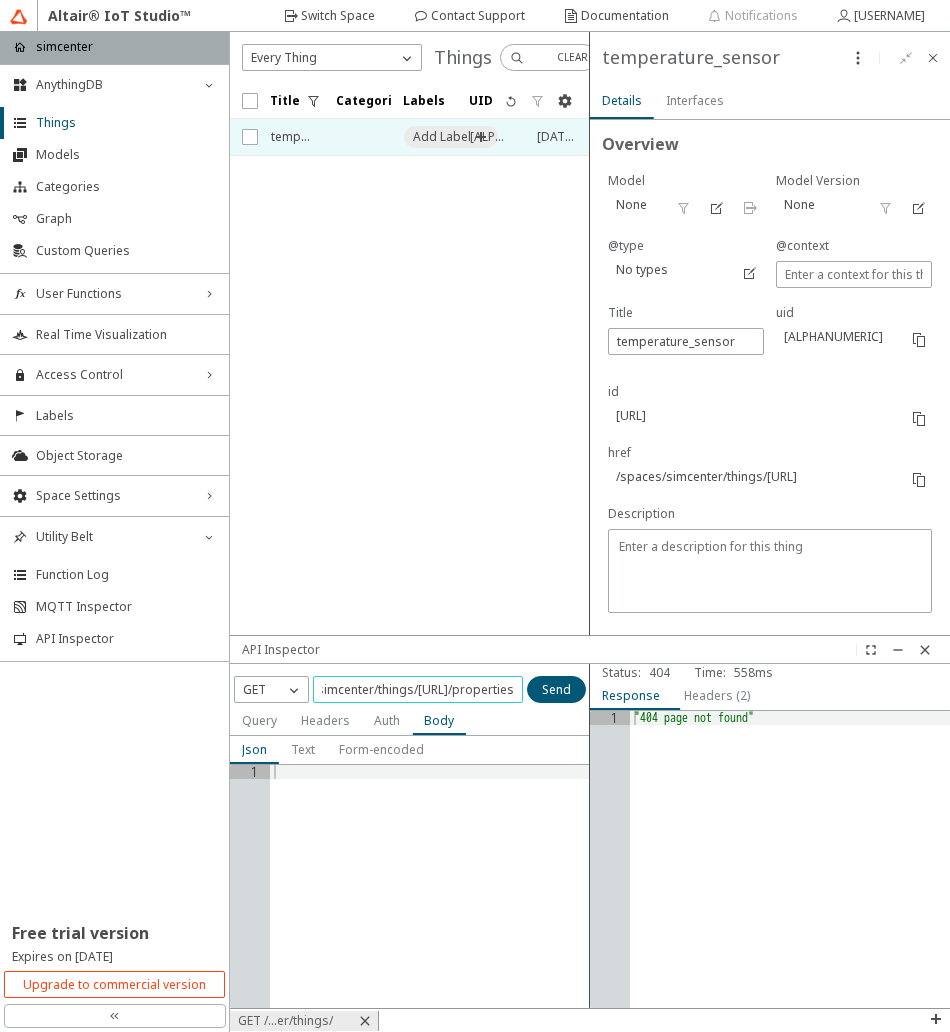scroll, scrollTop: 0, scrollLeft: 209, axis: horizontal 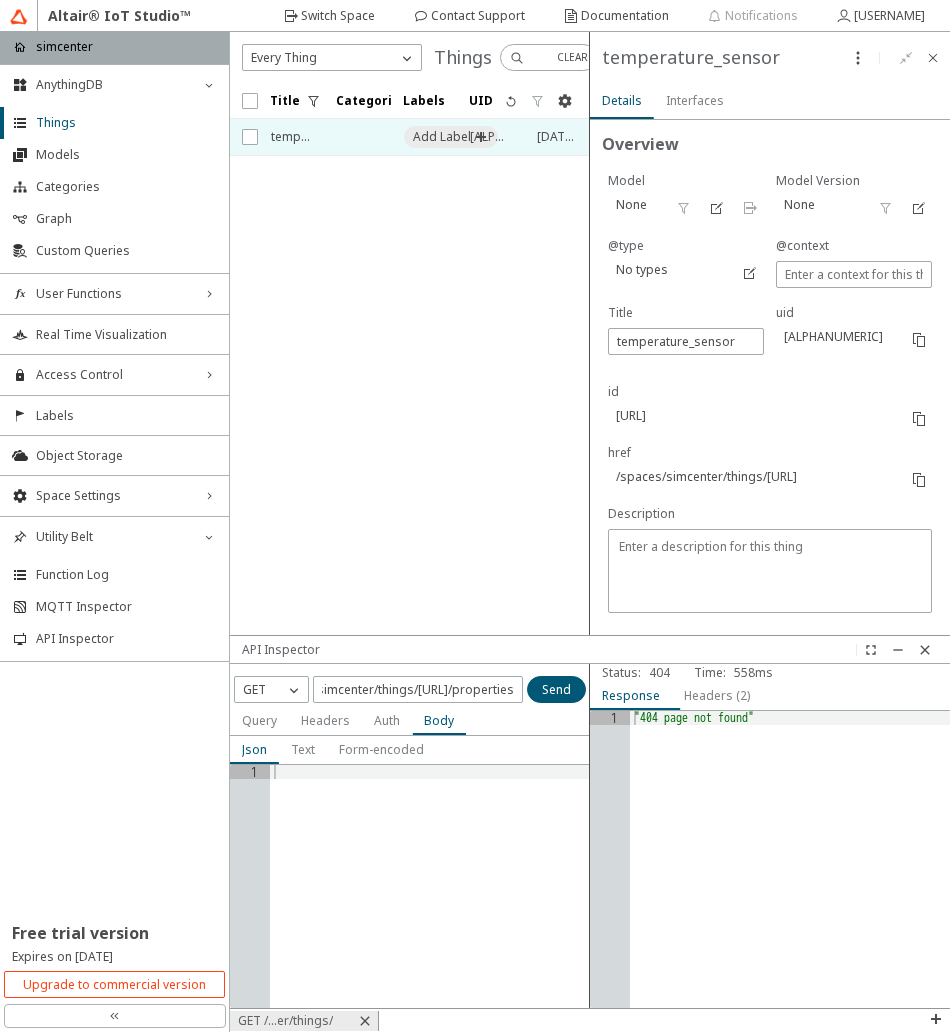 click on "Auth" at bounding box center (387, 721) 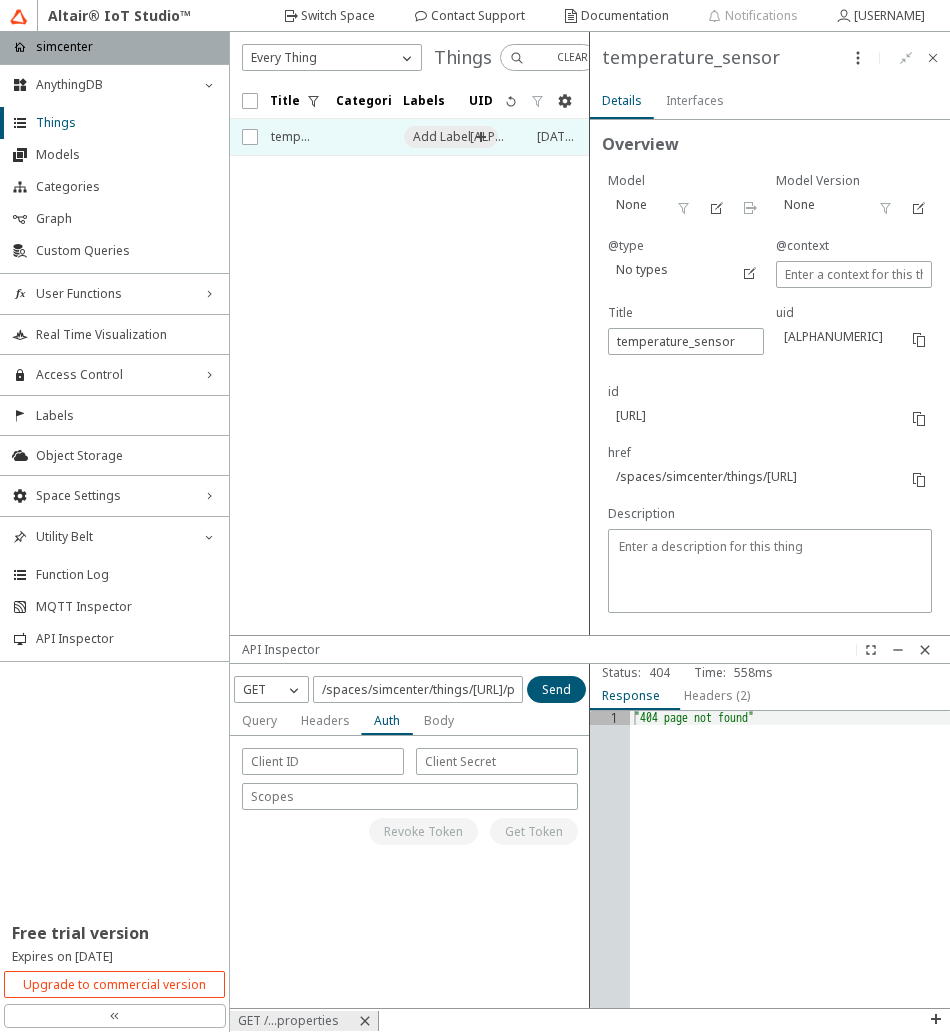 click on "Headers" at bounding box center (0, 0) 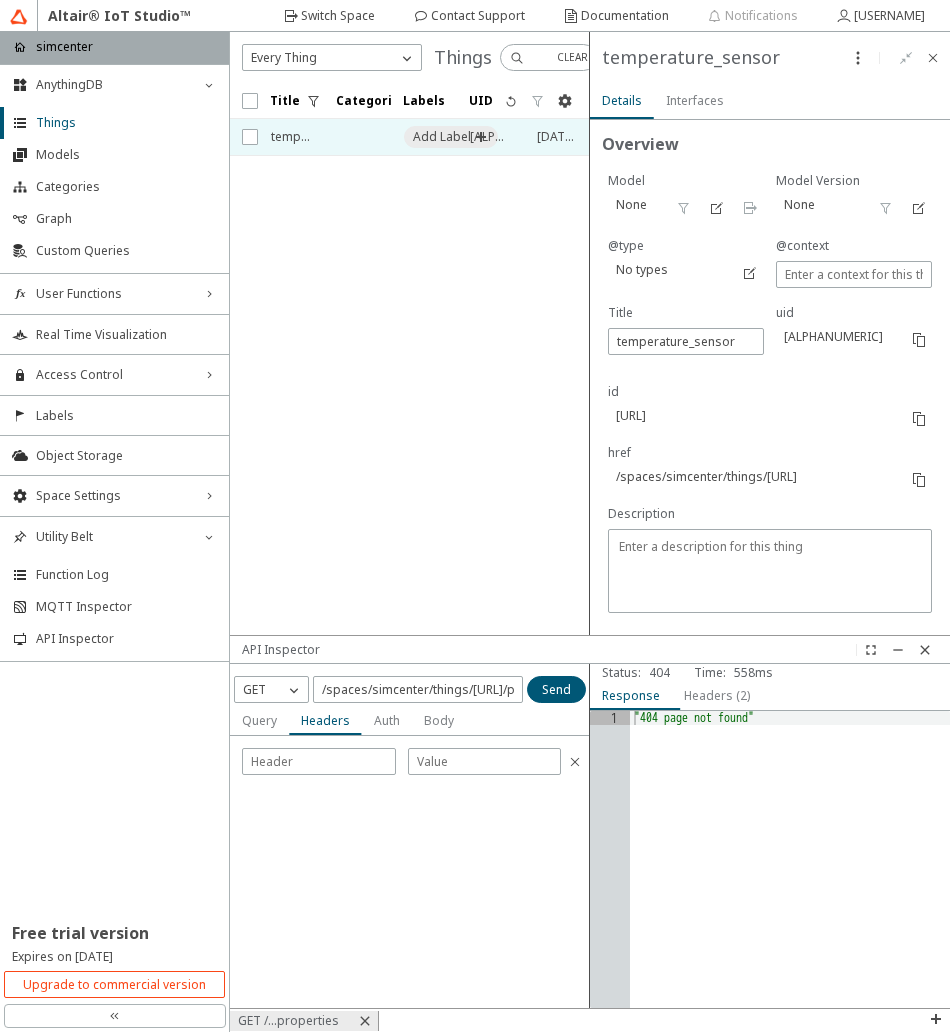 click on "Body" at bounding box center (0, 0) 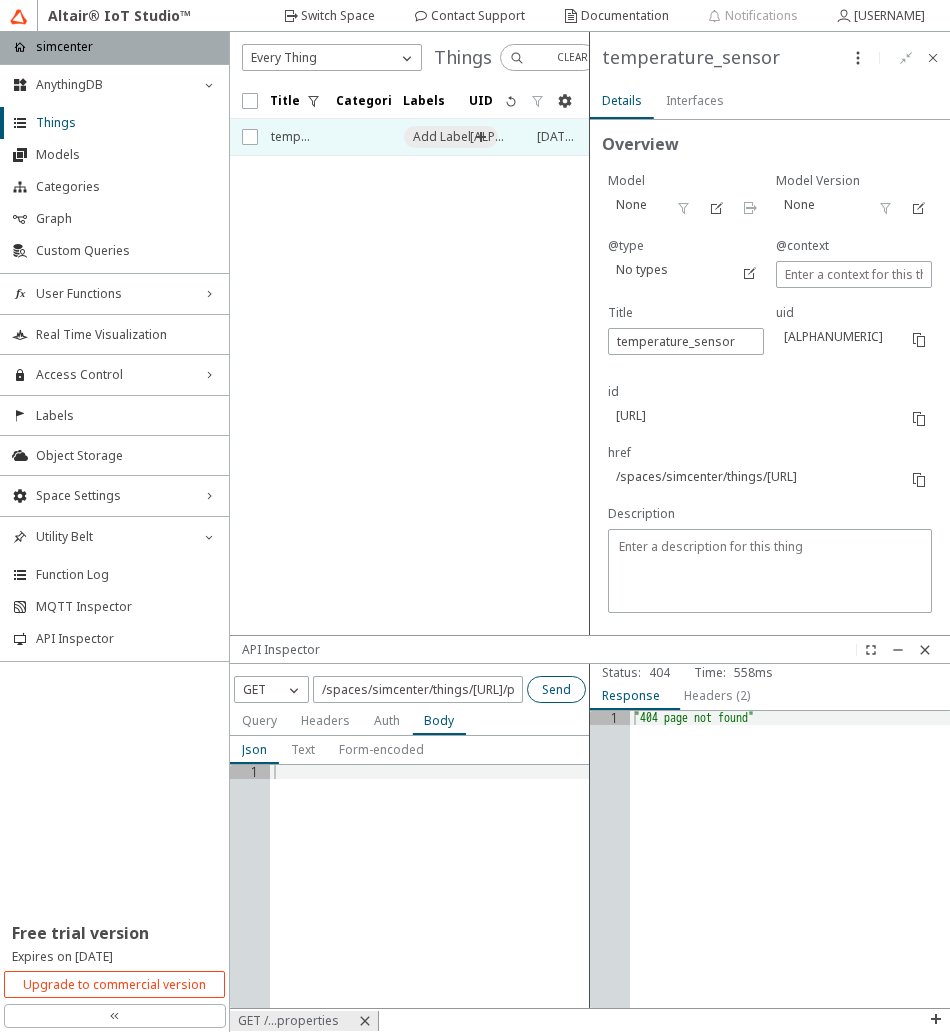 click on "Send" at bounding box center (556, 689) 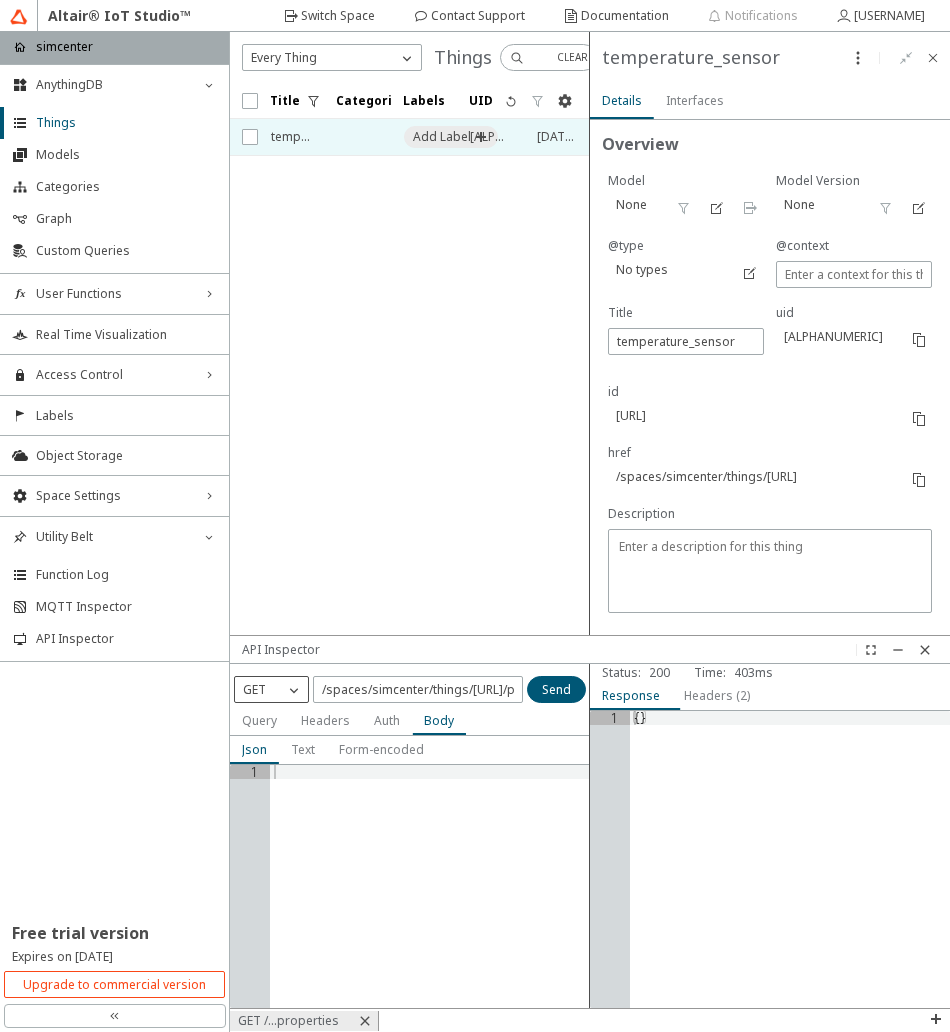 click on "GET" at bounding box center (259, 690) 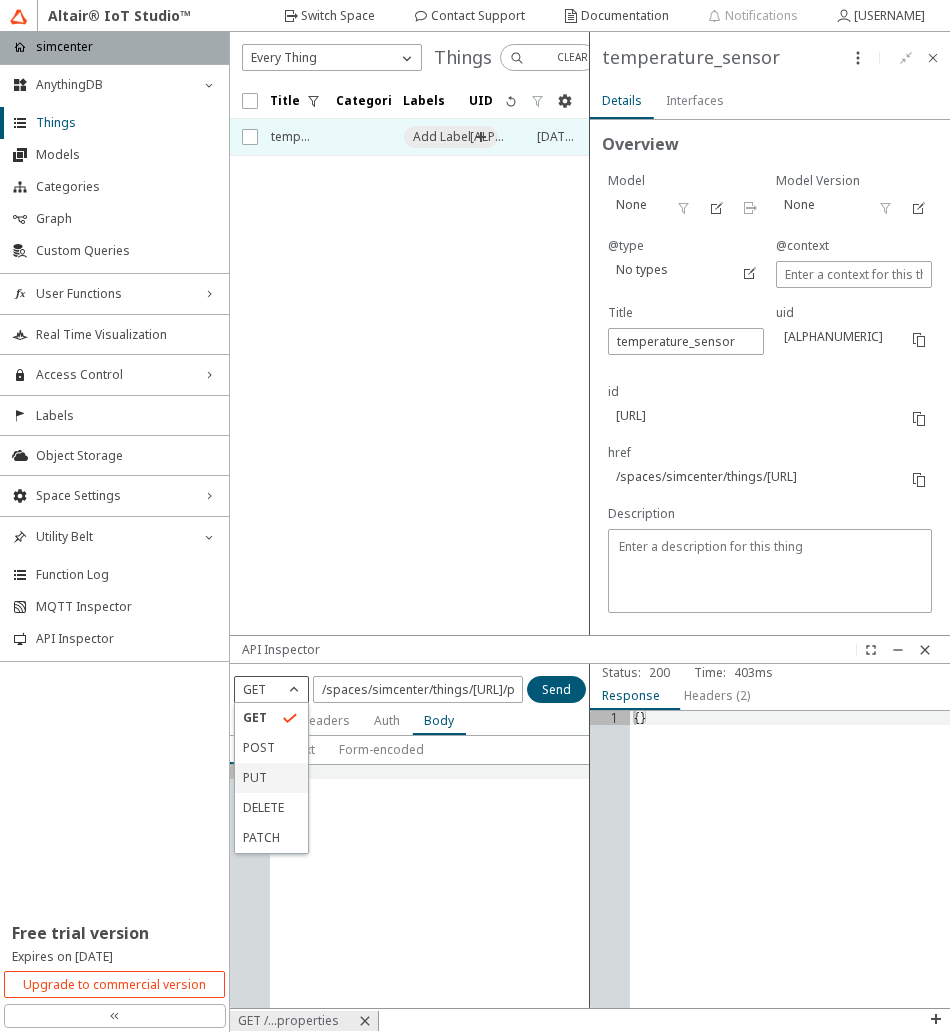 click on "PUT" 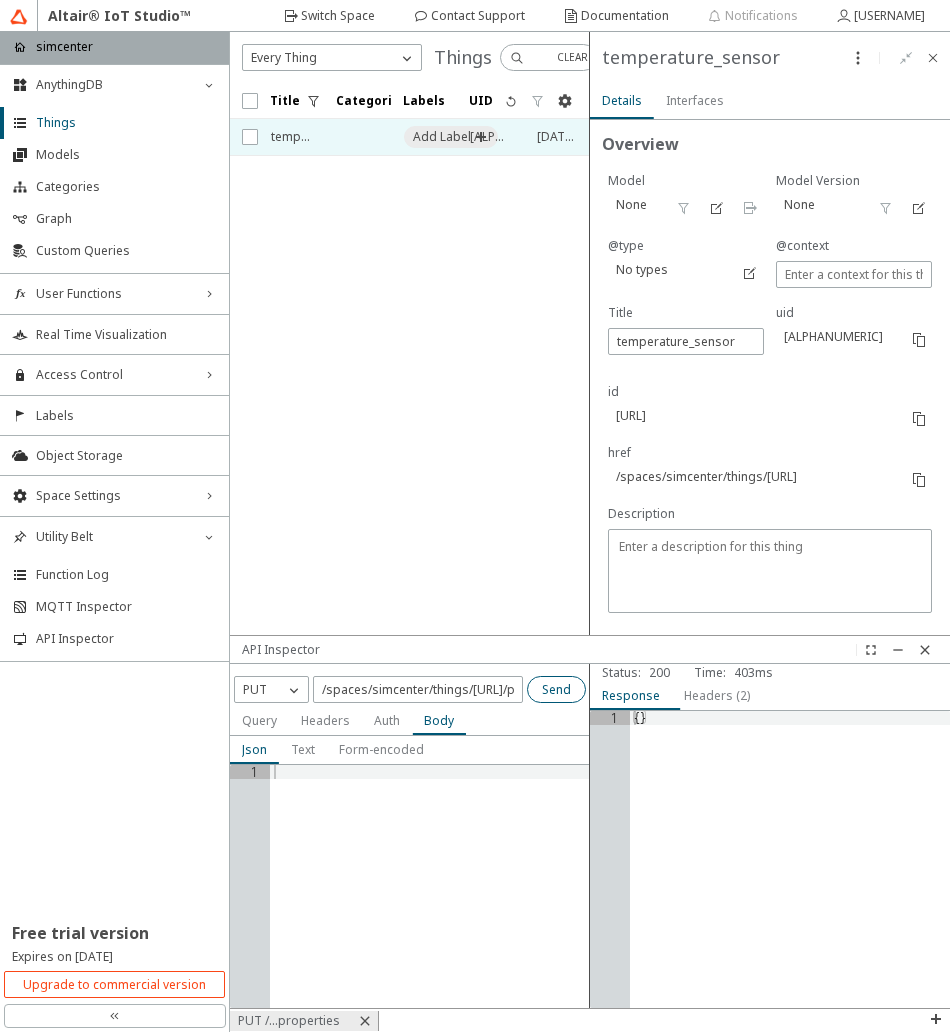 click on "Send" at bounding box center [556, 689] 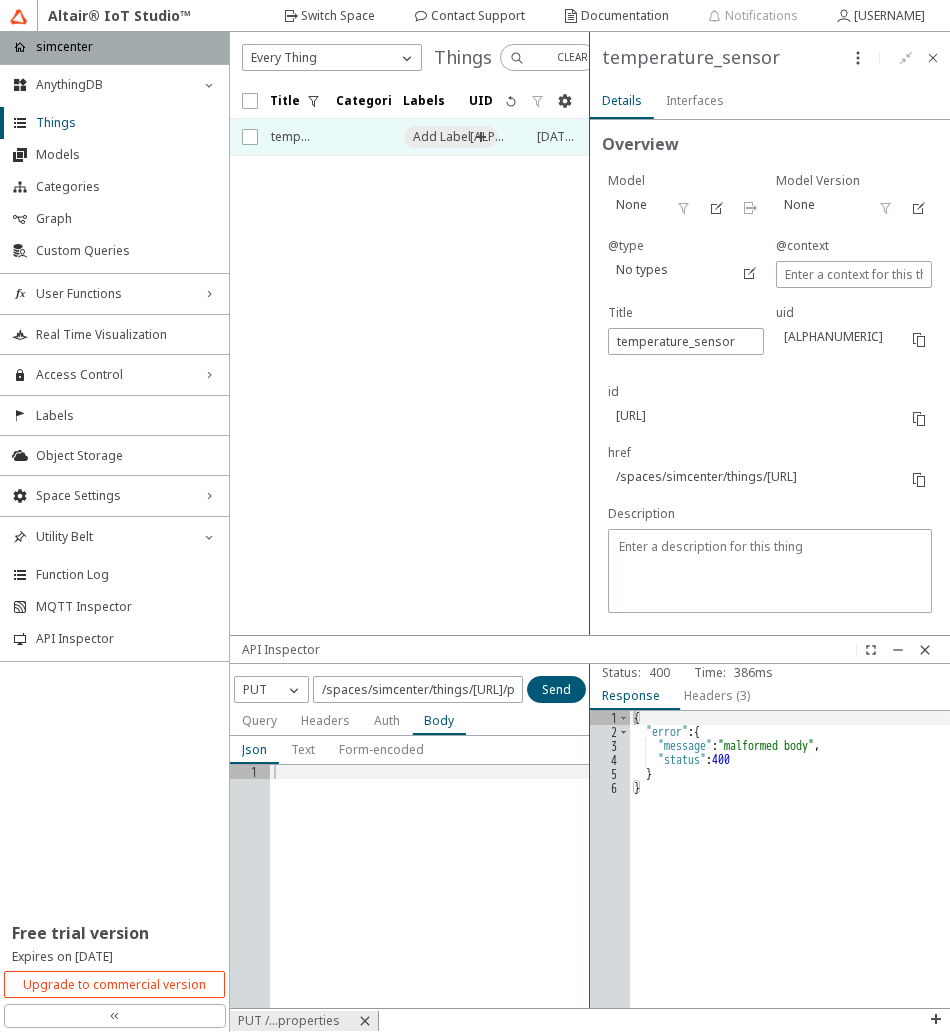 click on "Query" at bounding box center [0, 0] 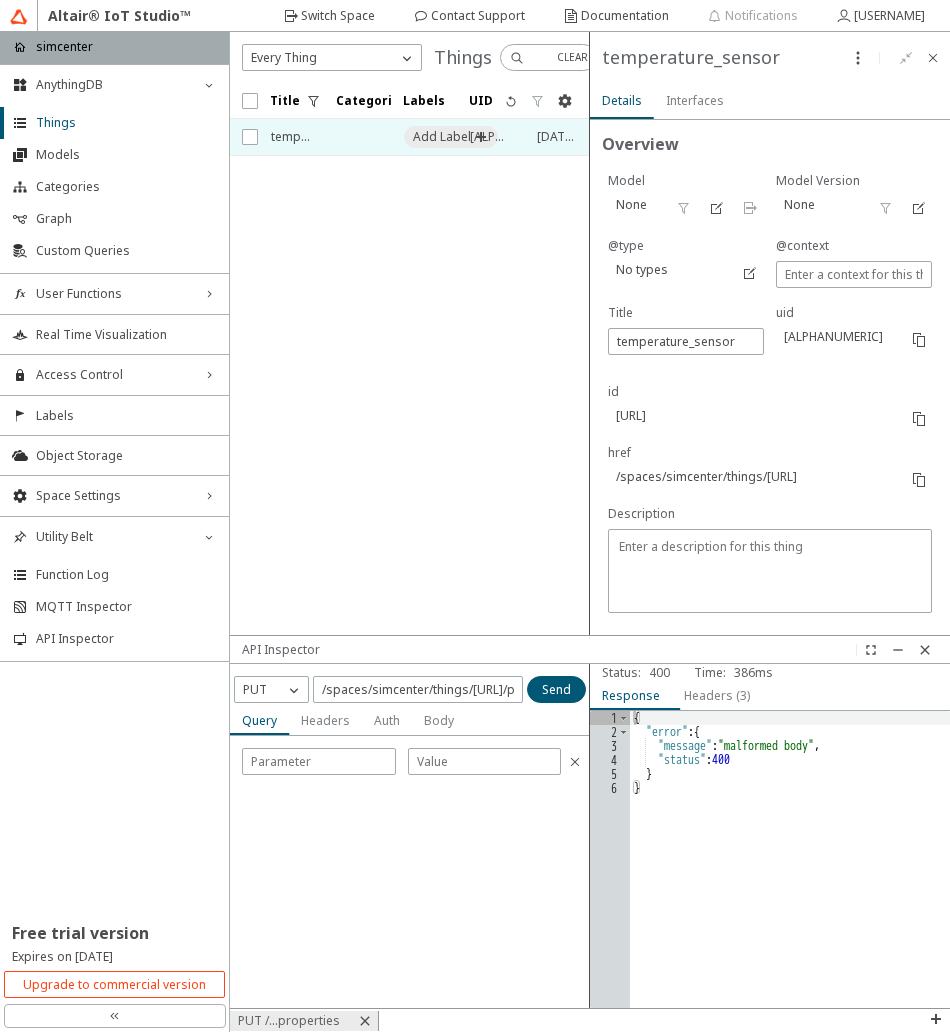 click on "Body" at bounding box center [0, 0] 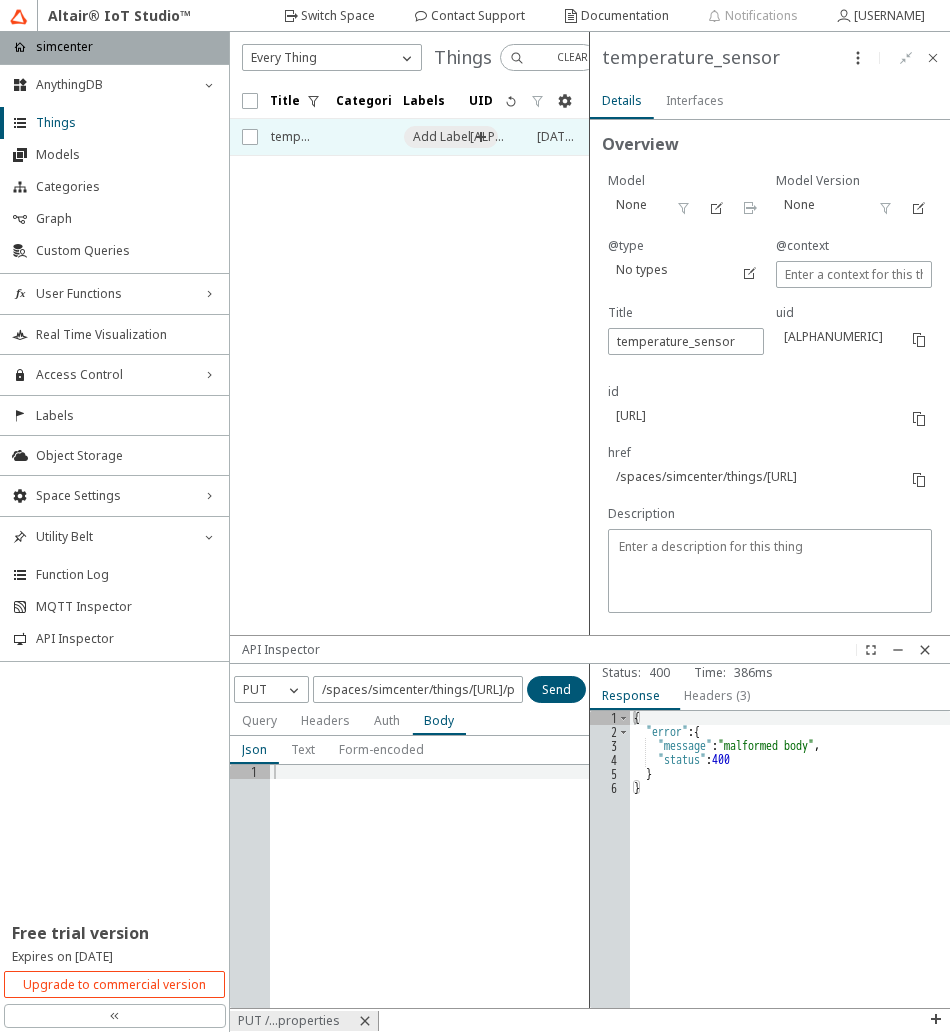 click on "Text" at bounding box center (0, 0) 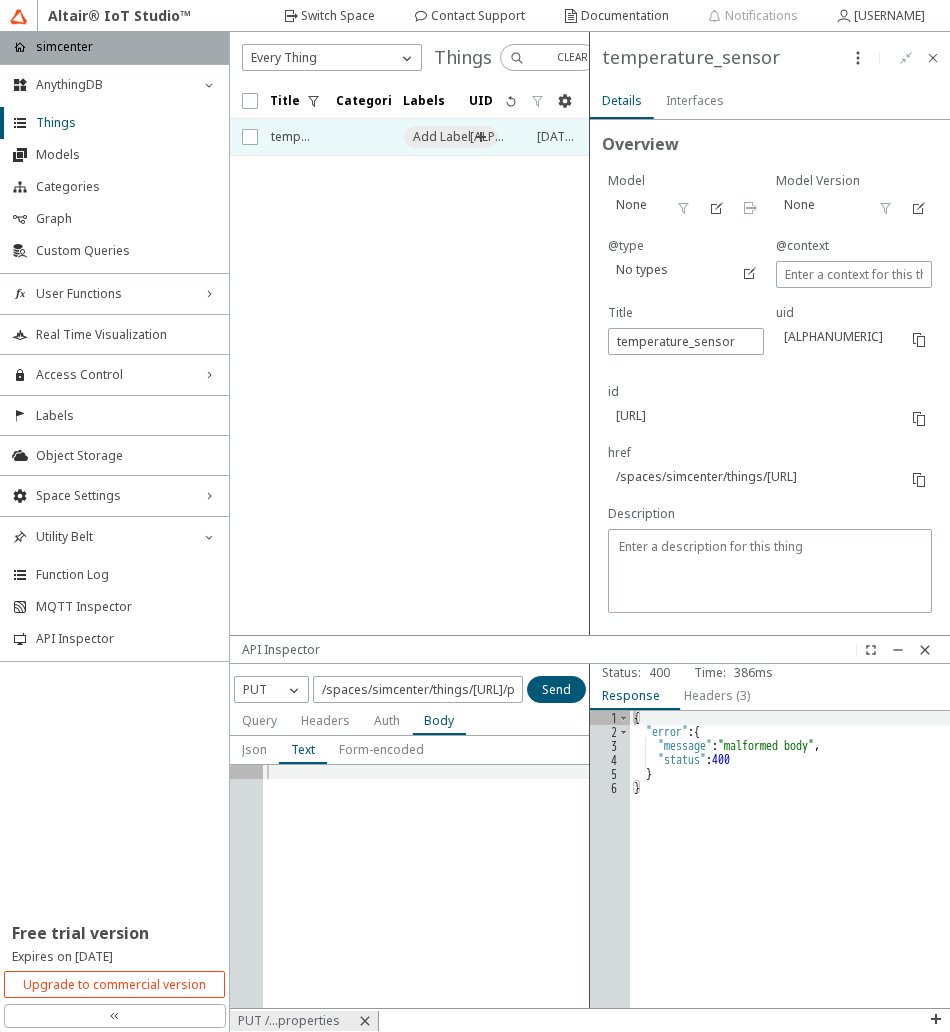 click on "Form-encoded" at bounding box center (0, 0) 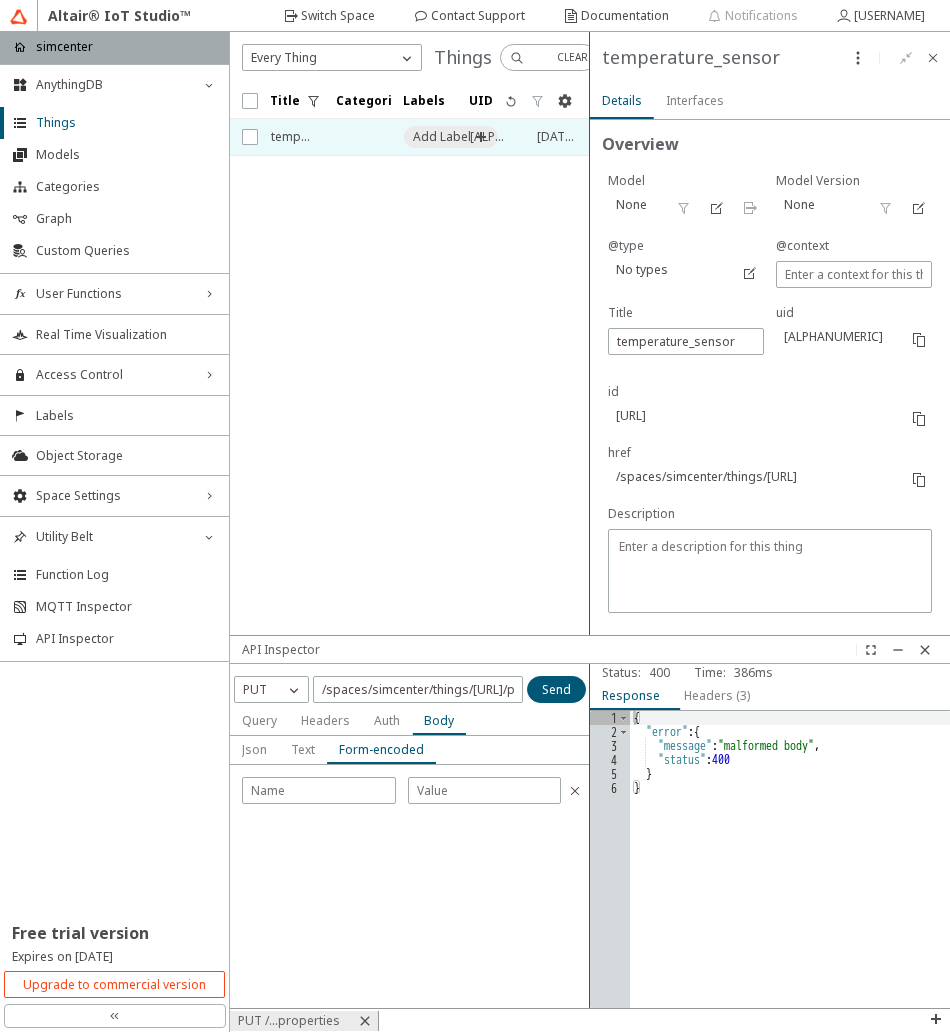 click on "Json" at bounding box center [0, 0] 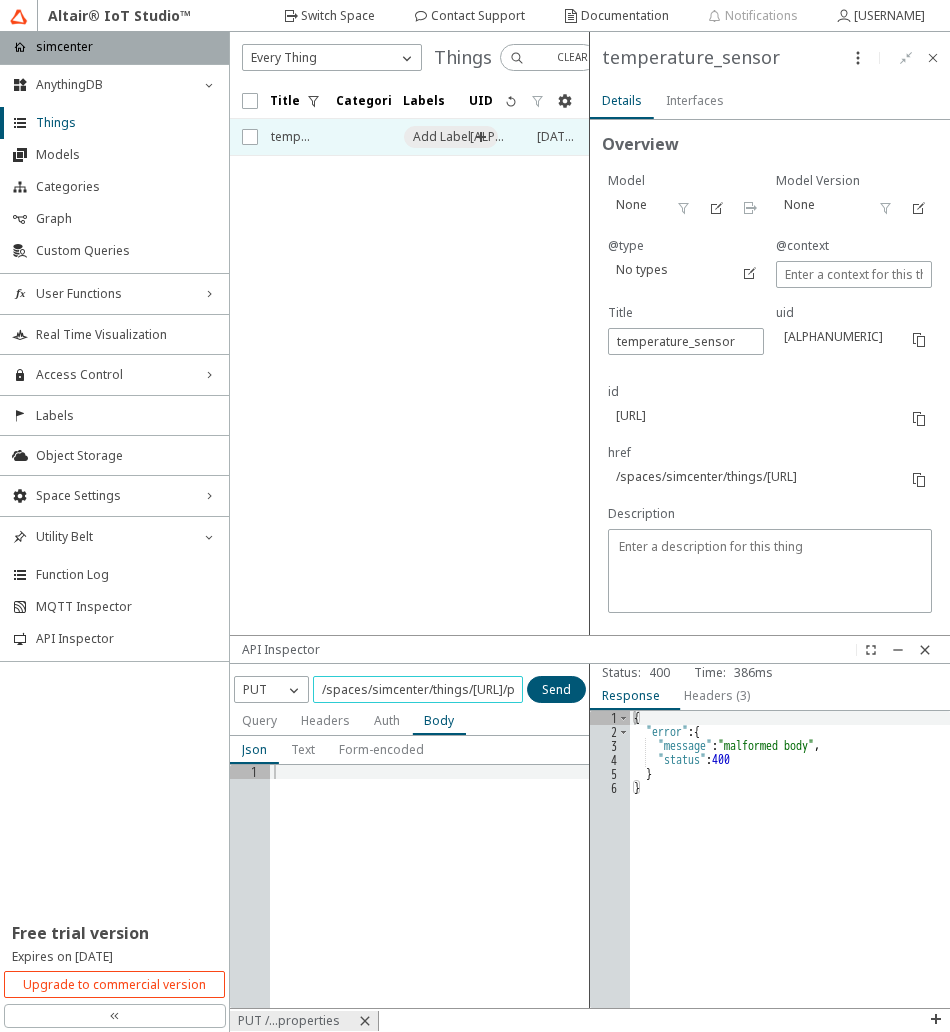 click on "/spaces/simcenter/things/[URL]/properties" at bounding box center [418, 689] 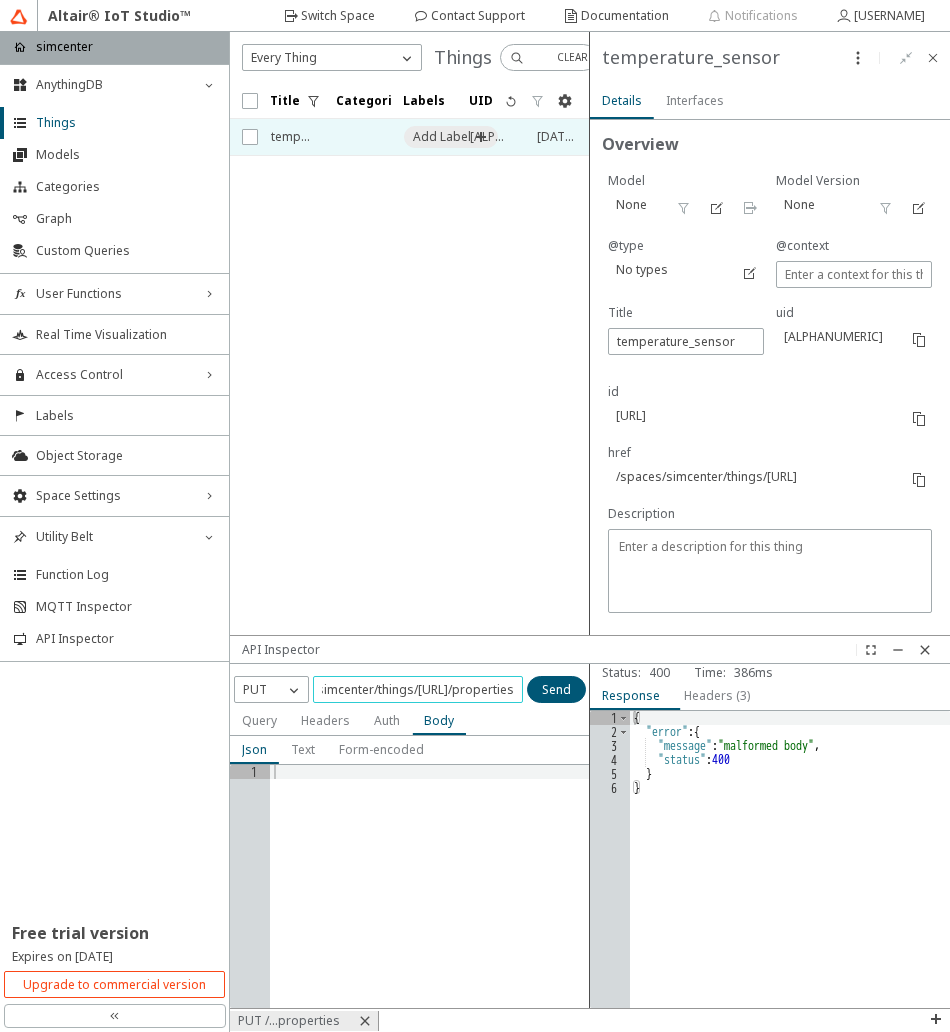 scroll, scrollTop: 0, scrollLeft: 210, axis: horizontal 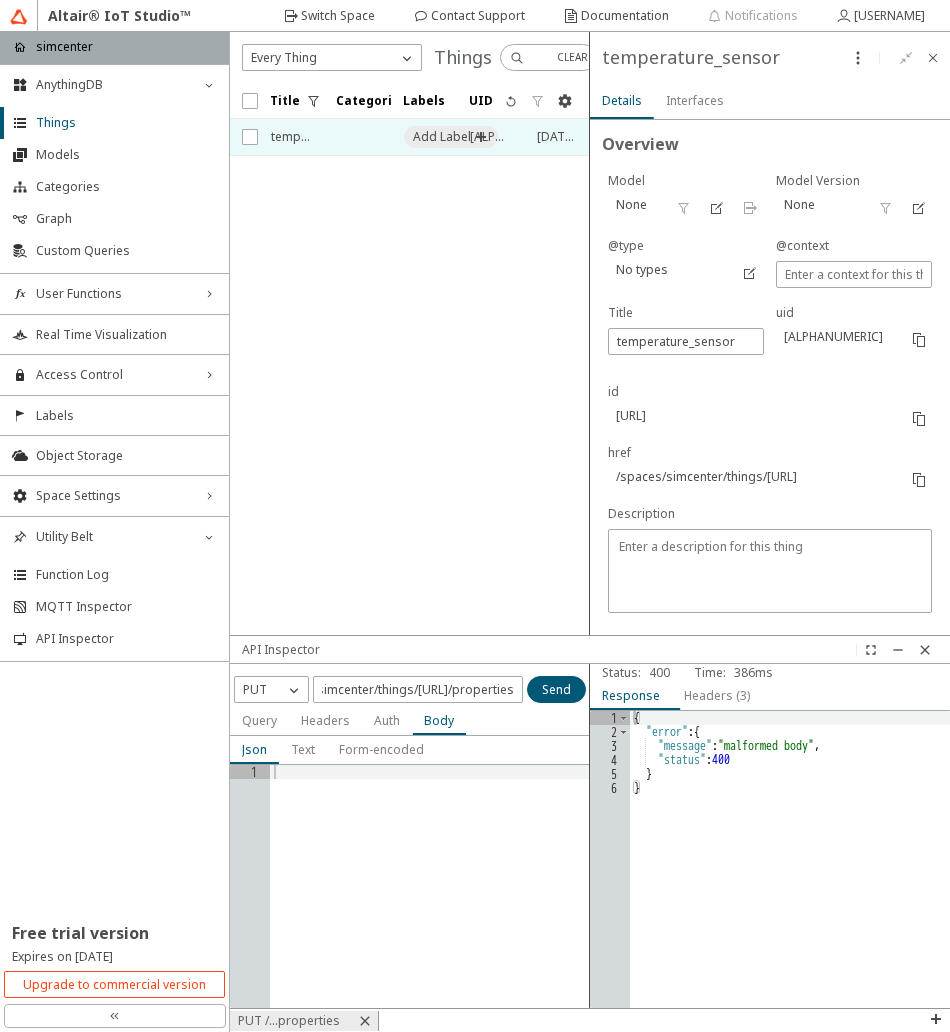 click on "Query" at bounding box center [259, 721] 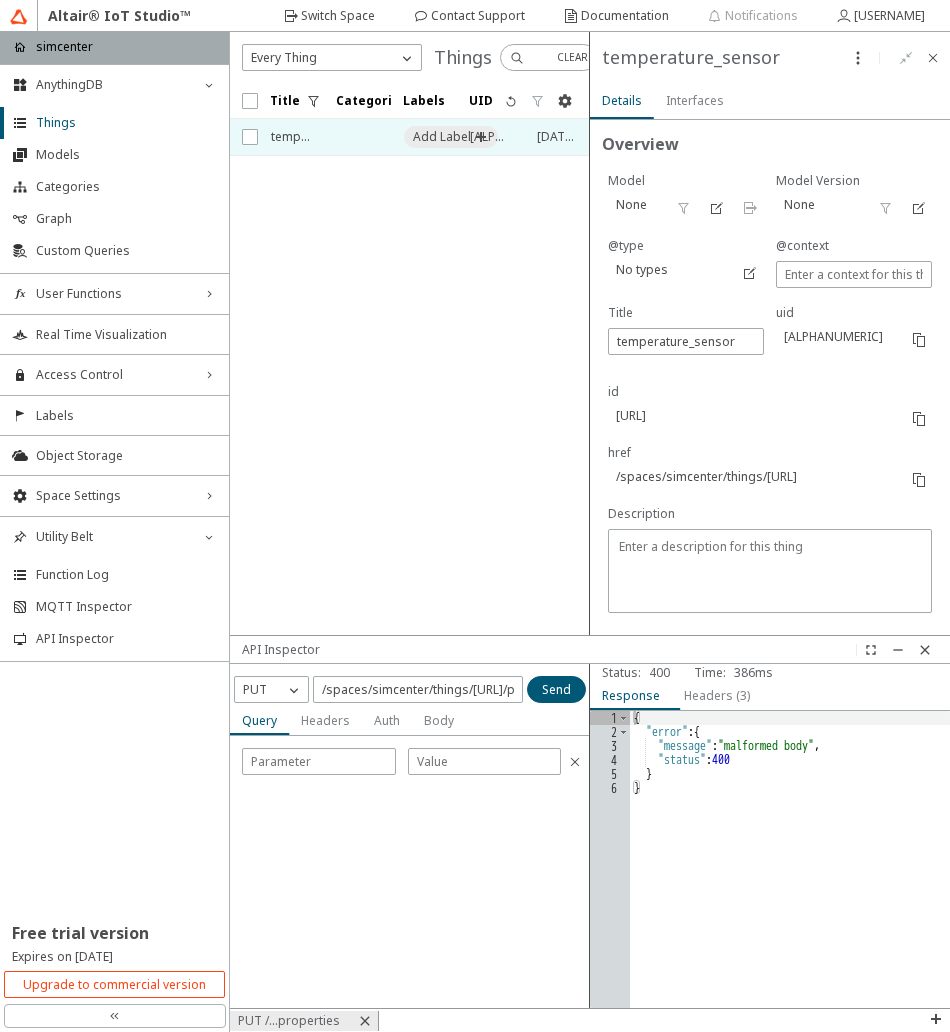 click on "Headers" at bounding box center [0, 0] 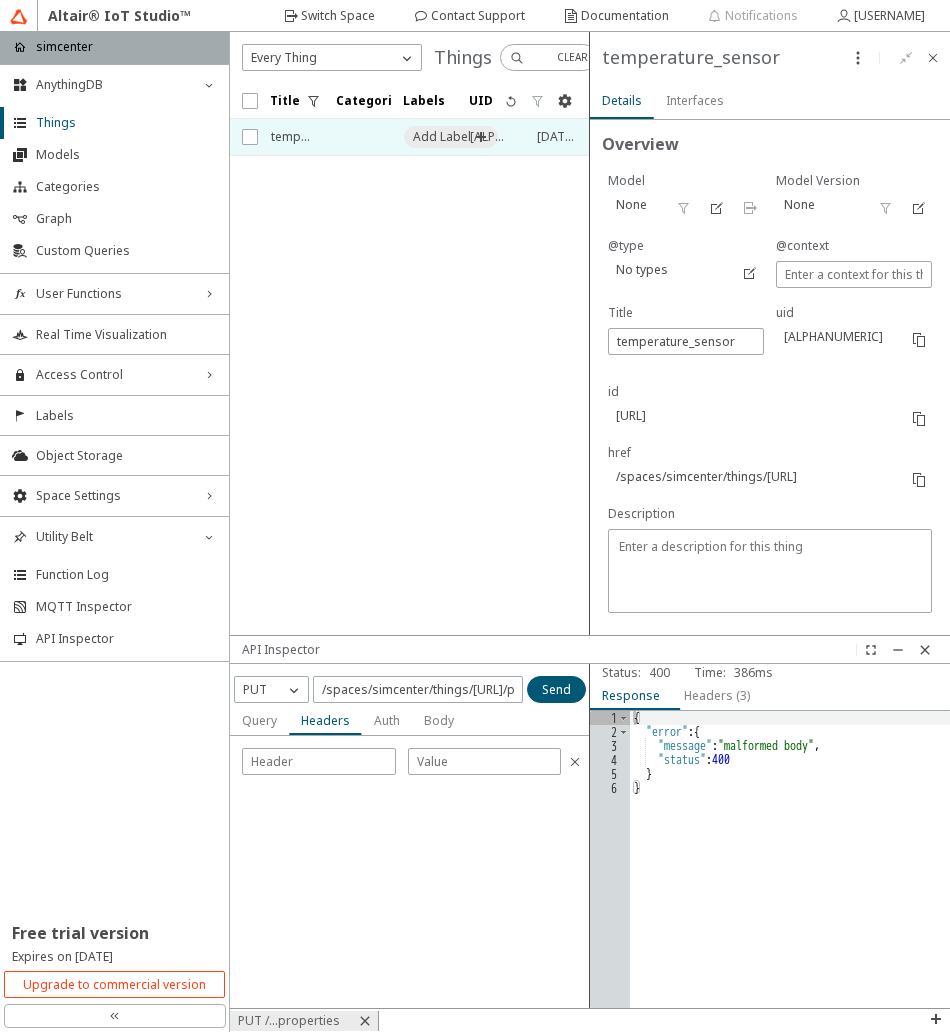 click on "Auth" at bounding box center [0, 0] 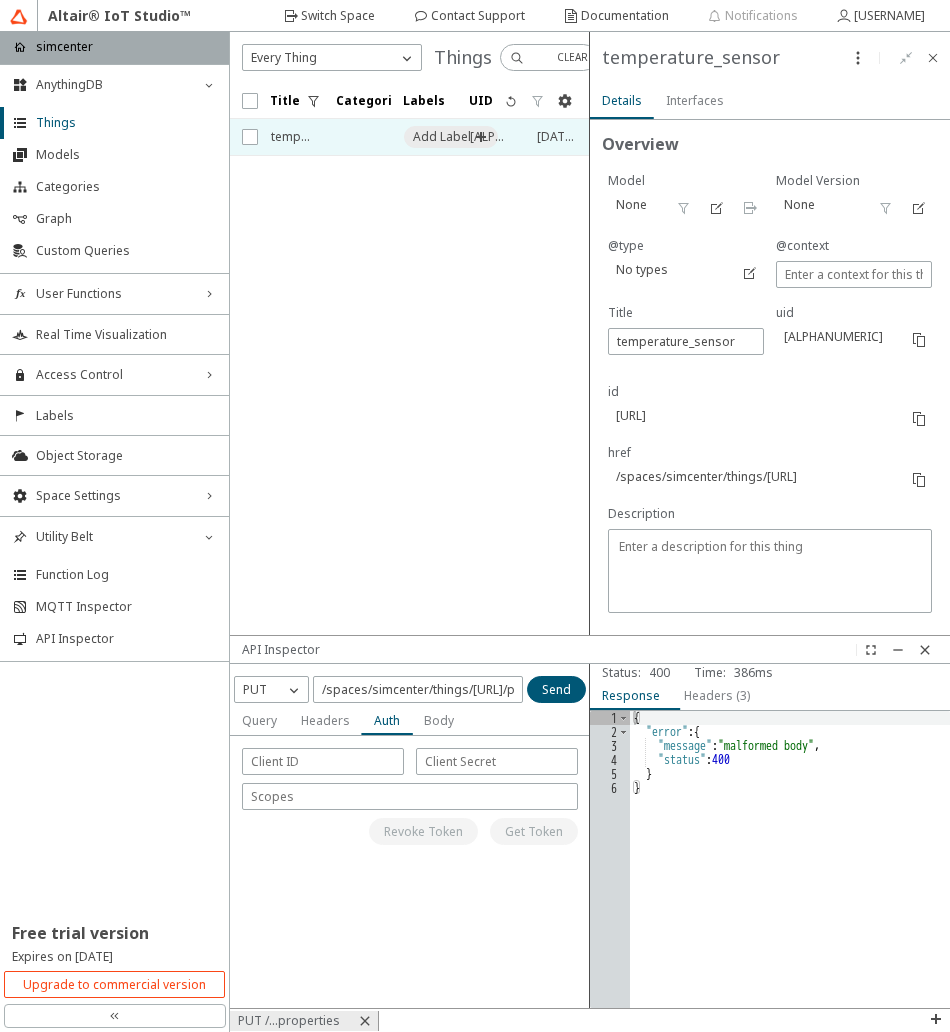 click on "Body" at bounding box center [0, 0] 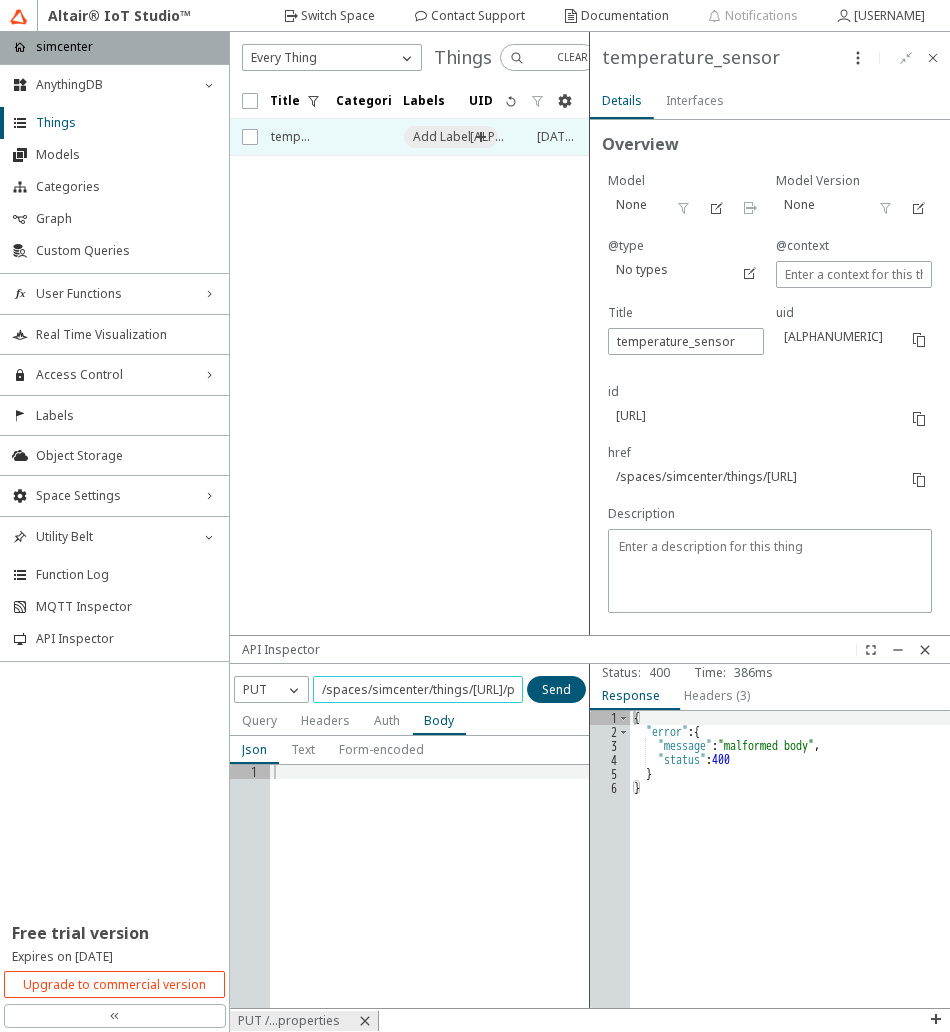 drag, startPoint x: 367, startPoint y: 691, endPoint x: 425, endPoint y: 691, distance: 58 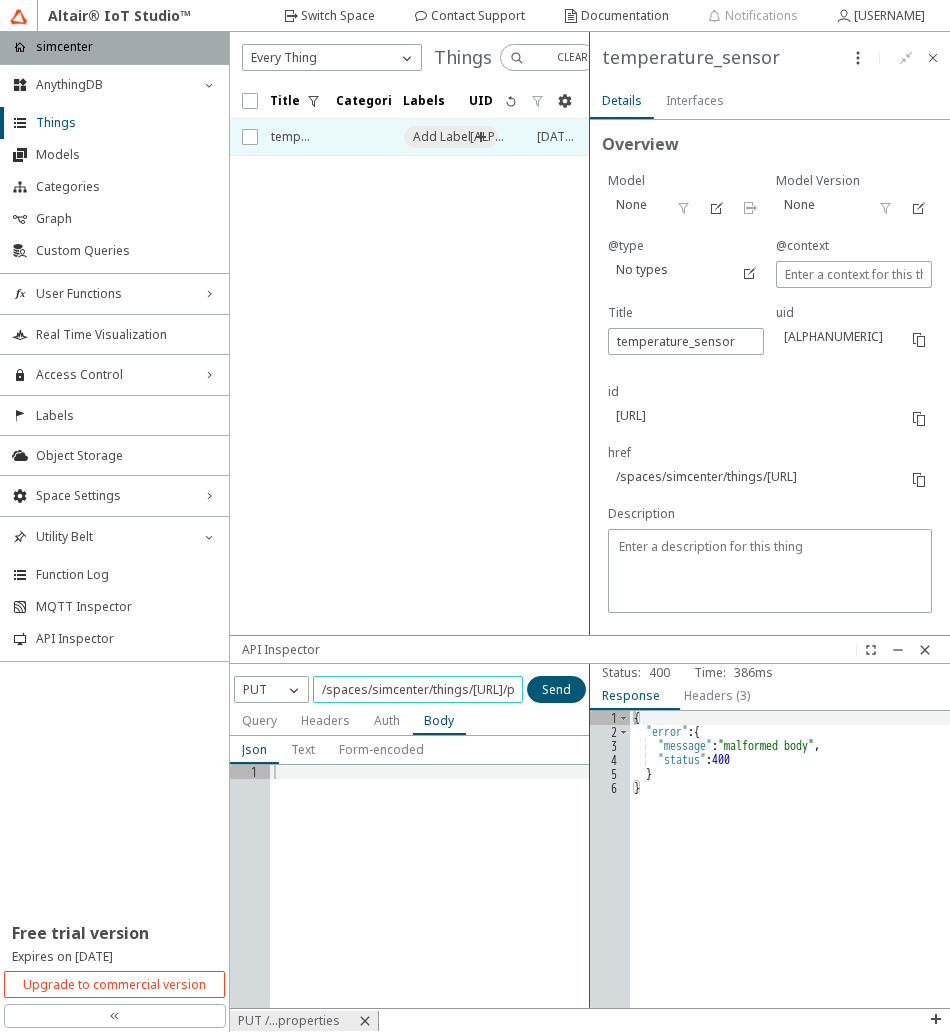click on "/spaces/simcenter/things/[URL]/properties" at bounding box center (418, 689) 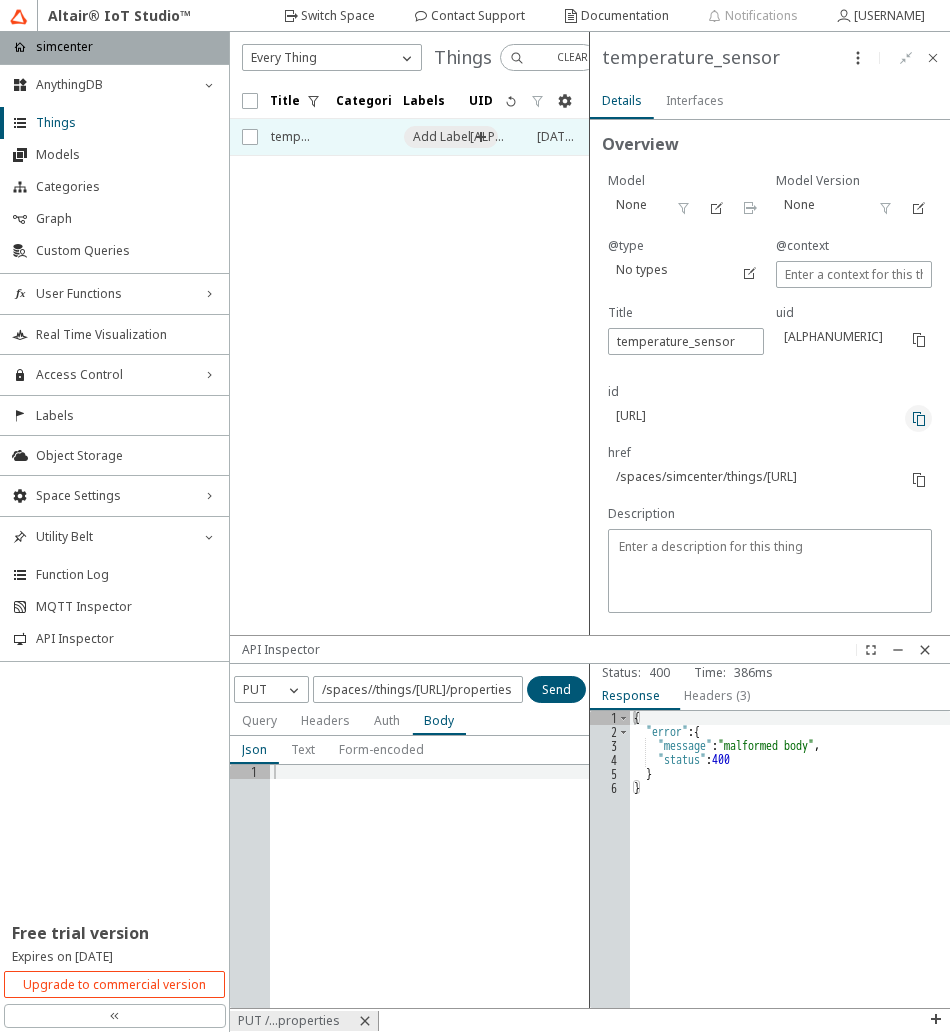 click 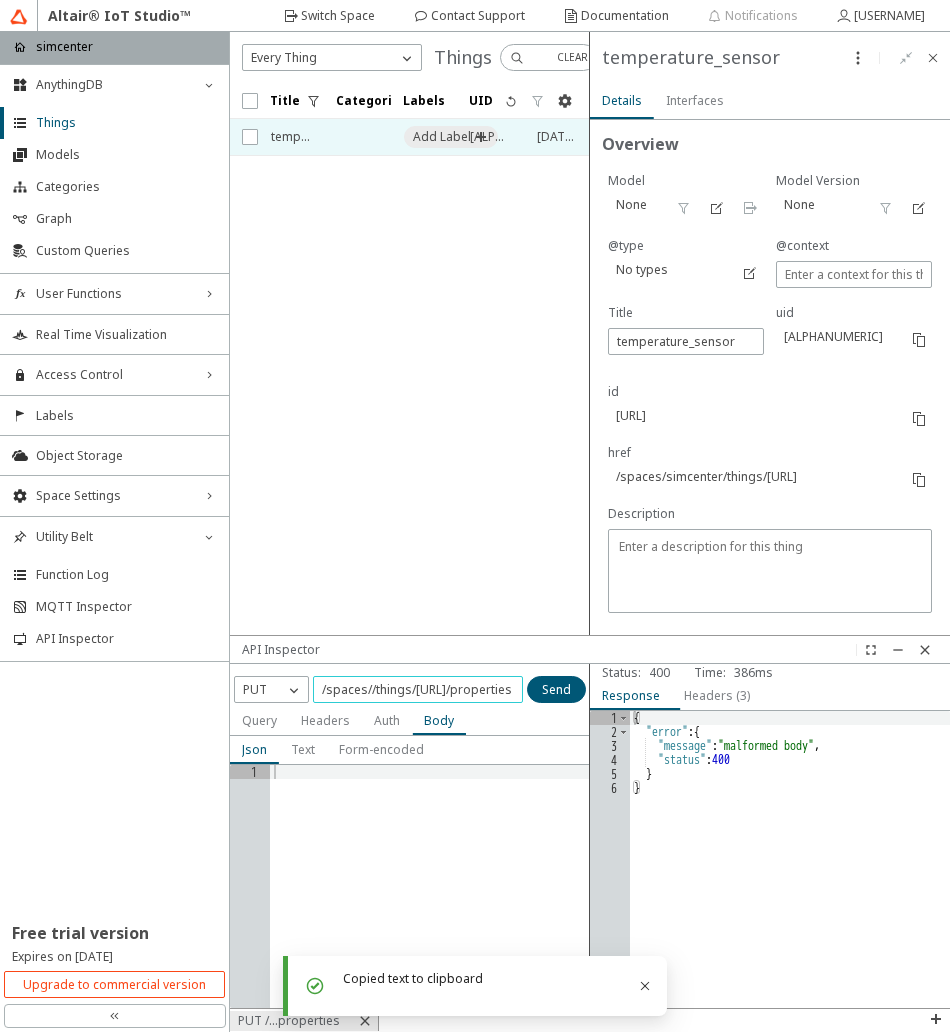 click on "/spaces//things/[URL]/properties" at bounding box center [418, 689] 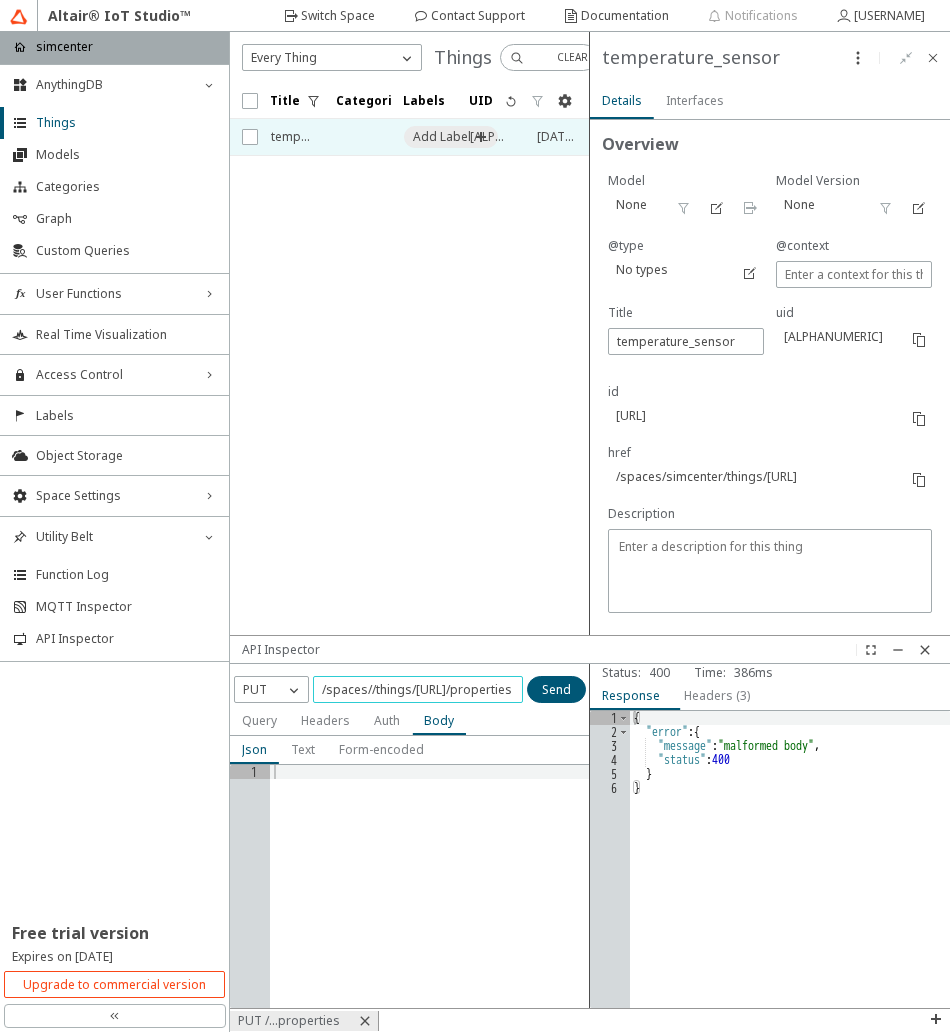 paste on "[URL]" 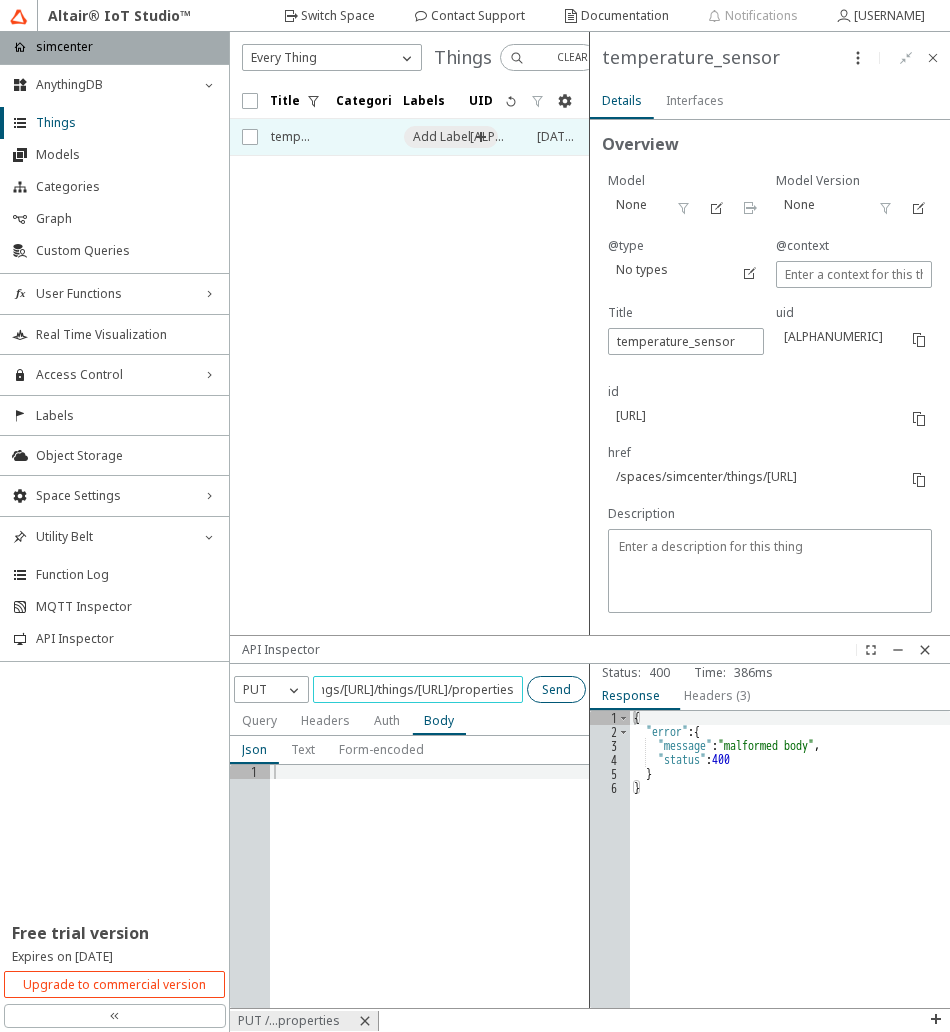 scroll, scrollTop: 0, scrollLeft: 658, axis: horizontal 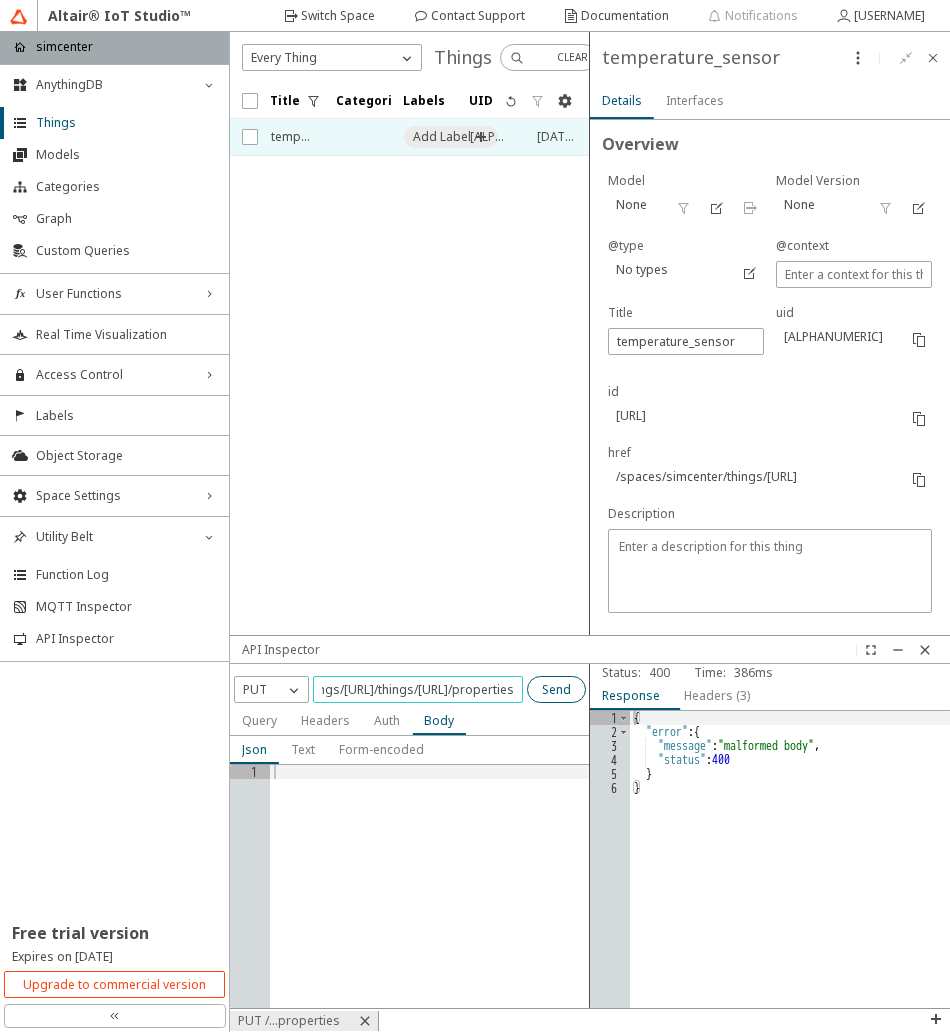 drag, startPoint x: 436, startPoint y: 687, endPoint x: 564, endPoint y: 684, distance: 128.03516 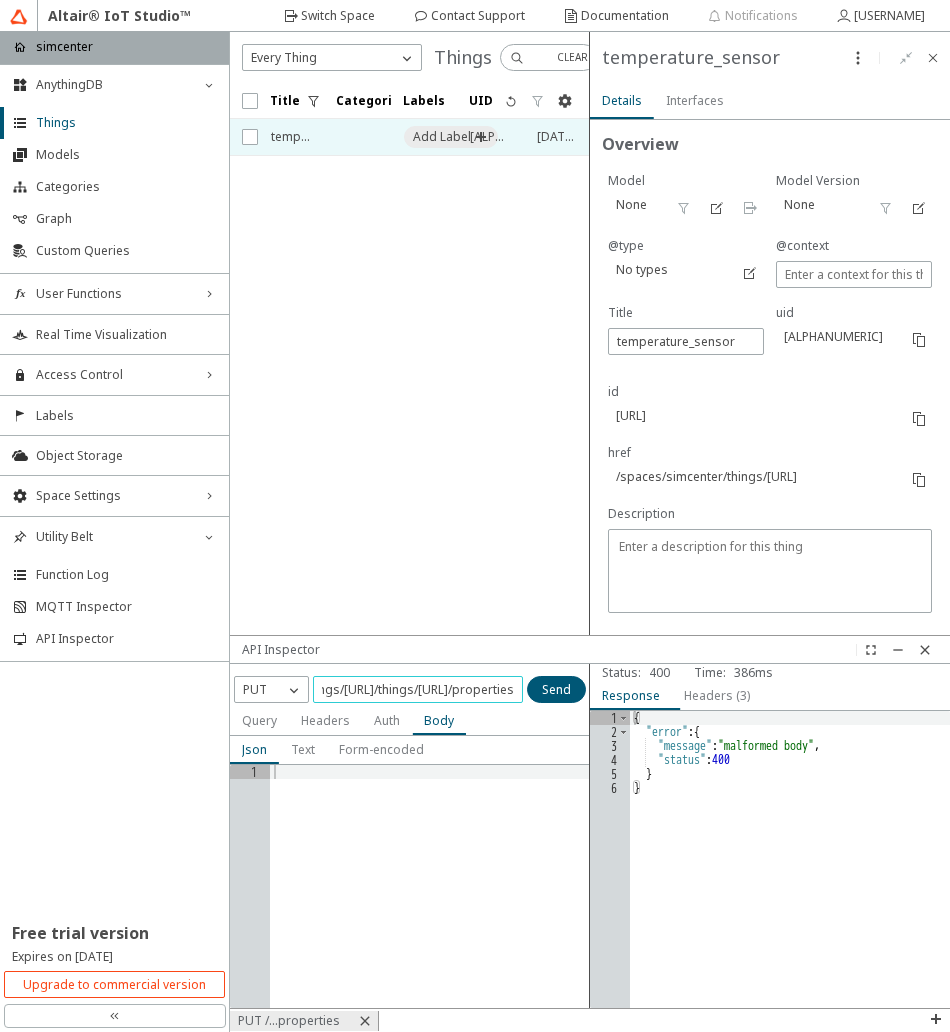 type on "/spaces/https://api.swx.altairone.com/spaces/simcenter/things/[URL]/things/[URL]/properties" 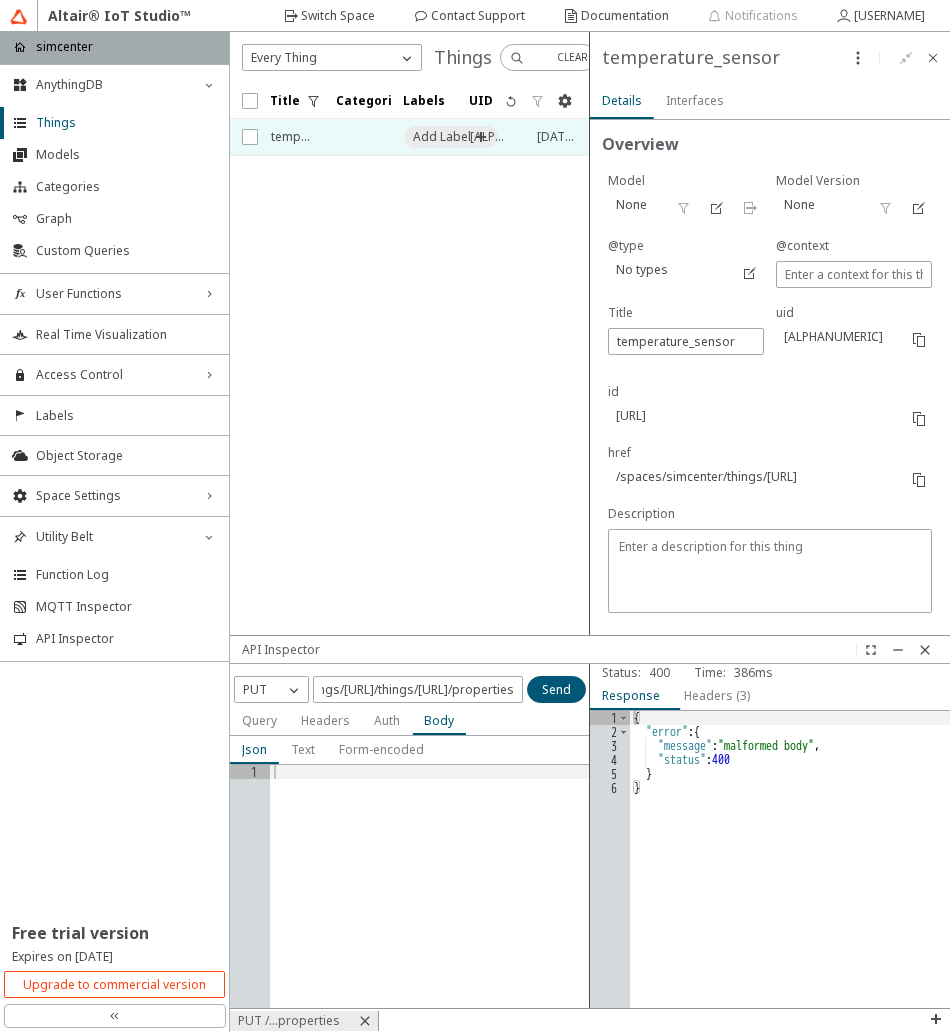 type 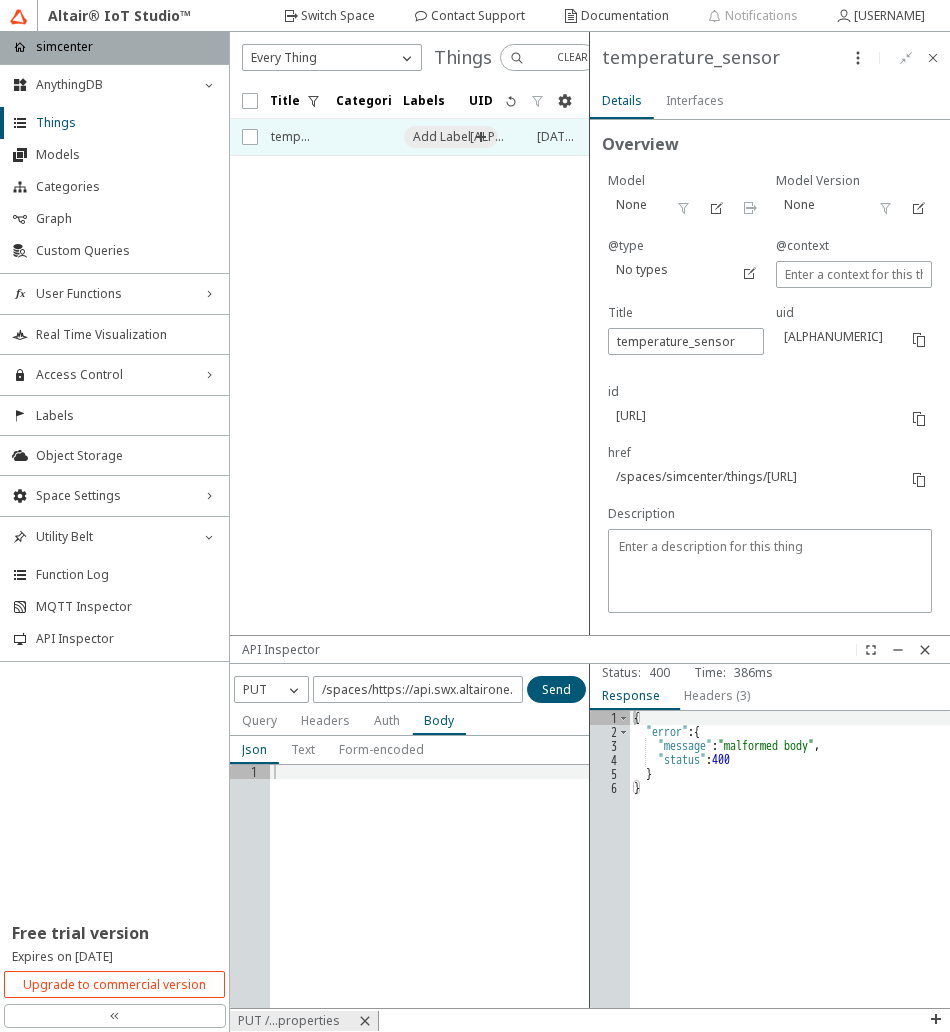 click on "Auth" at bounding box center [0, 0] 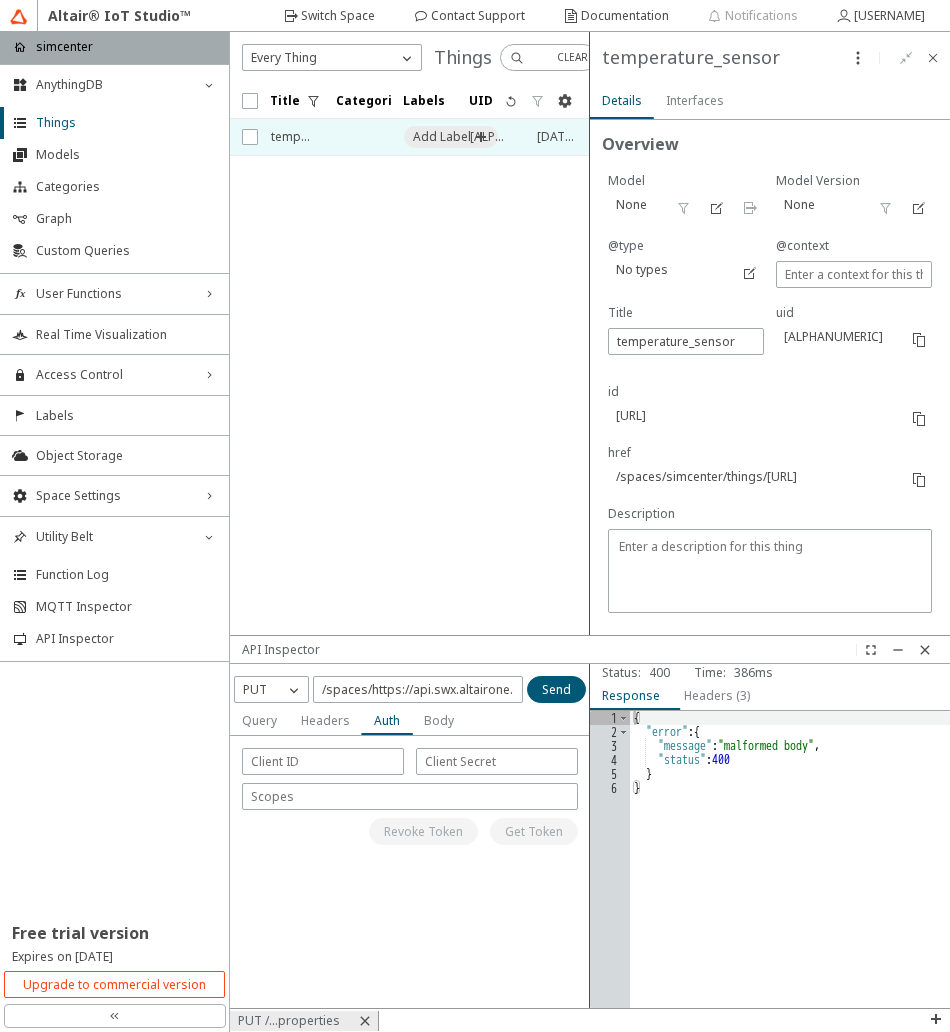click on "Headers" at bounding box center (0, 0) 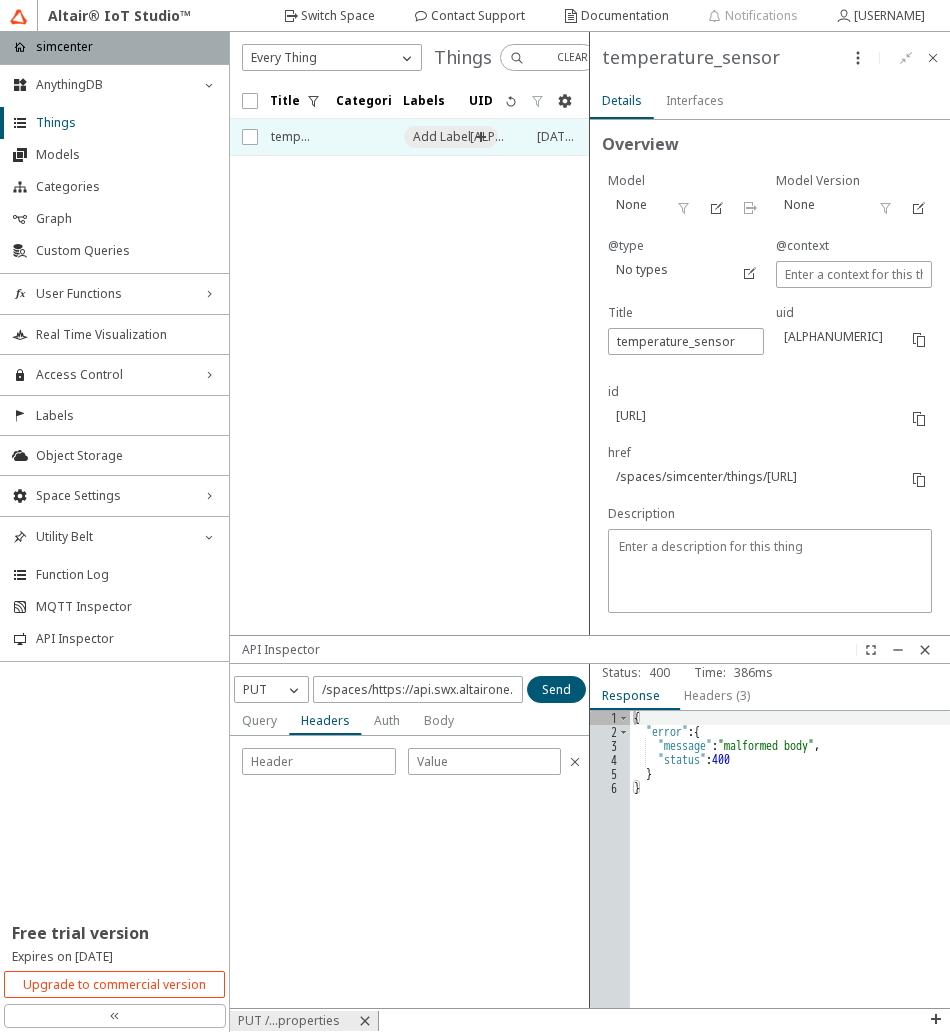 click on "Query" at bounding box center (0, 0) 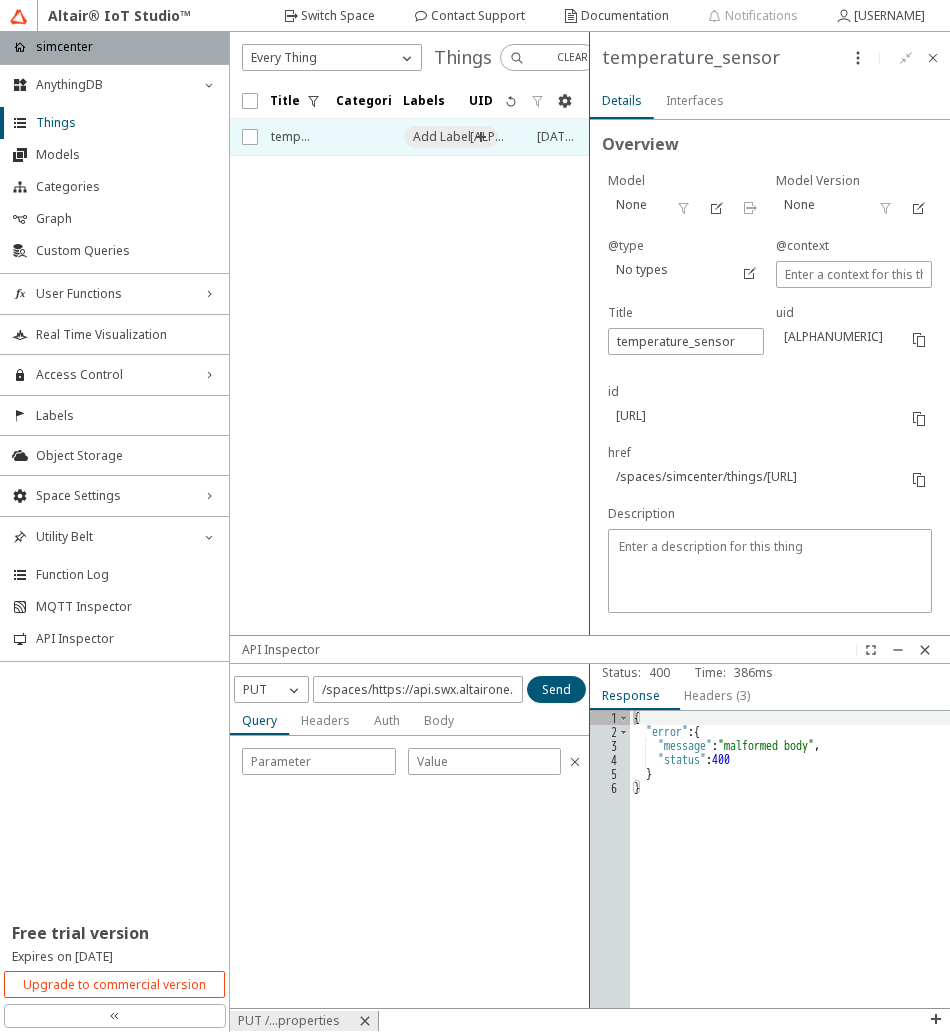 click on "Body" at bounding box center [0, 0] 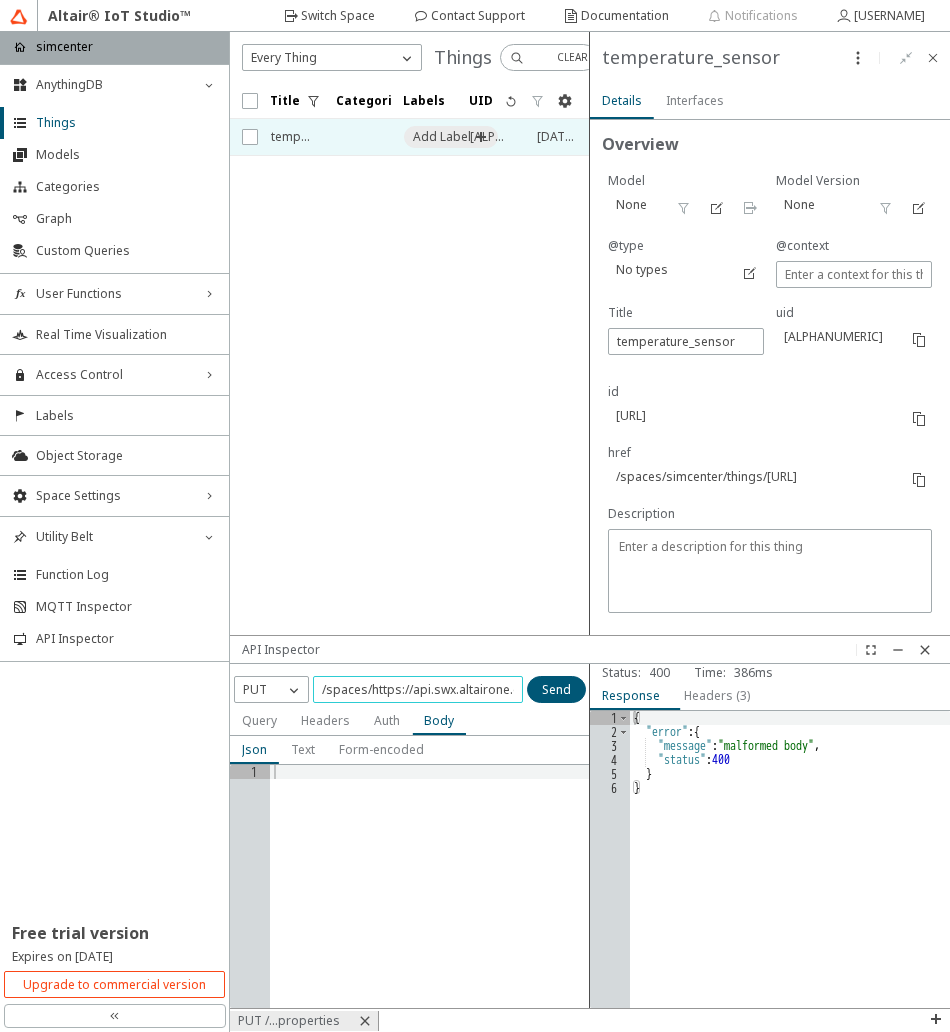 click on "/spaces/https://api.swx.altairone.com/spaces/simcenter/things/[URL]/things/[URL]/properties" at bounding box center (418, 689) 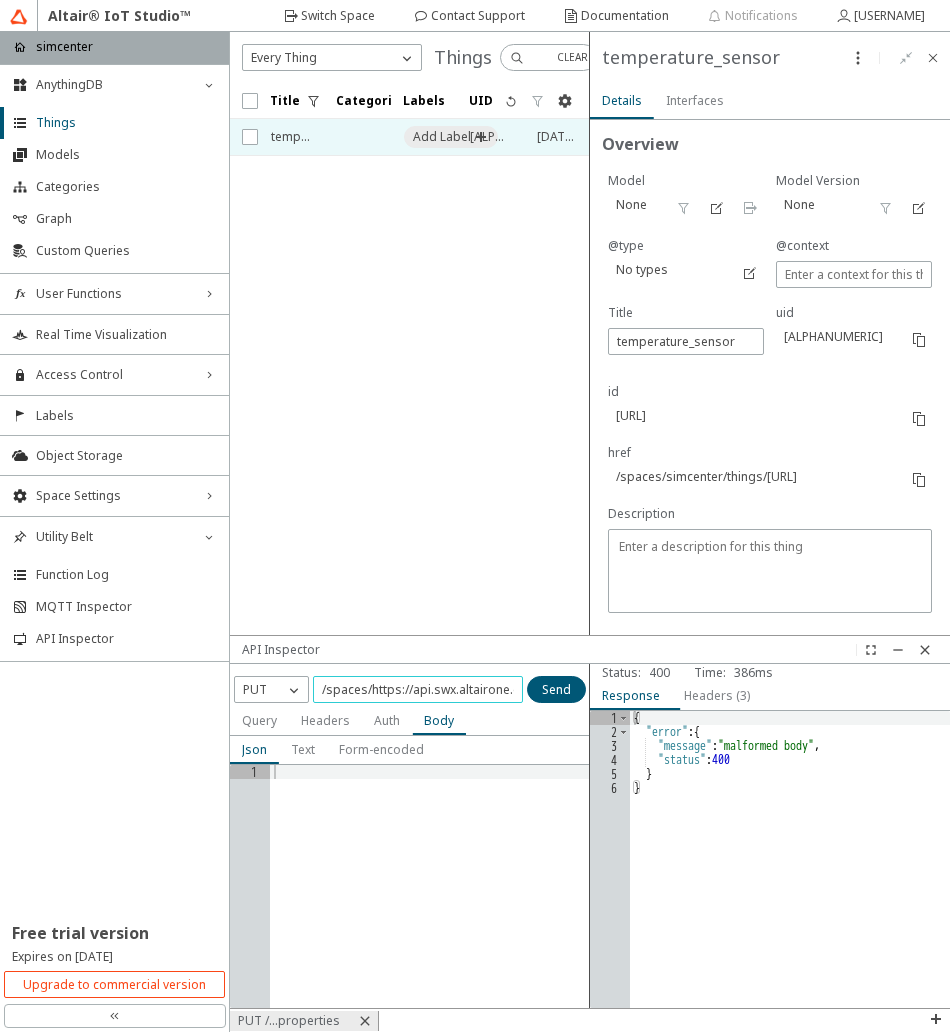 click on "/spaces/https://api.swx.altairone.com/spaces/simcenter/things/[URL]/things/[URL]/properties" at bounding box center [418, 689] 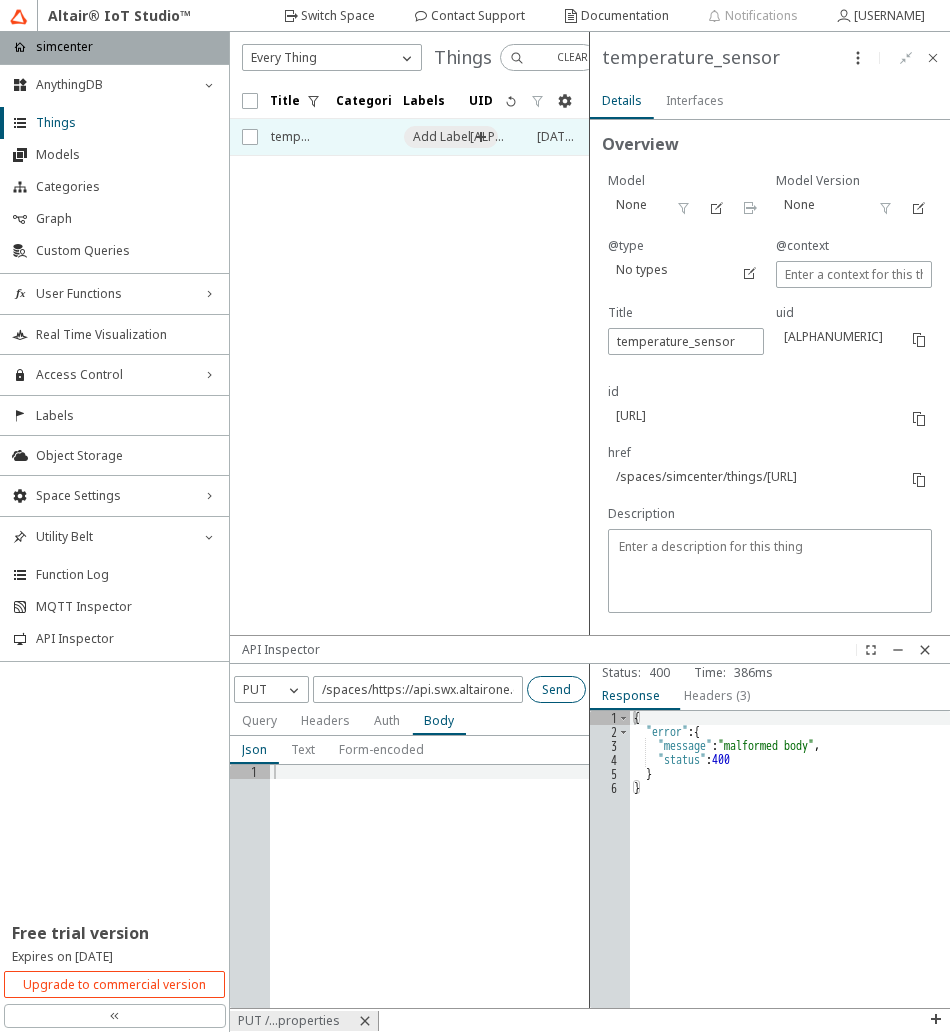 click on "Send" at bounding box center [0, 0] 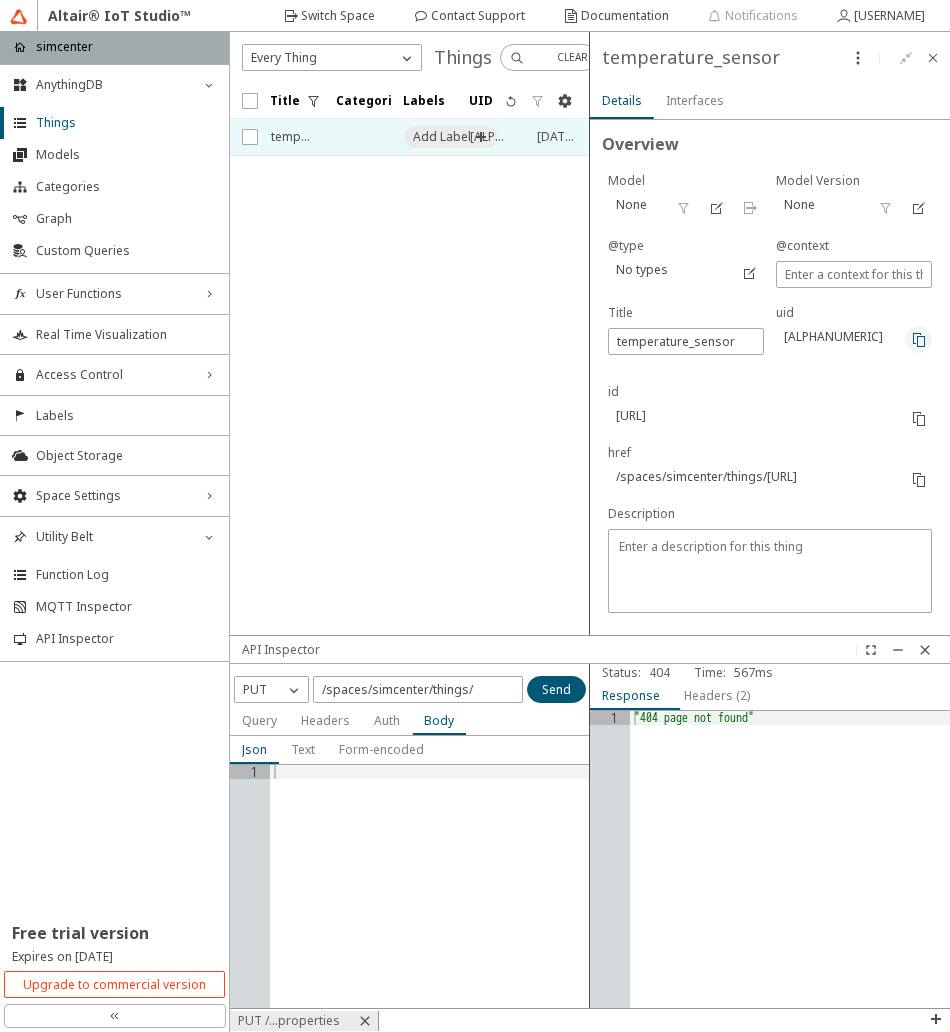 click 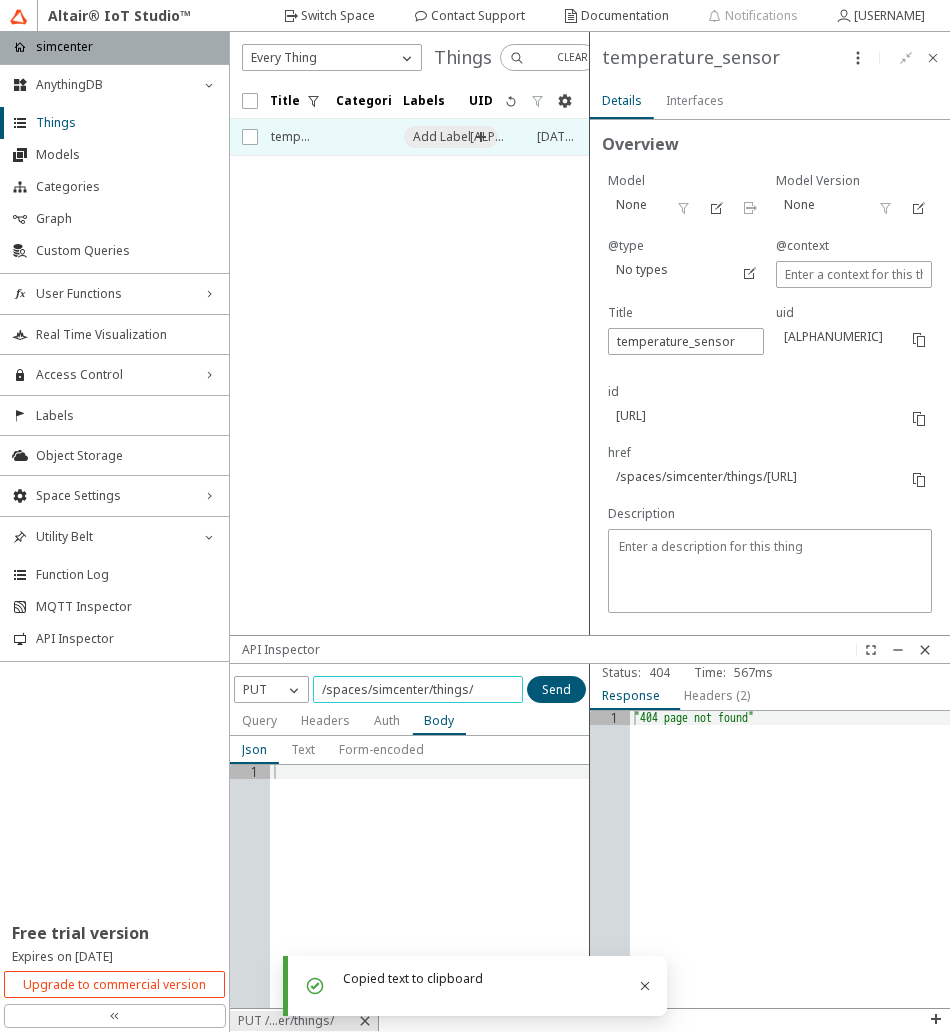 click on "/spaces/simcenter/things/" at bounding box center (418, 689) 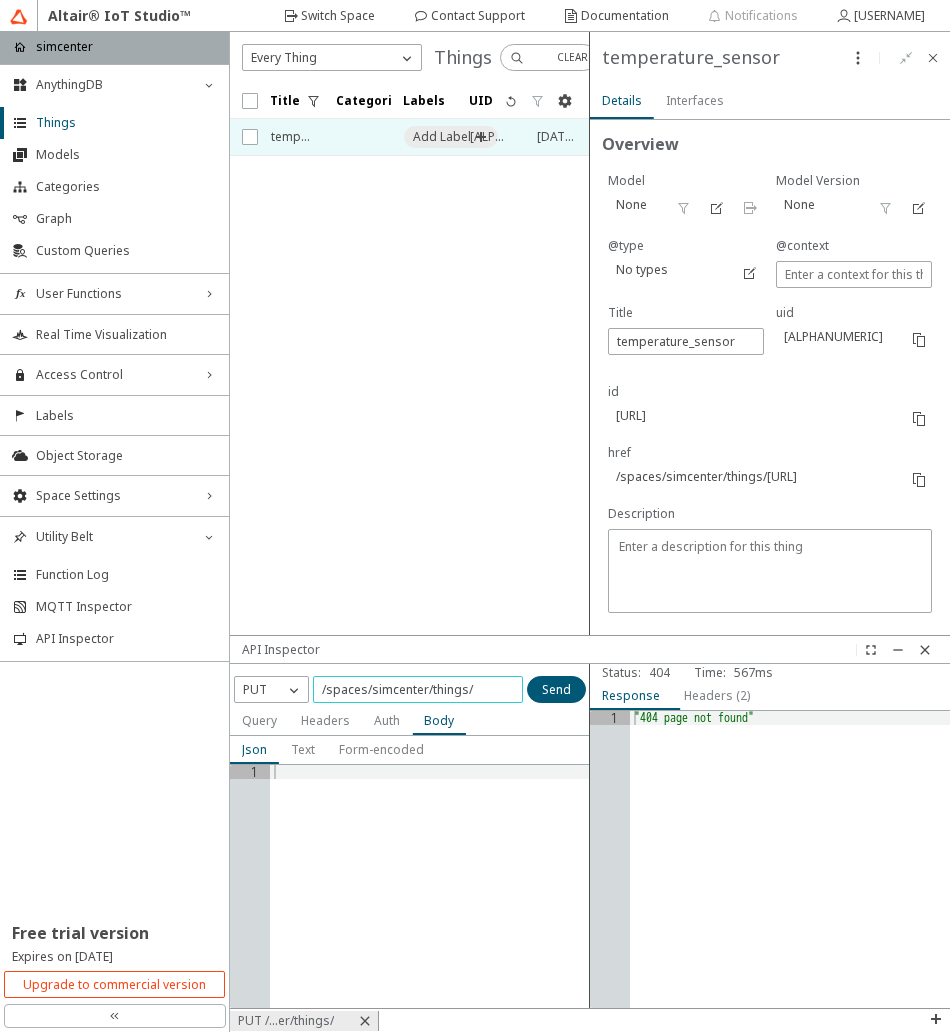 paste on "[ALPHANUMERIC]" 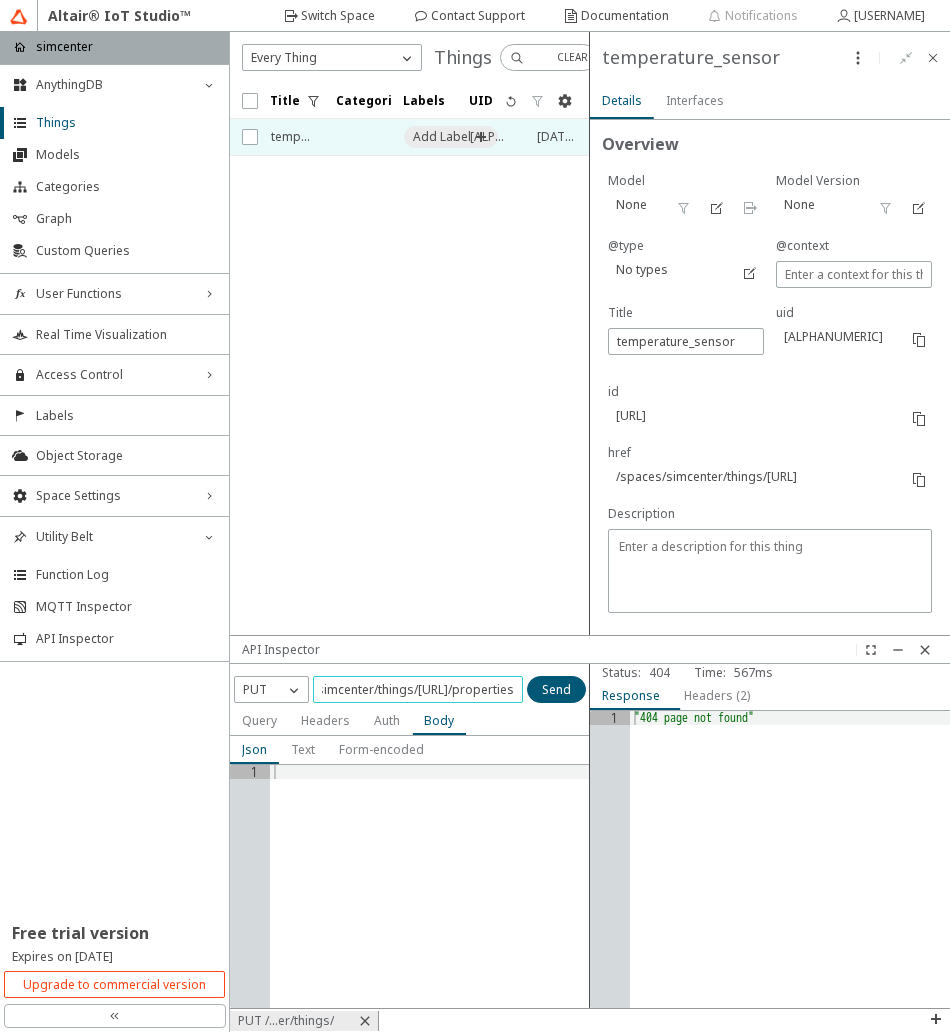 scroll, scrollTop: 0, scrollLeft: 209, axis: horizontal 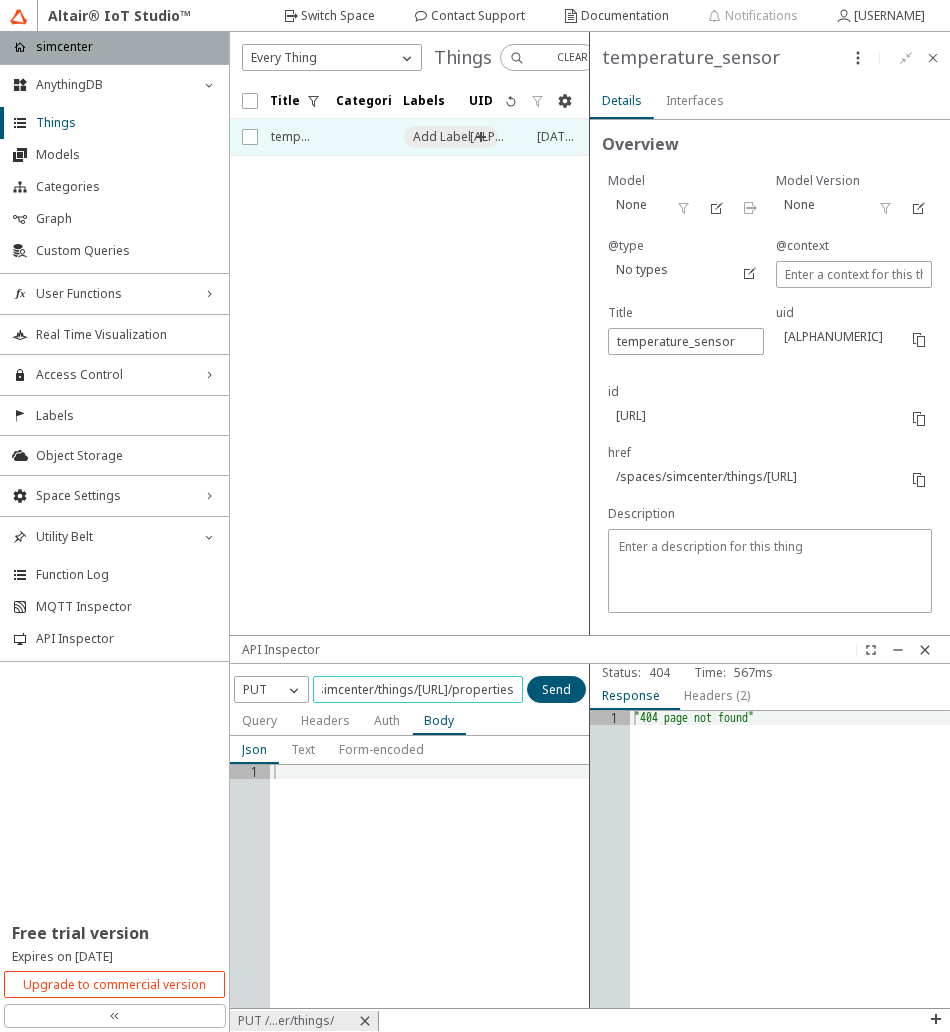 type on "/spaces/simcenter/things/[URL]/properties" 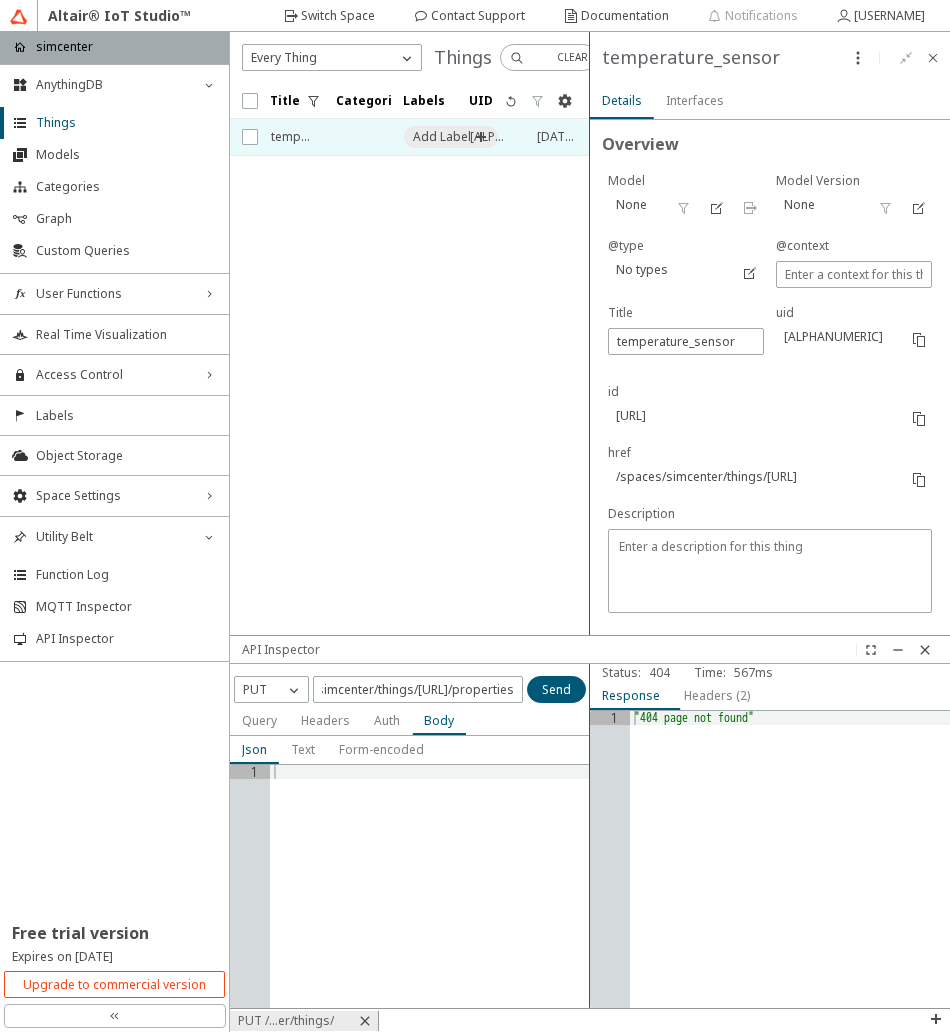click on "Auth" at bounding box center (0, 0) 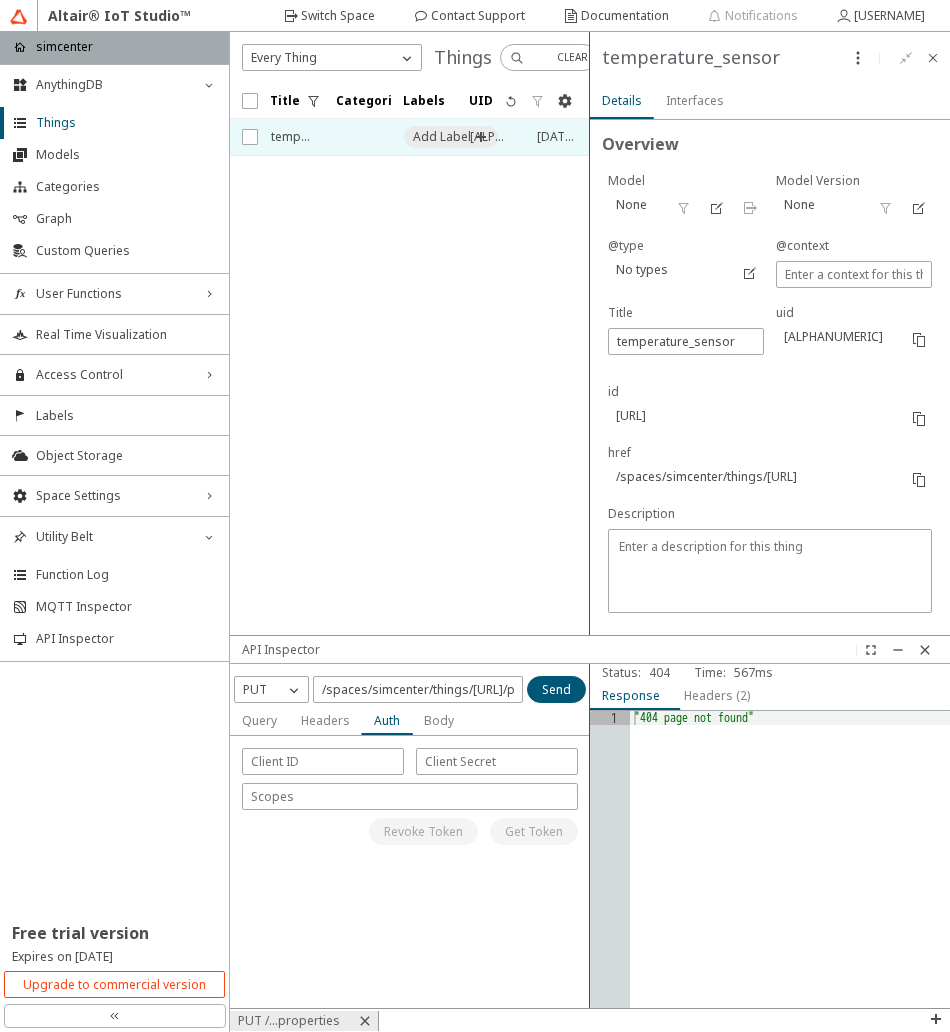 click on "Headers" at bounding box center [0, 0] 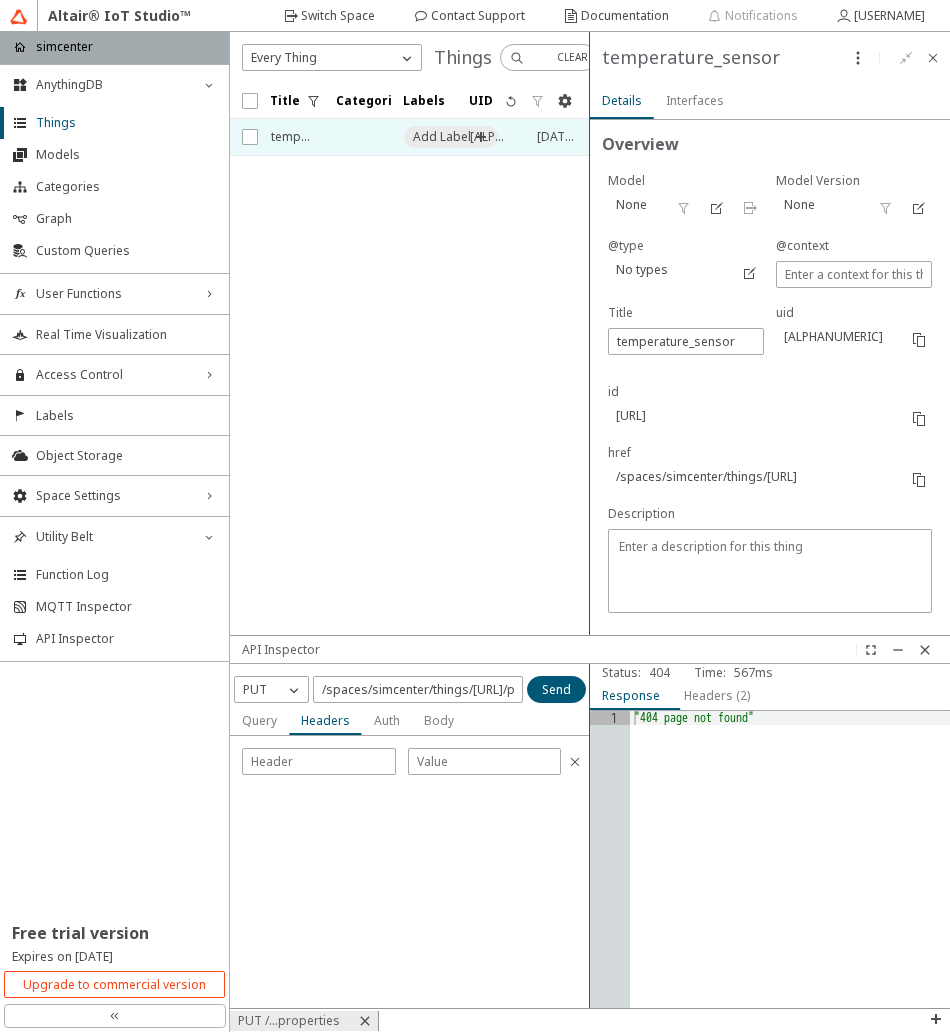 click on "Query" at bounding box center (0, 0) 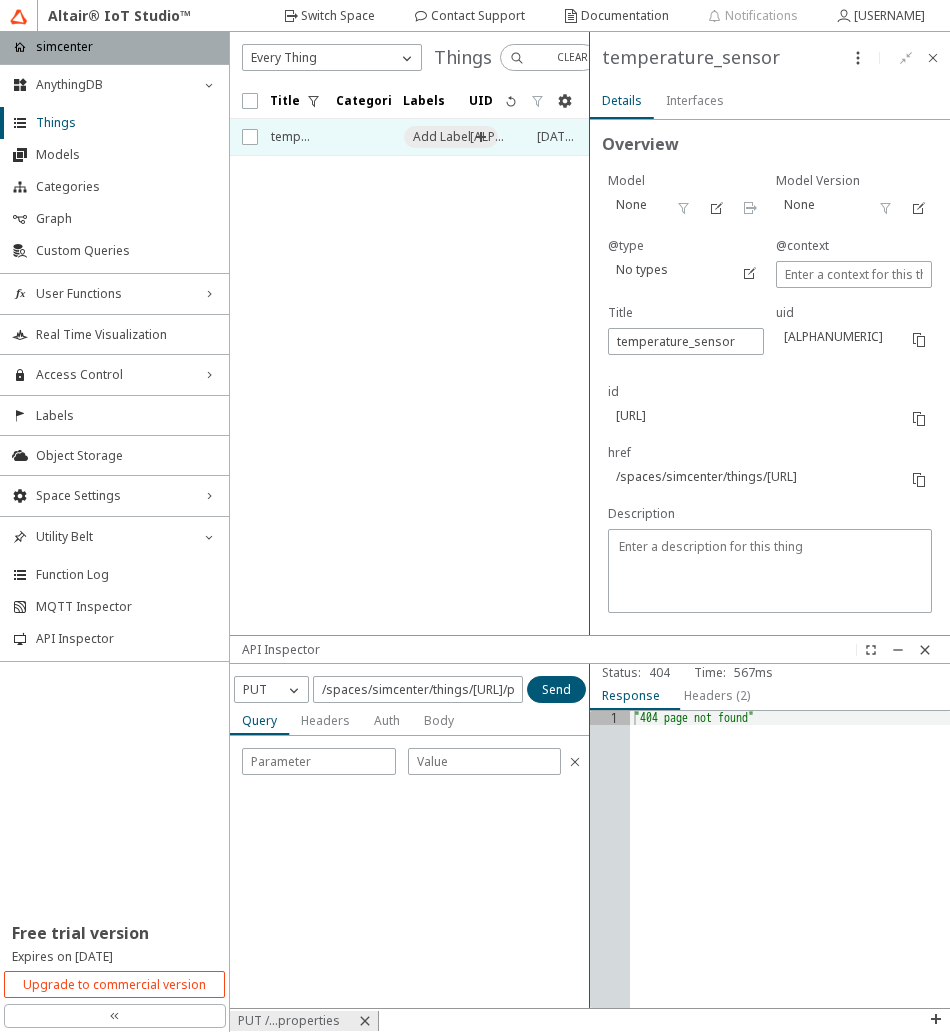 click on "Body" at bounding box center (0, 0) 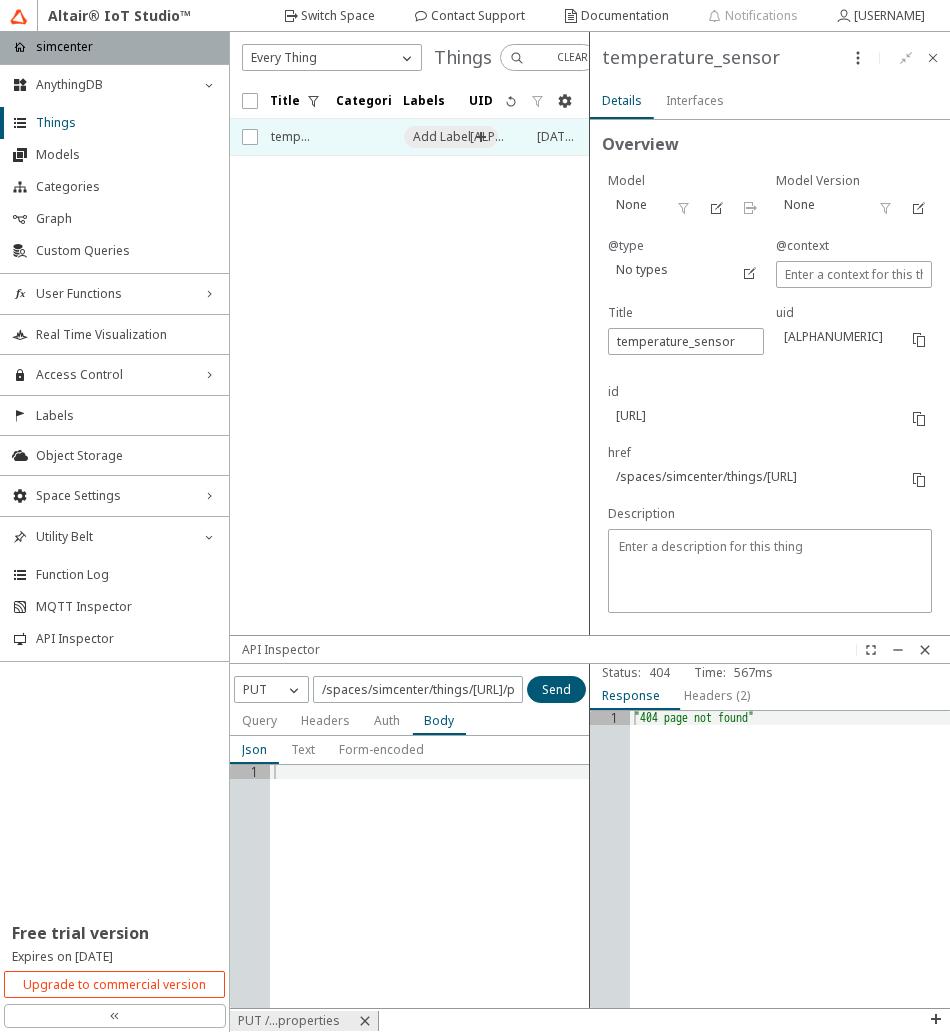 type 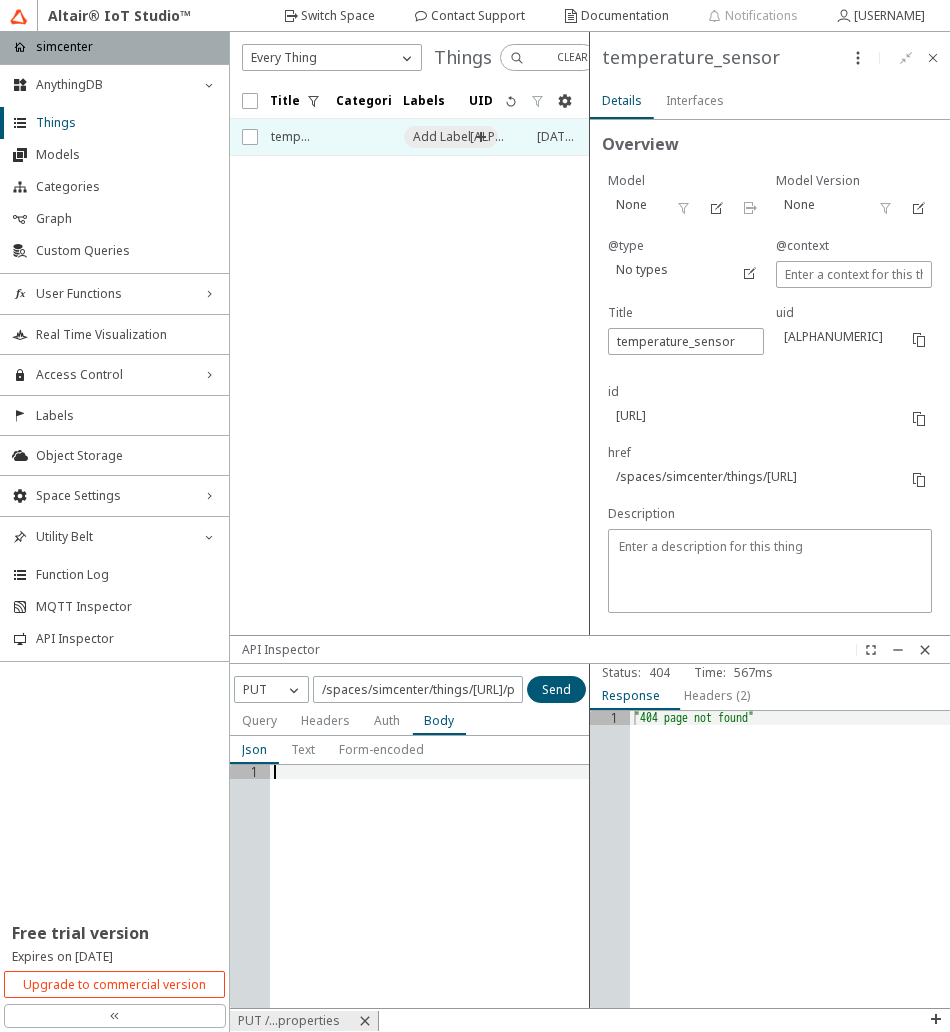 drag, startPoint x: 362, startPoint y: 804, endPoint x: 325, endPoint y: 785, distance: 41.59327 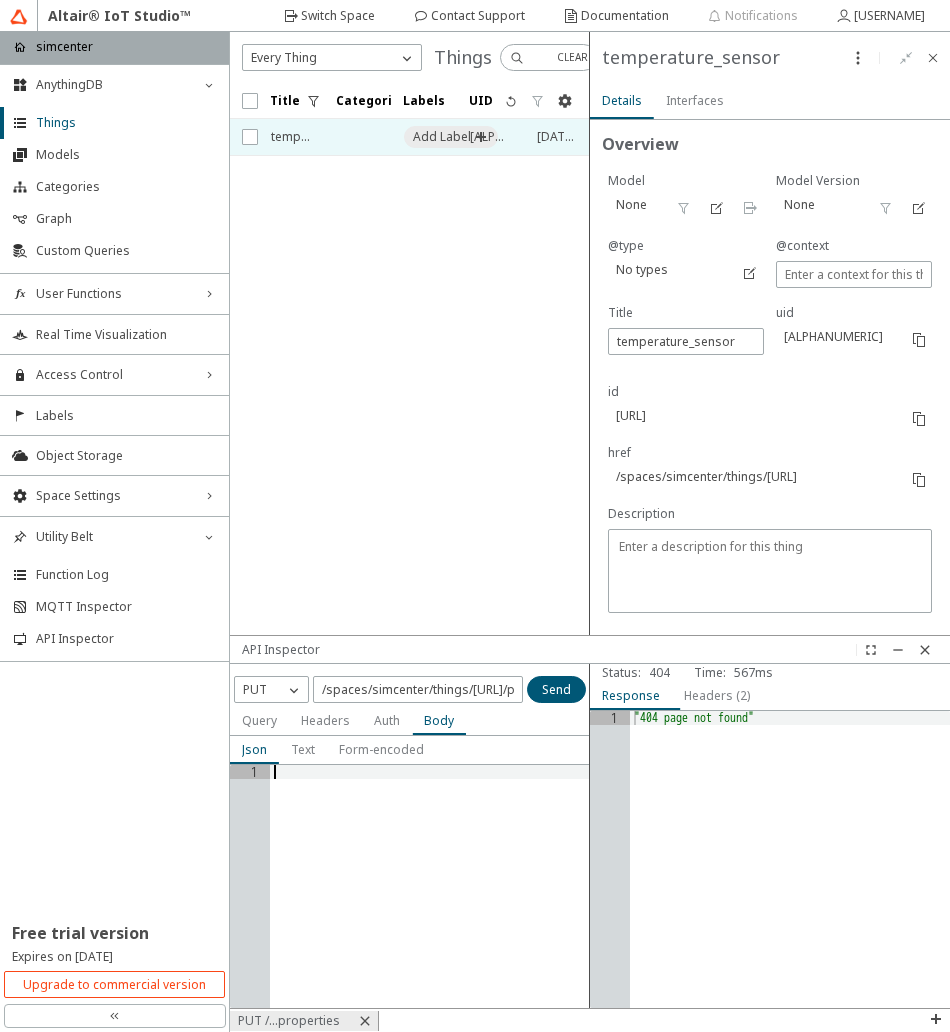 drag, startPoint x: 325, startPoint y: 785, endPoint x: 297, endPoint y: 766, distance: 33.83785 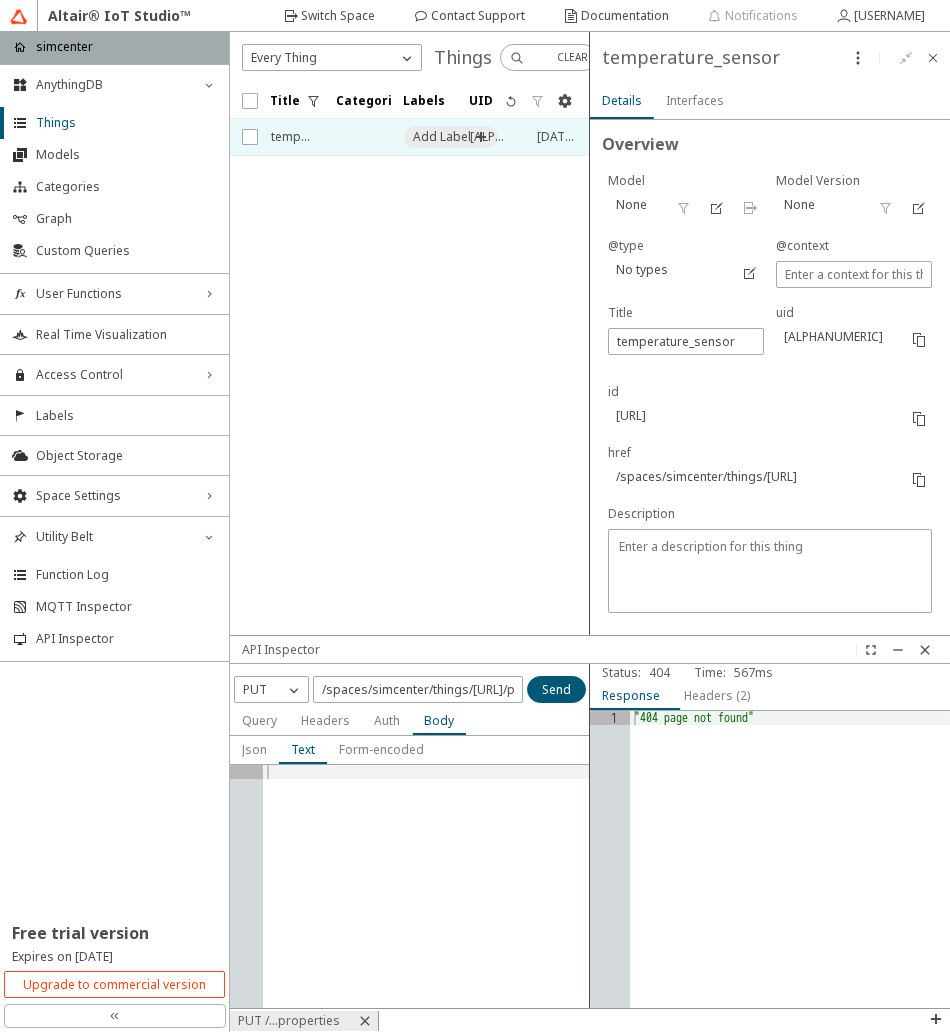 click on "Json" at bounding box center [254, 750] 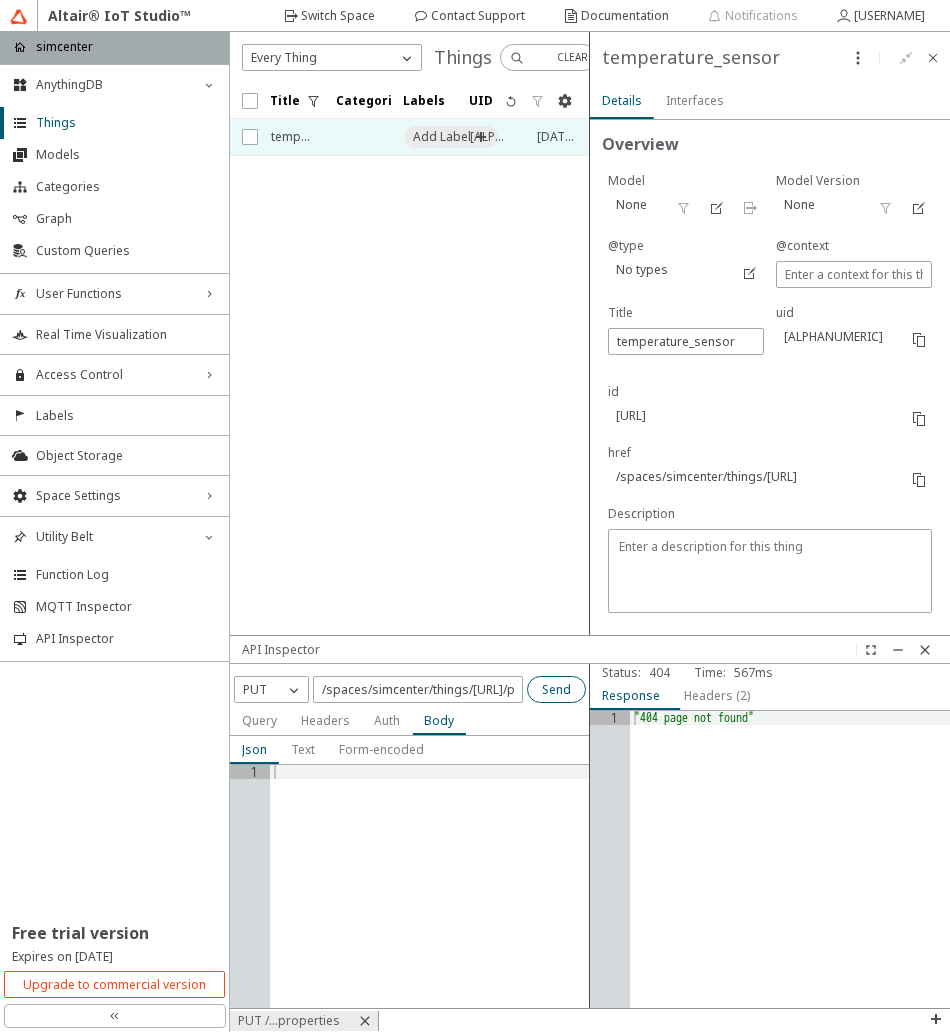 click on "Send" at bounding box center [0, 0] 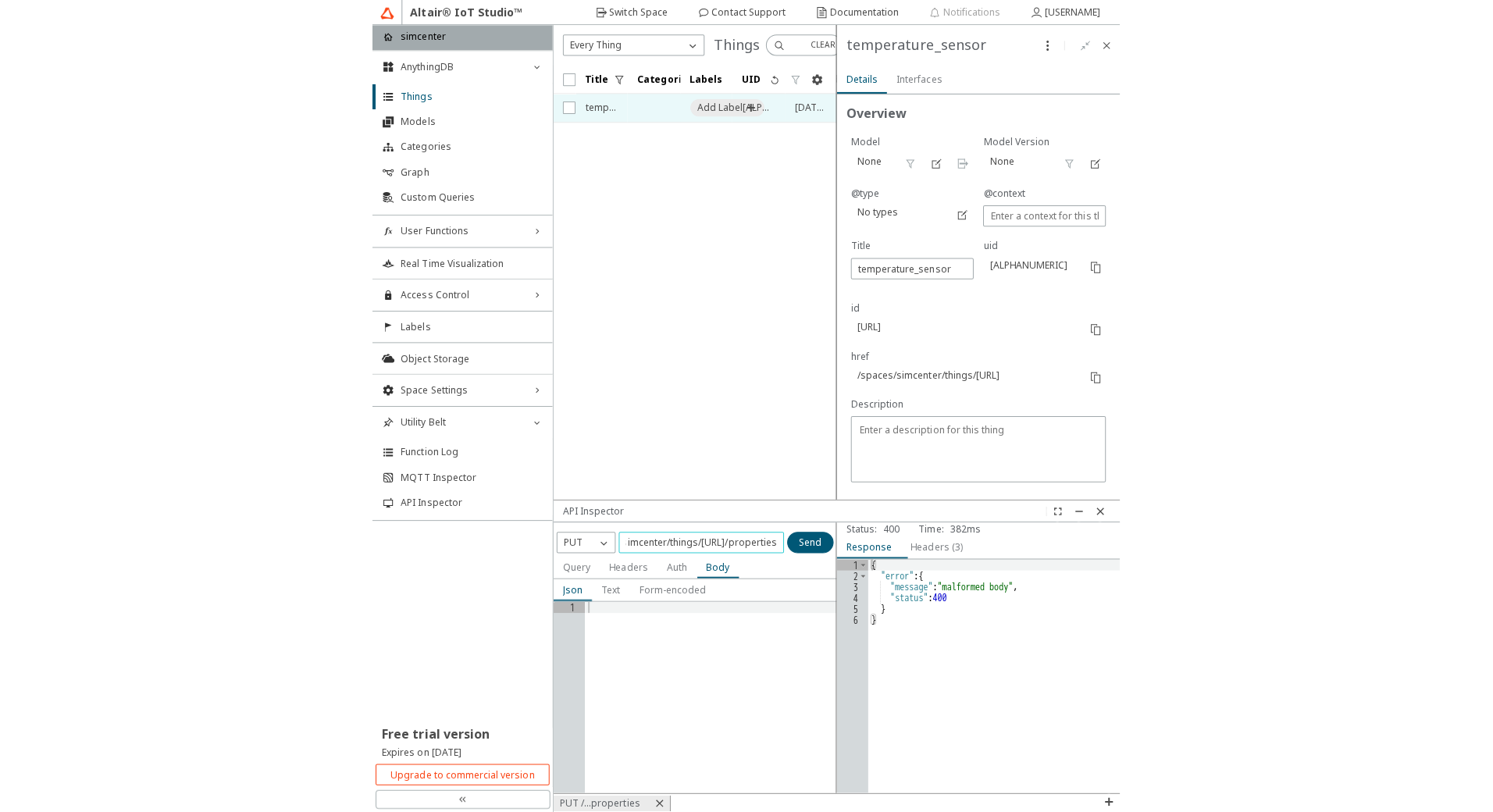 scroll, scrollTop: 0, scrollLeft: 164, axis: horizontal 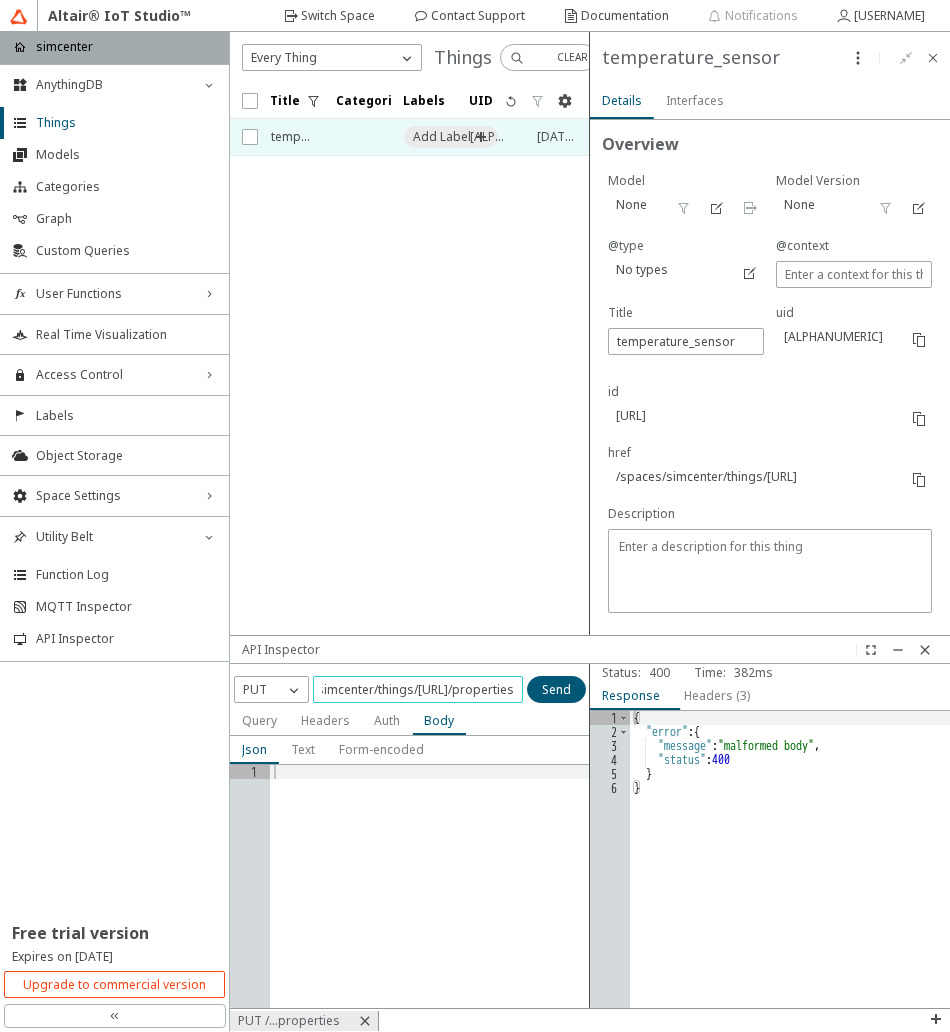 drag, startPoint x: 420, startPoint y: 692, endPoint x: 518, endPoint y: 690, distance: 98.02041 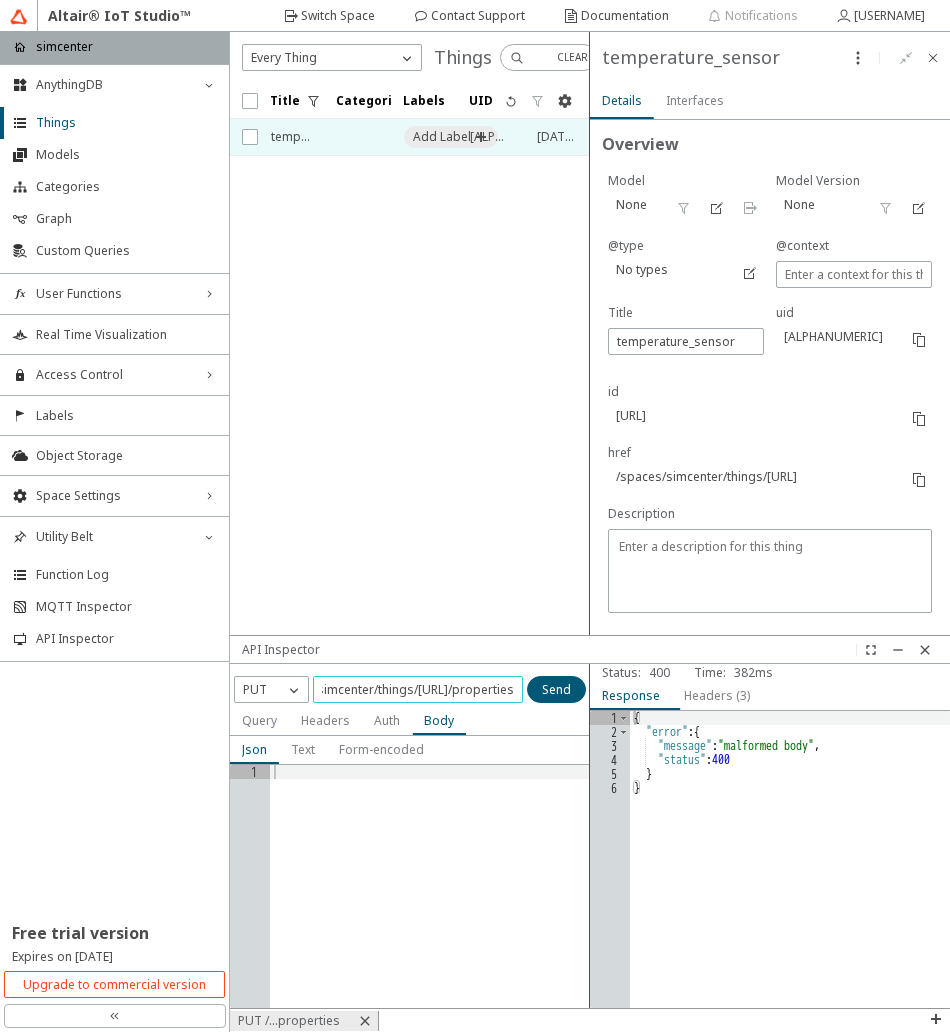 click on "/spaces/simcenter/things/[URL]/properties" 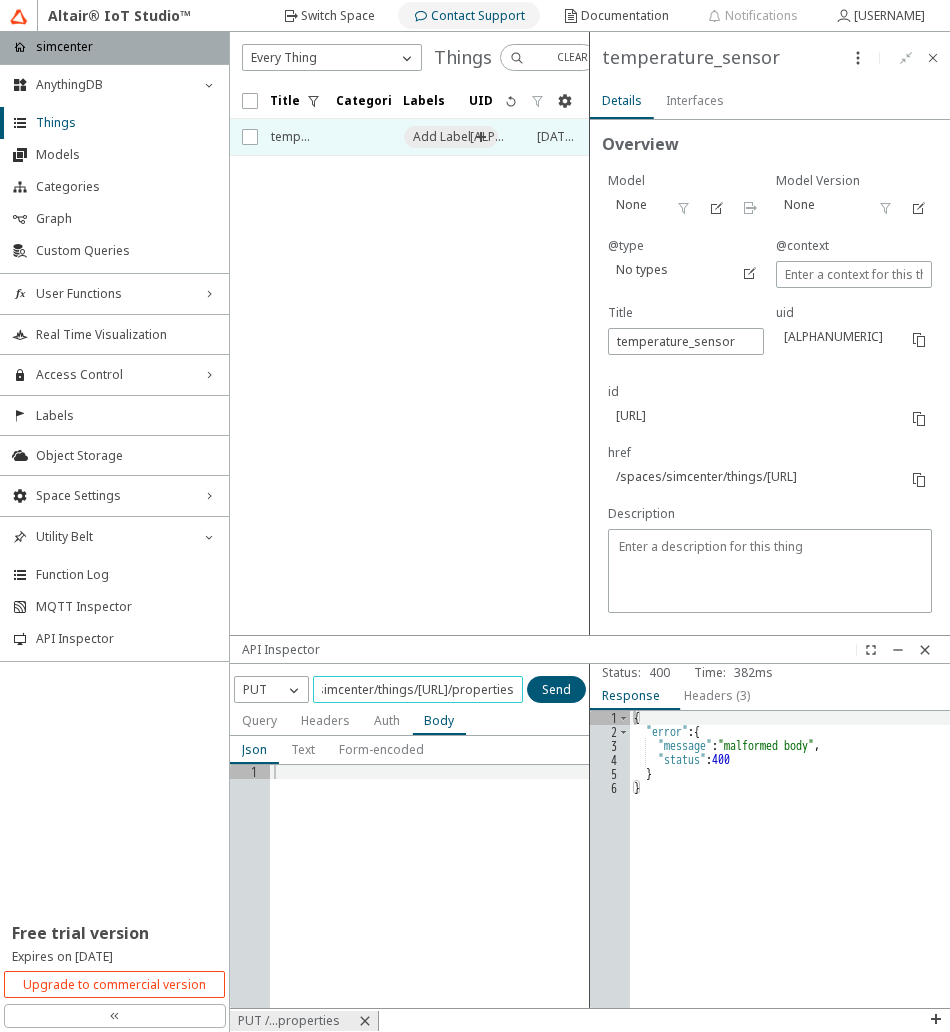 scroll, scrollTop: 0, scrollLeft: 0, axis: both 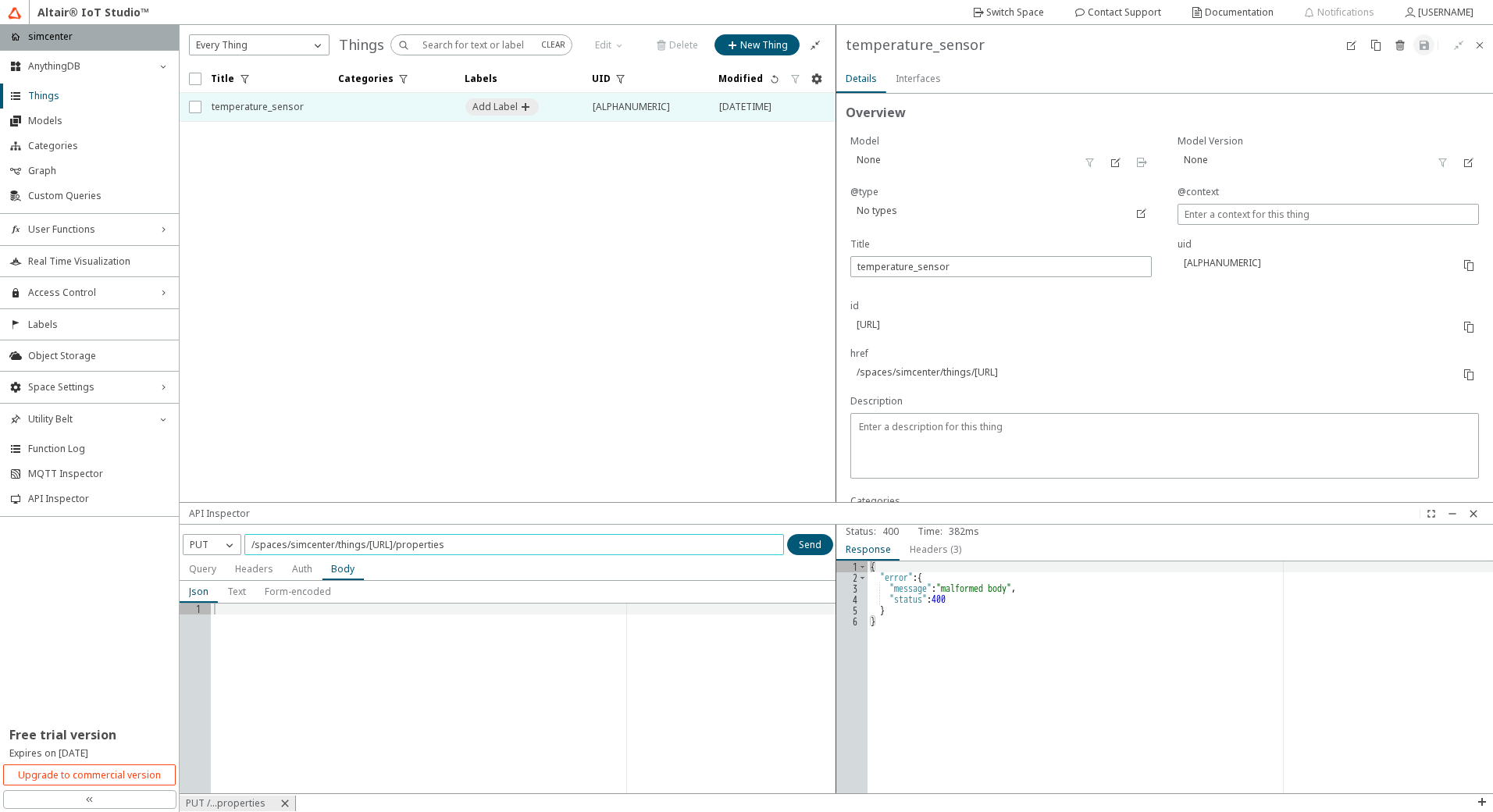 click on "/spaces/simcenter/things/[URL]/properties" at bounding box center [514, 544] 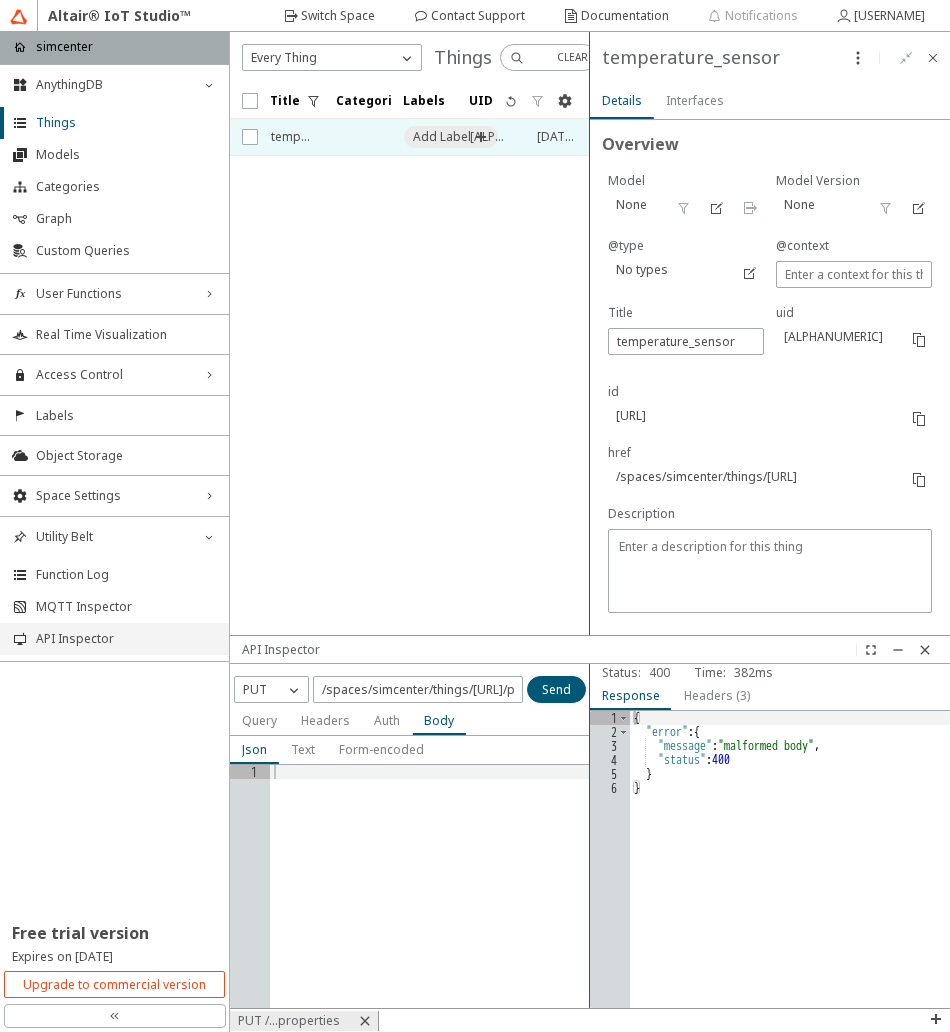 click on "API Inspector" at bounding box center (126, 639) 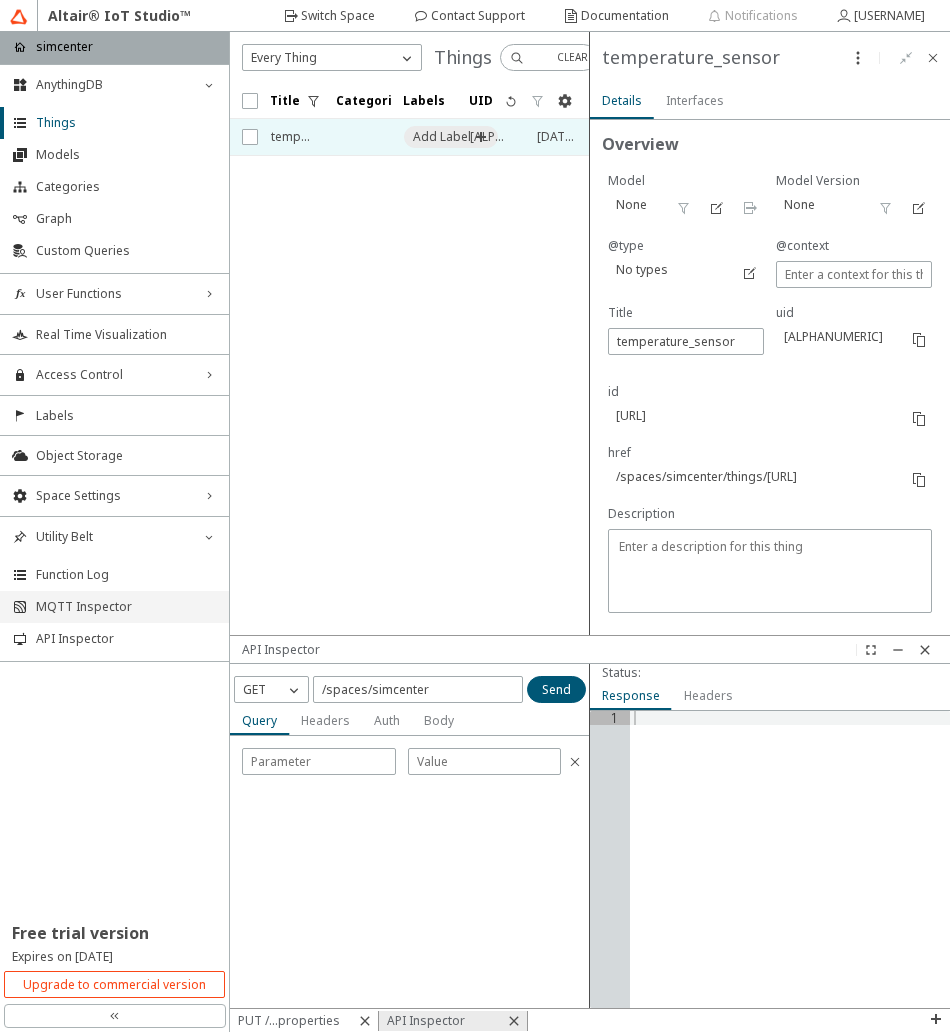 click on "MQTT Inspector" at bounding box center [126, 607] 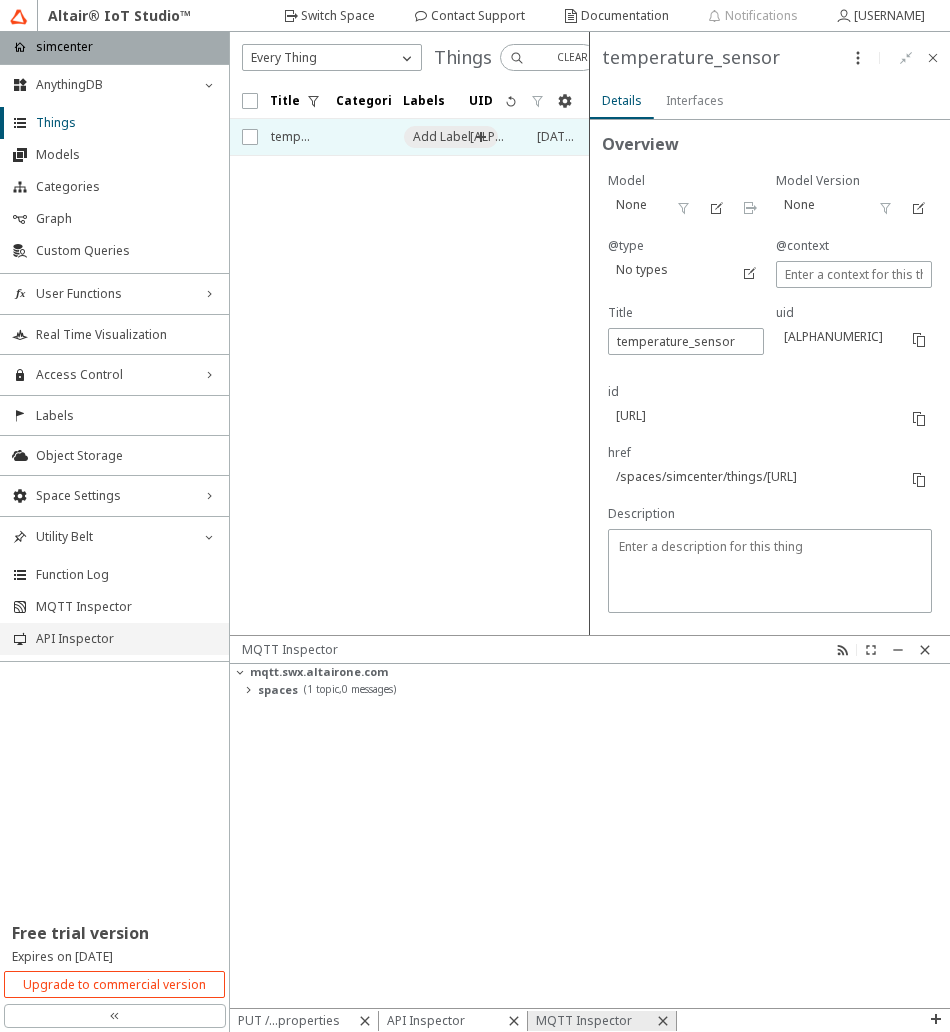 click on "API Inspector" at bounding box center [126, 639] 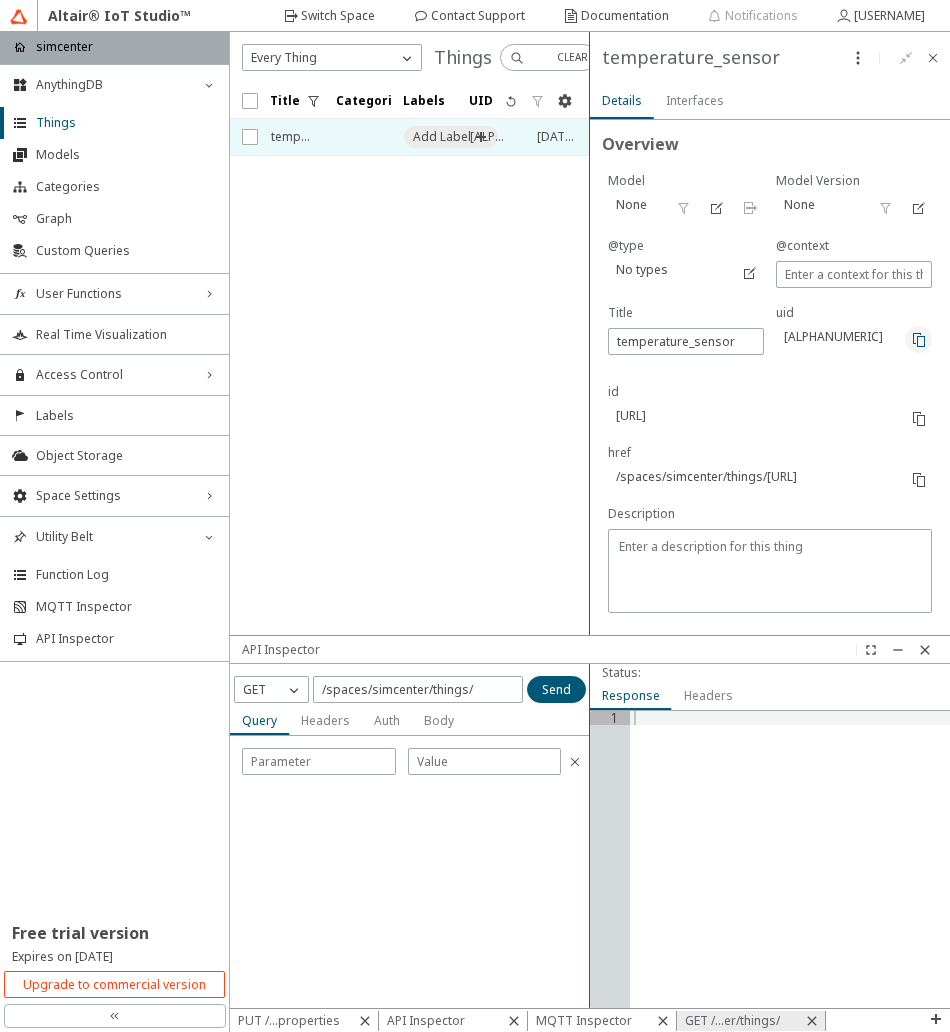 click 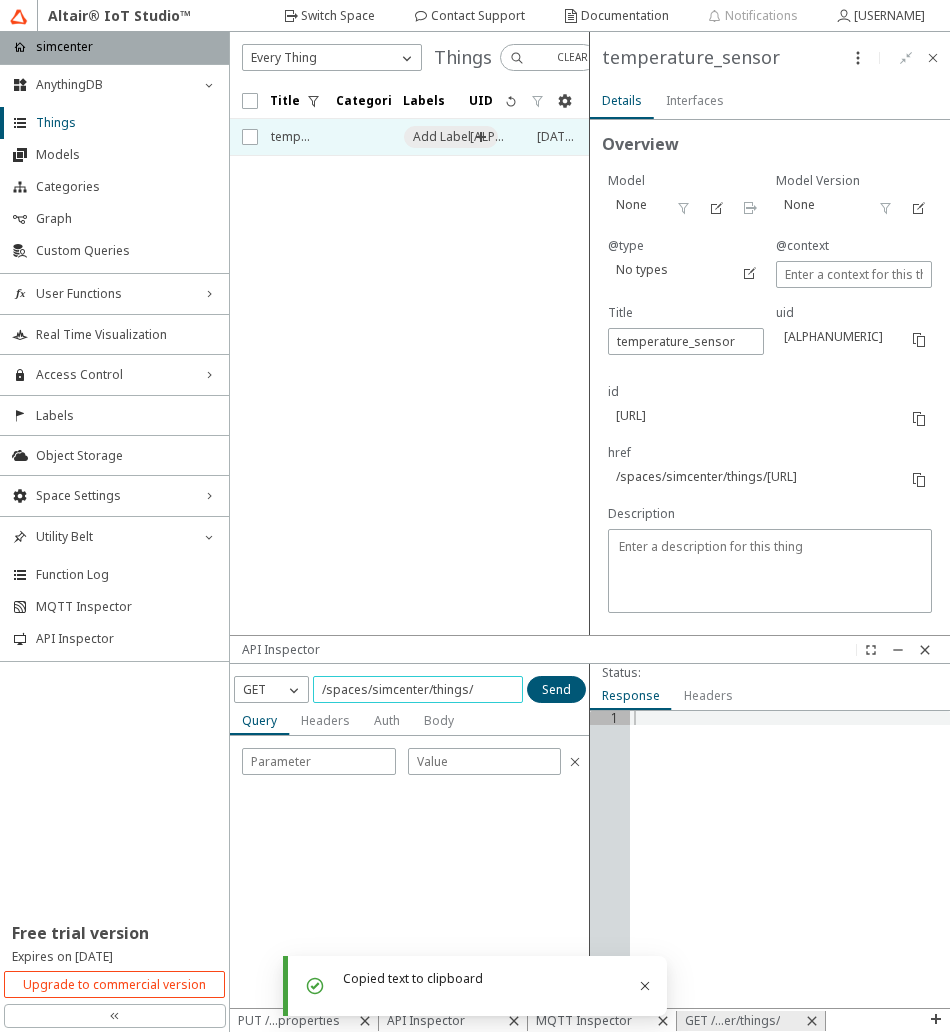 click on "/spaces/simcenter/things/" at bounding box center [0, 0] 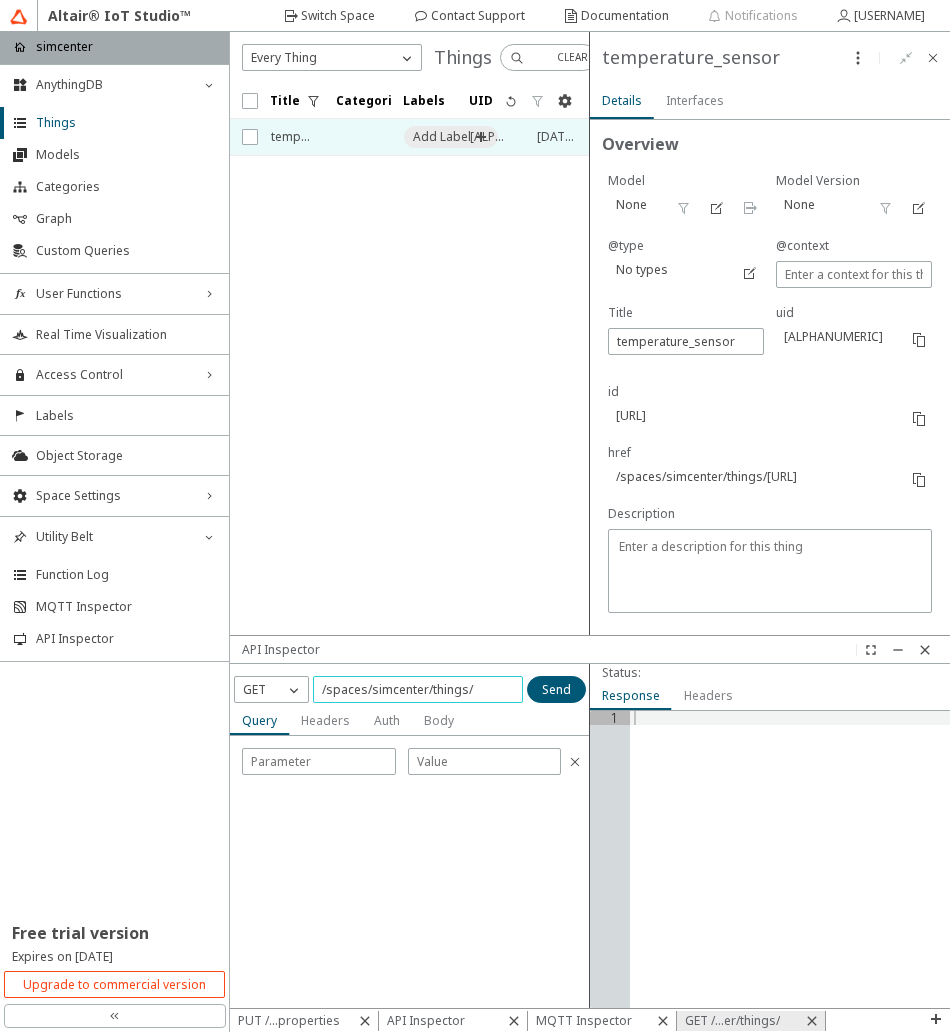 paste on "[ALPHANUMERIC]" 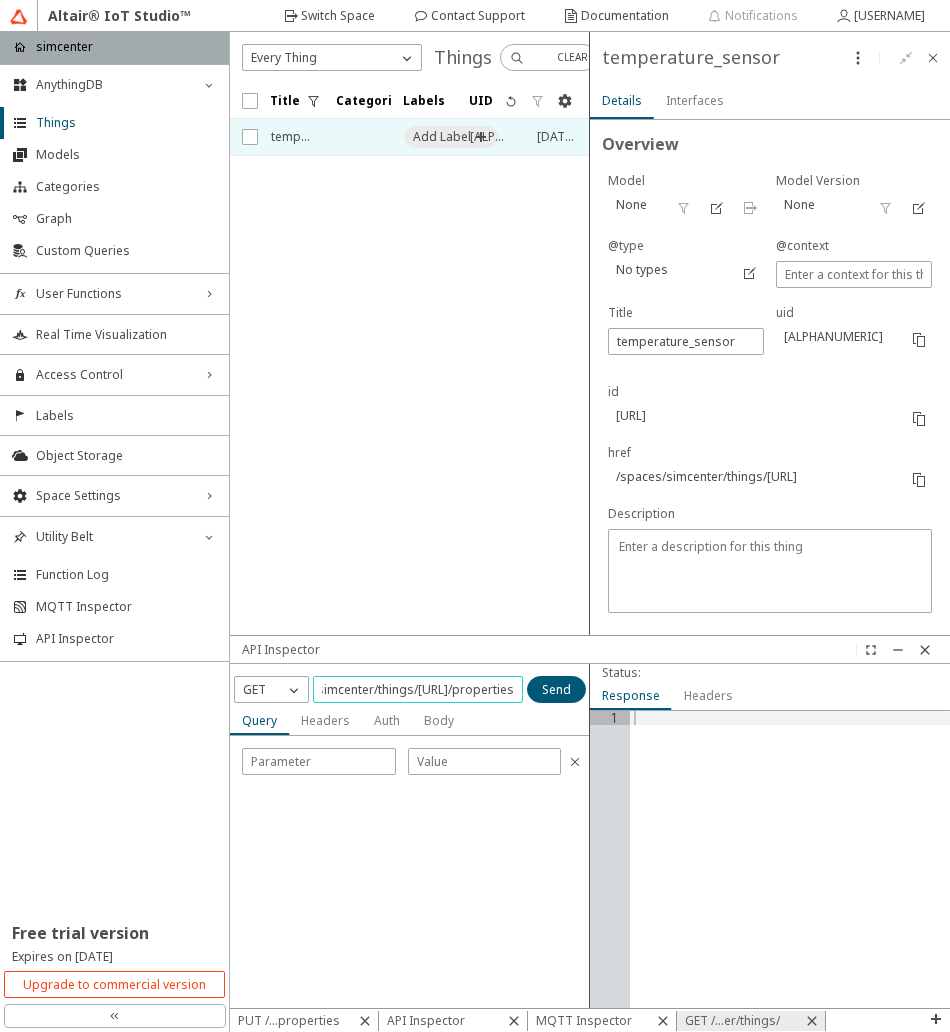 scroll, scrollTop: 0, scrollLeft: 209, axis: horizontal 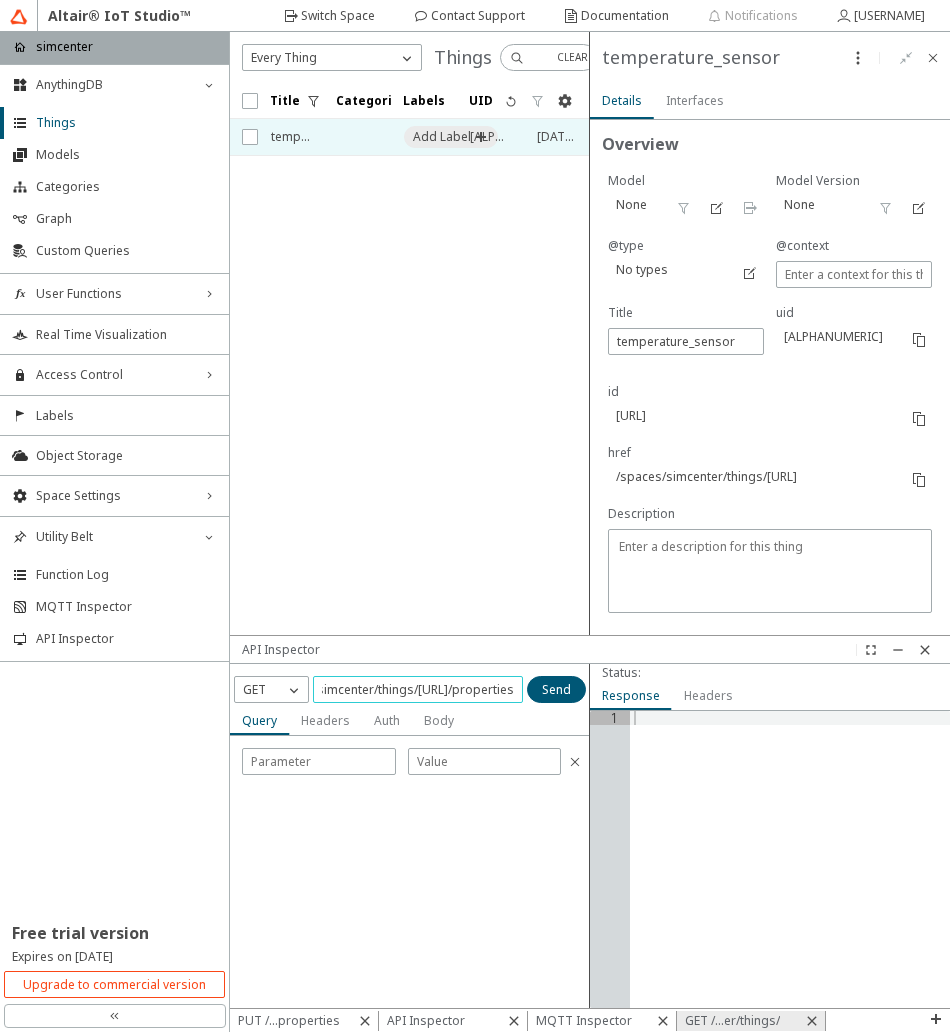 type on "/spaces/simcenter/things/[URL]/properties" 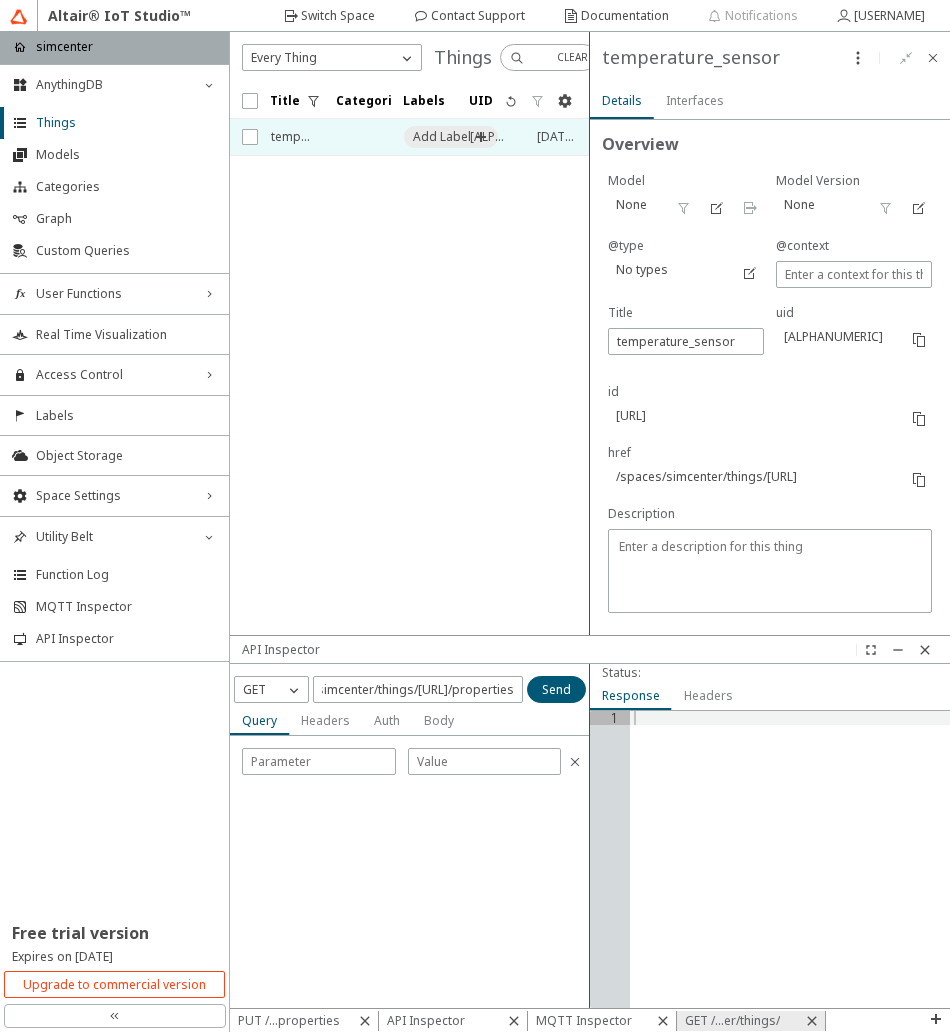 scroll, scrollTop: 0, scrollLeft: 0, axis: both 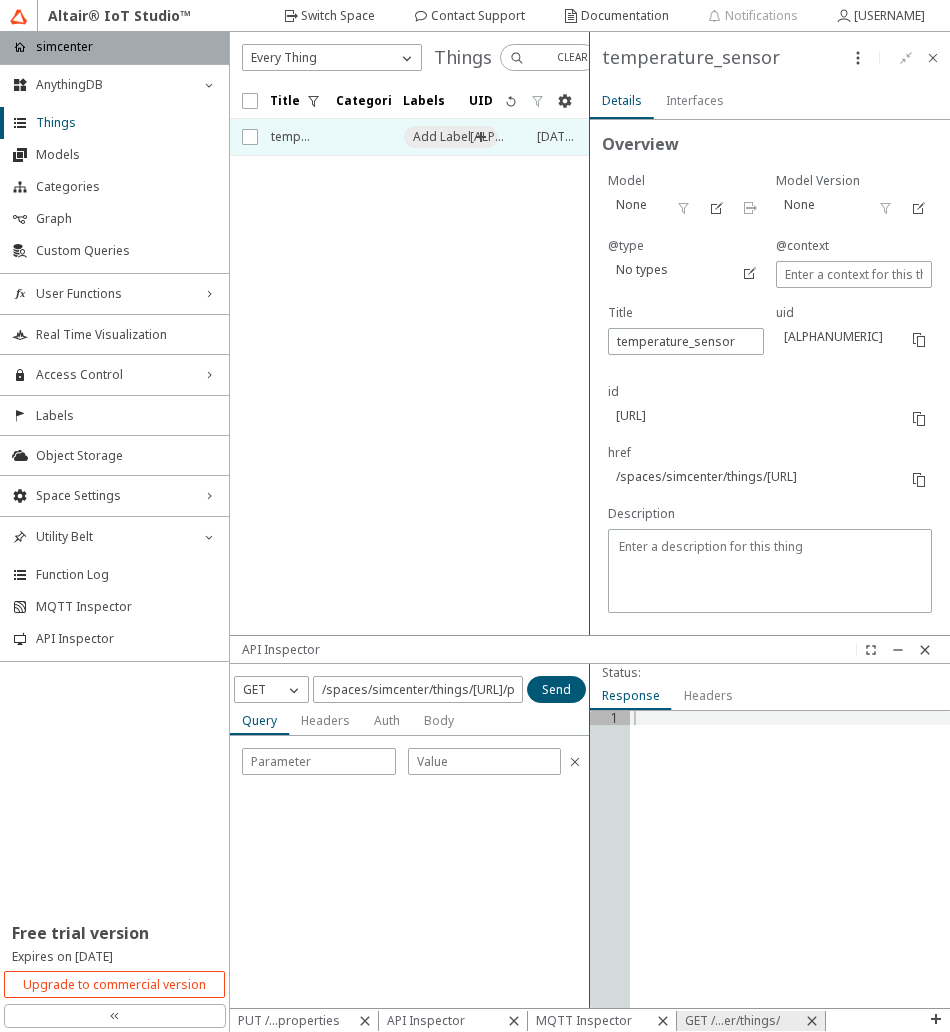 click on "Body" at bounding box center [0, 0] 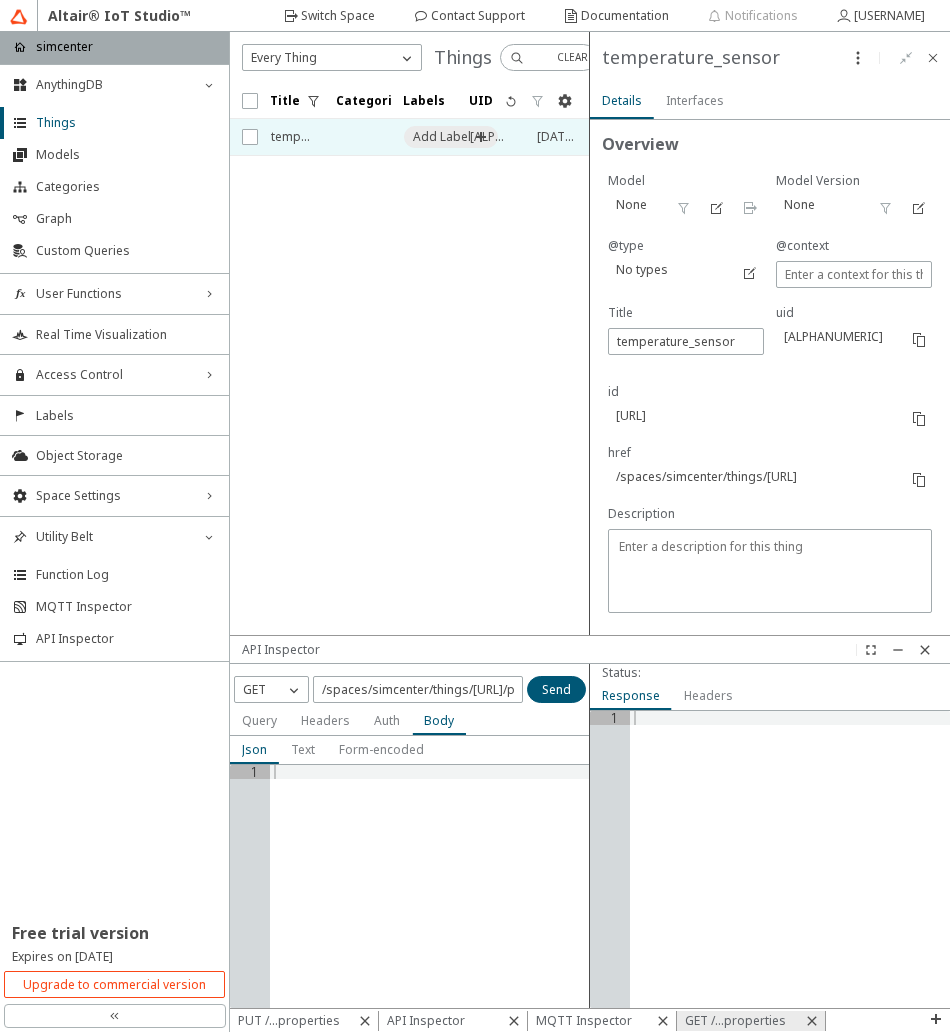 click on "MQTT Inspector" at bounding box center (0, 0) 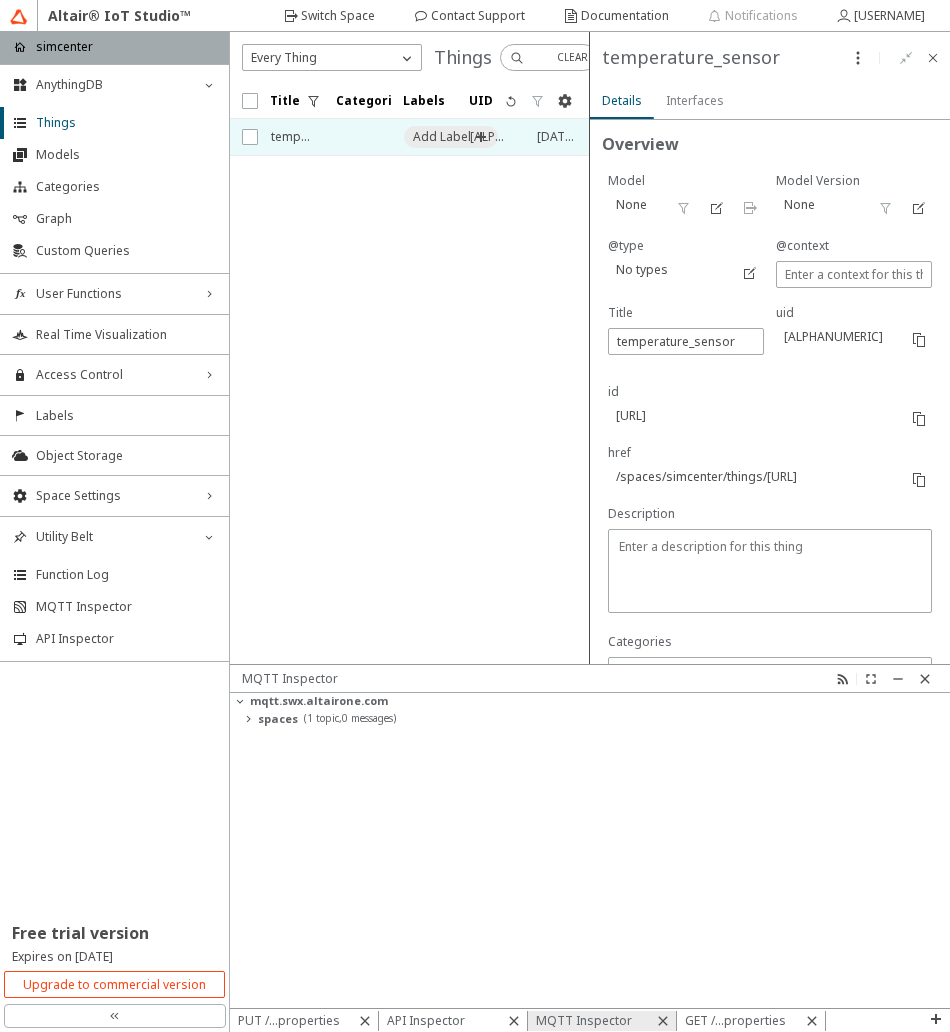 click on "API Inspector" at bounding box center (0, 0) 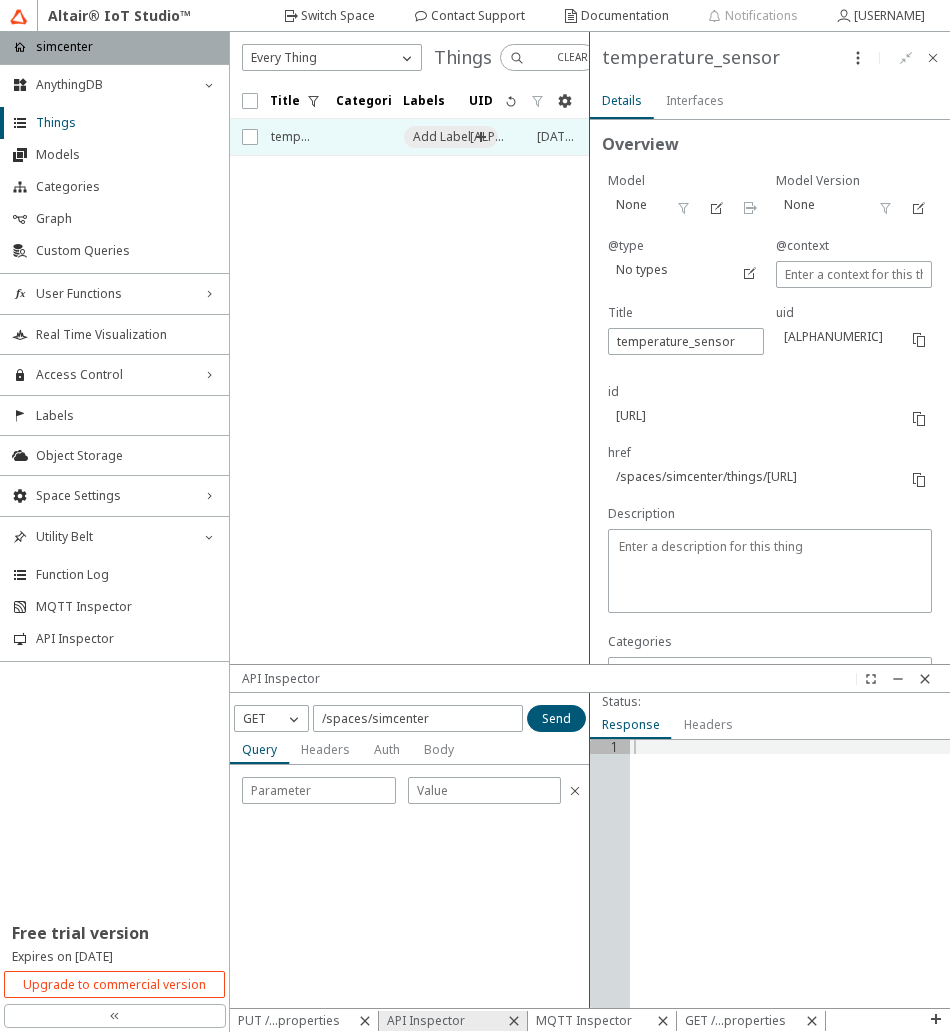 click on "PUT /...properties" at bounding box center [0, 0] 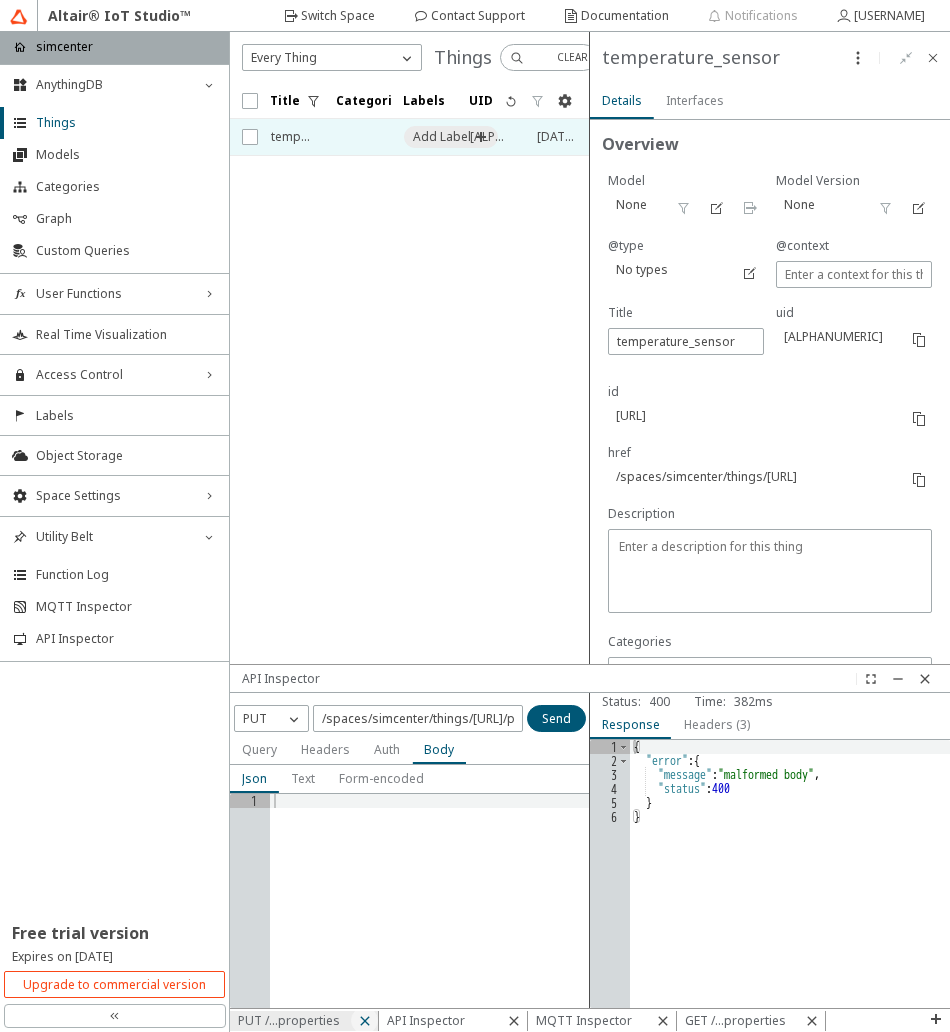 click 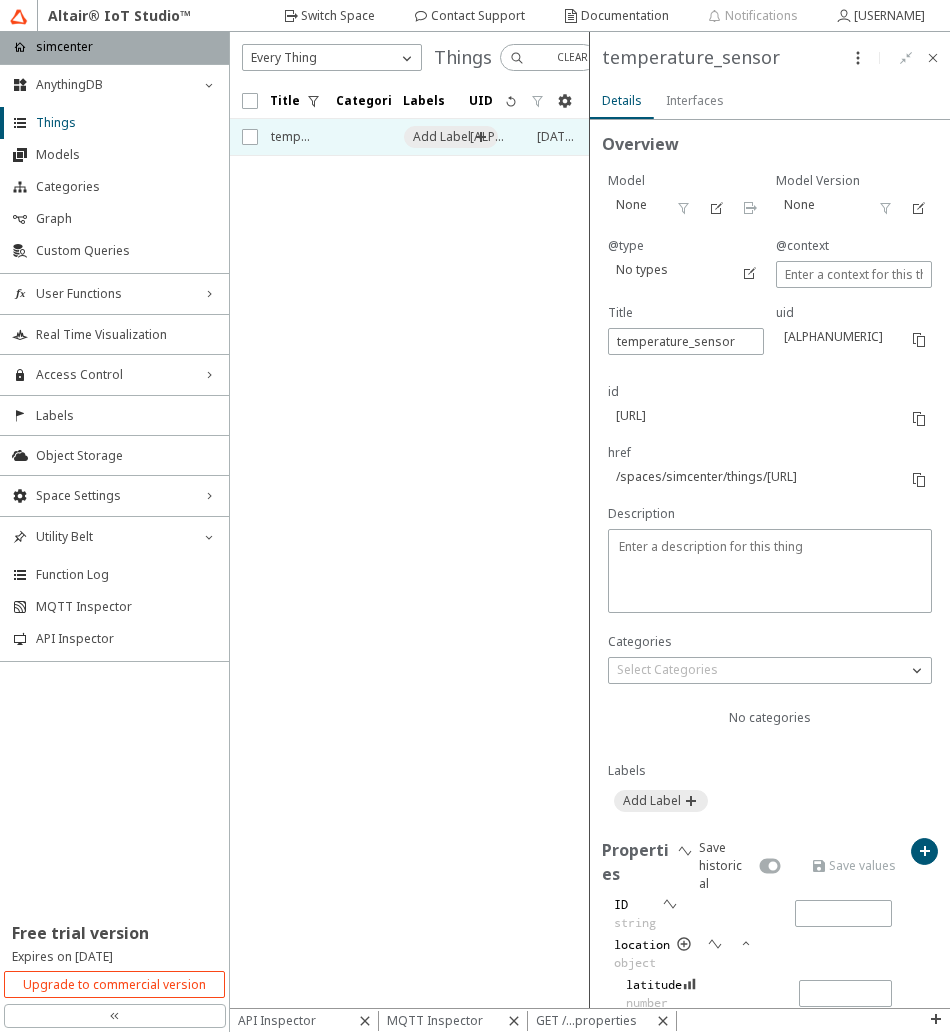 click on "API Inspector" at bounding box center (304, 1021) 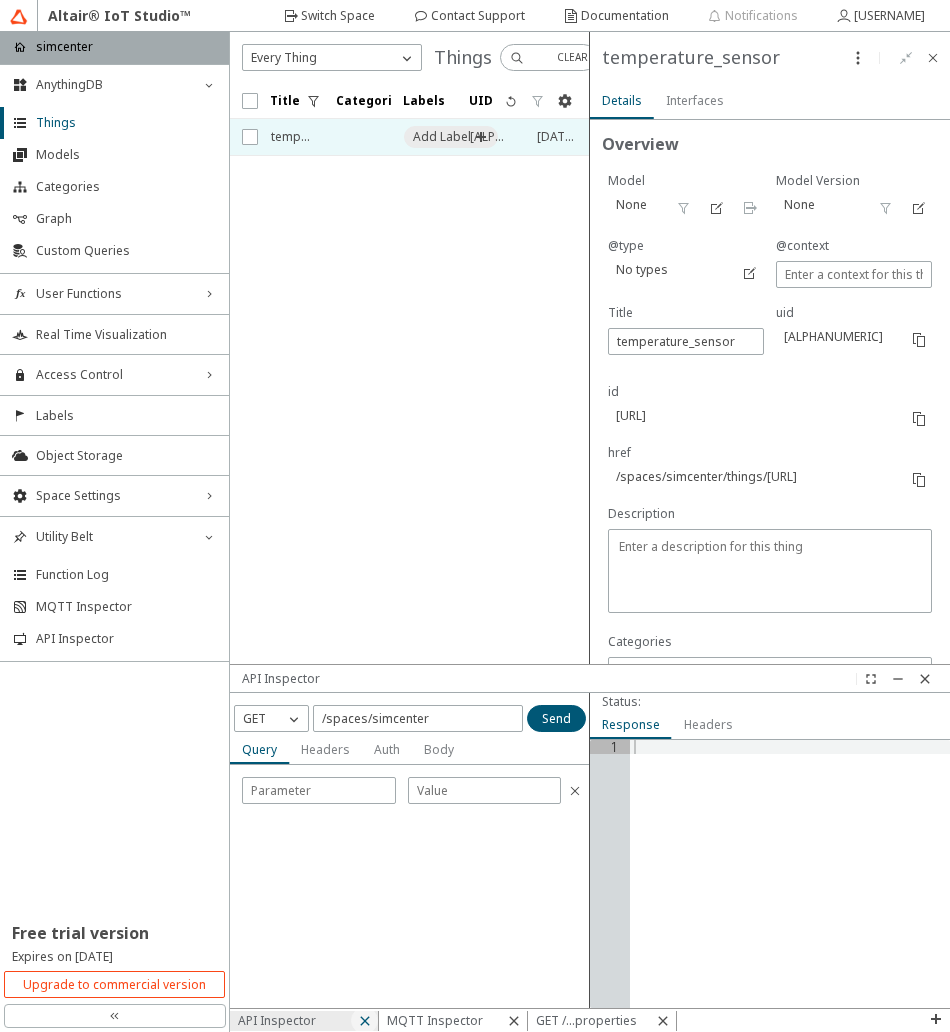 click 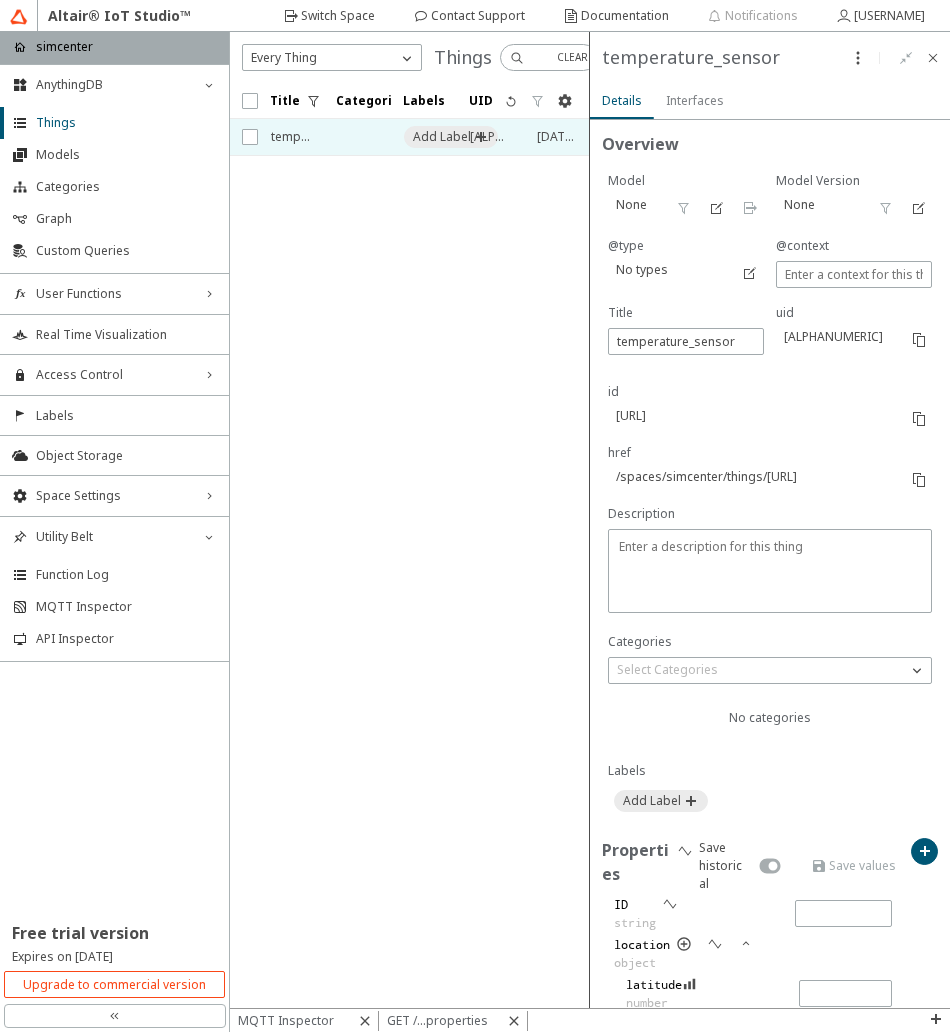 click on "MQTT Inspector" at bounding box center [0, 0] 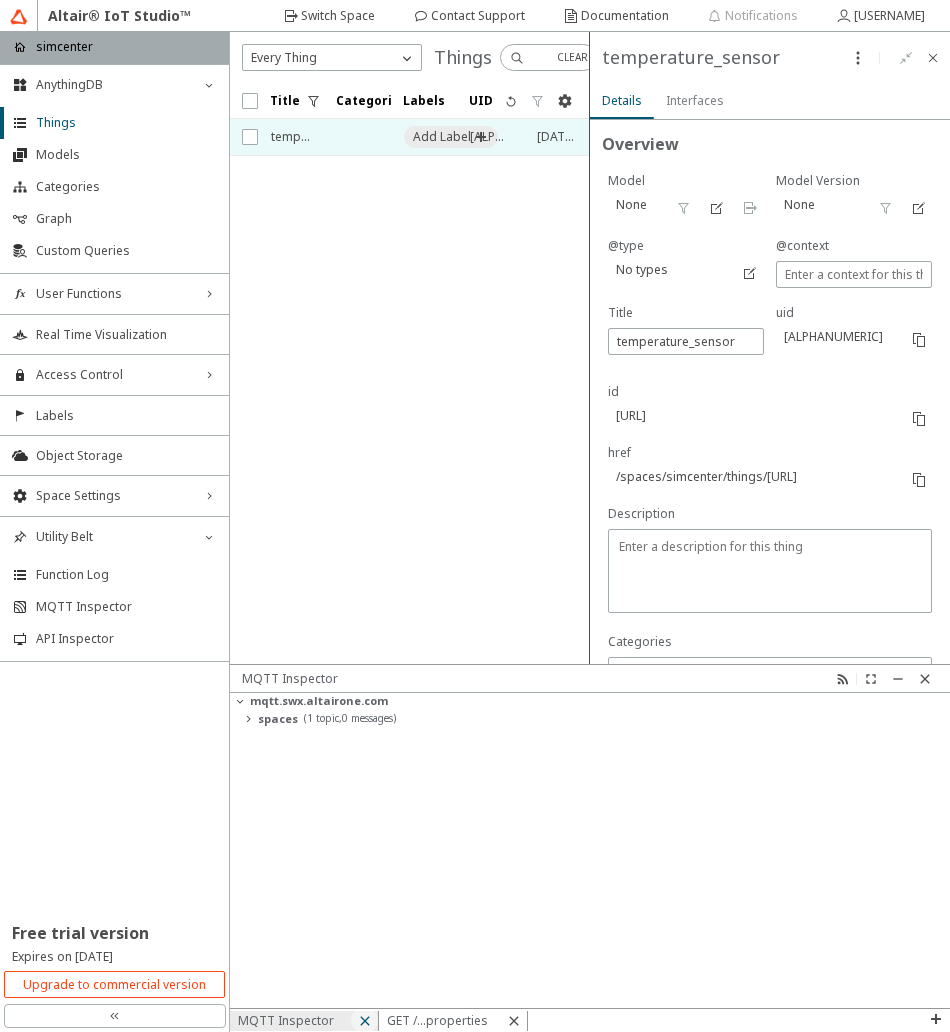 click 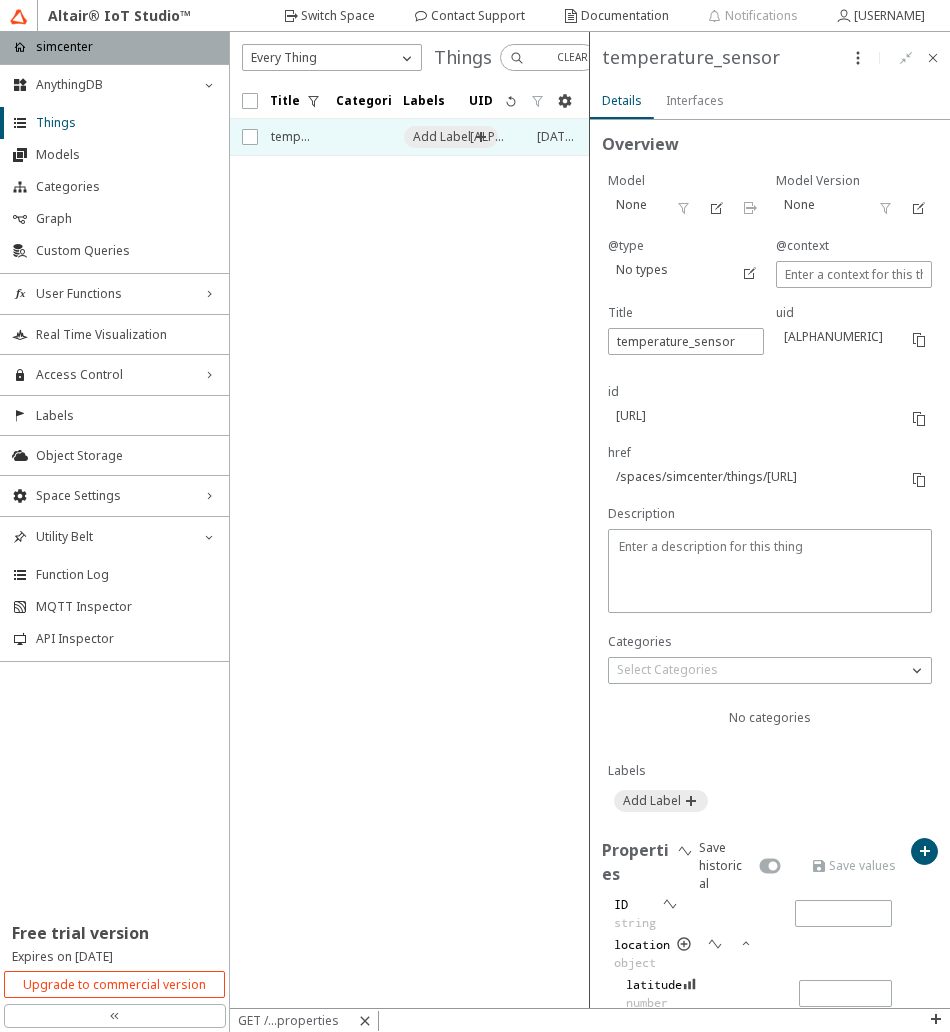 click on "GET /...properties" at bounding box center [0, 0] 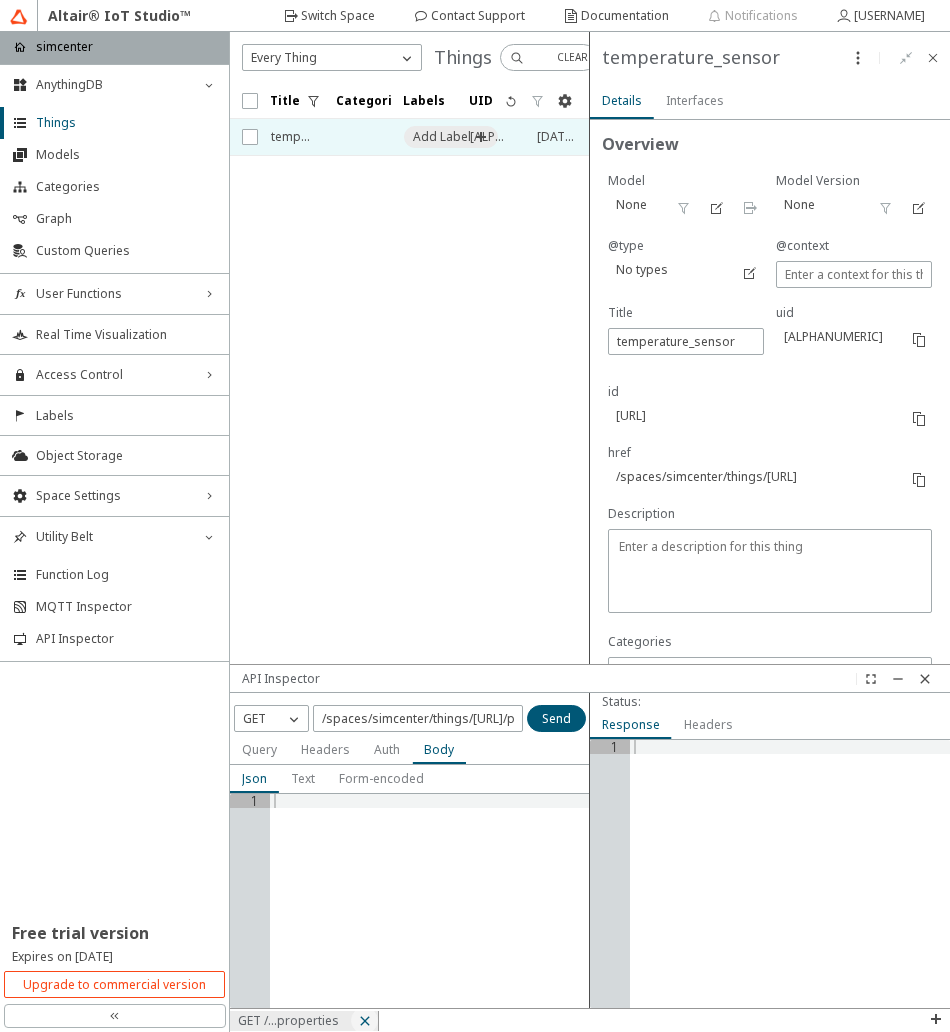 click 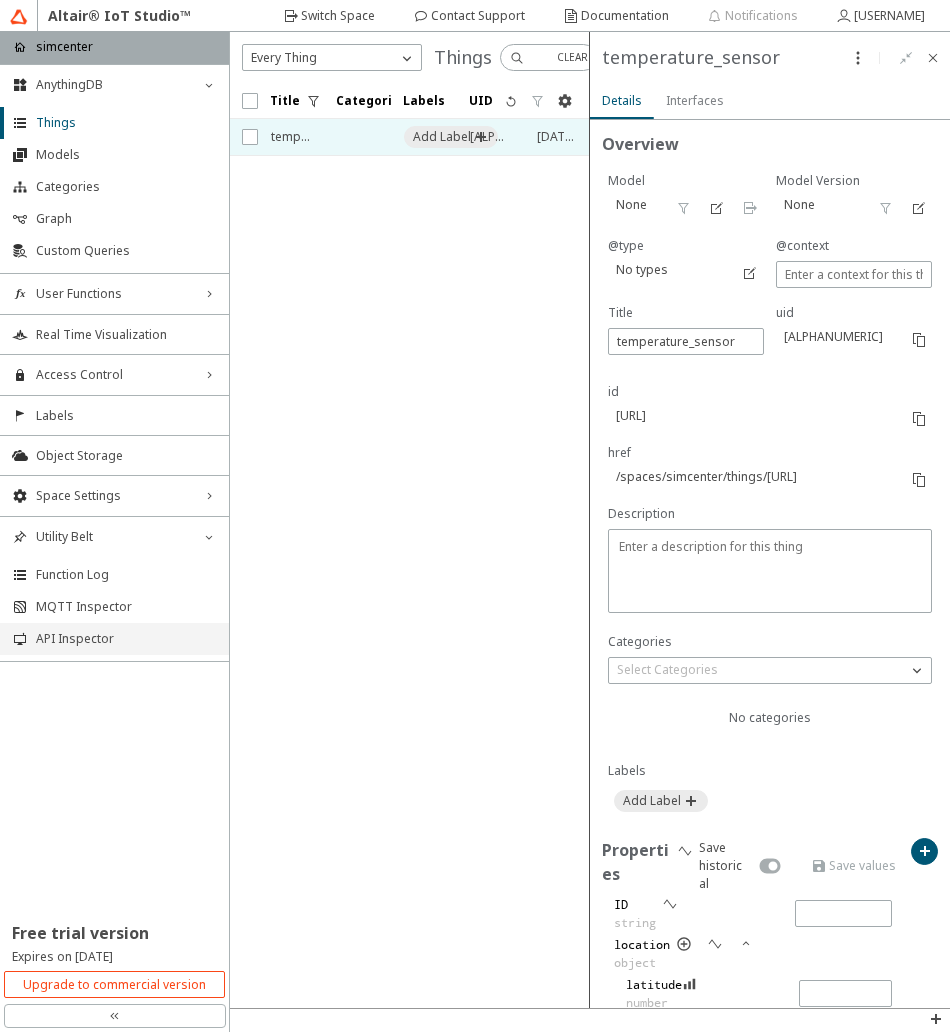 click on "API Inspector" at bounding box center (114, 639) 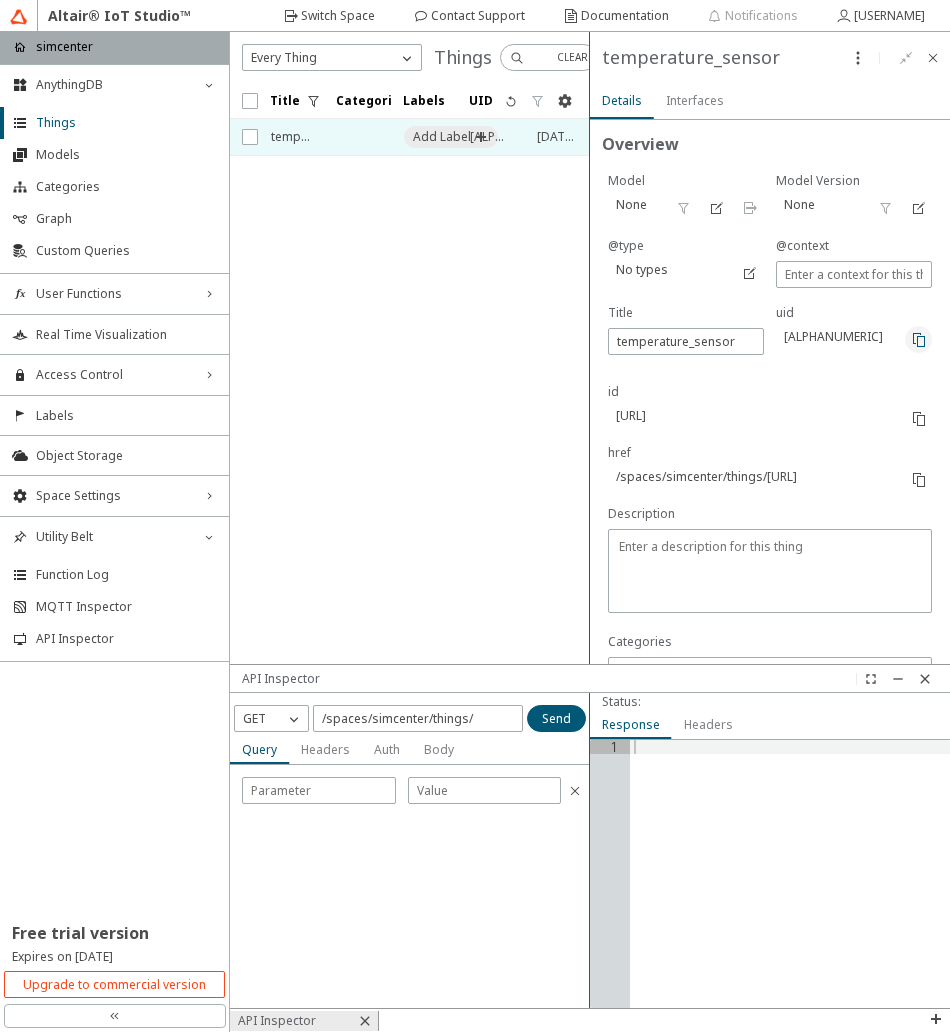click 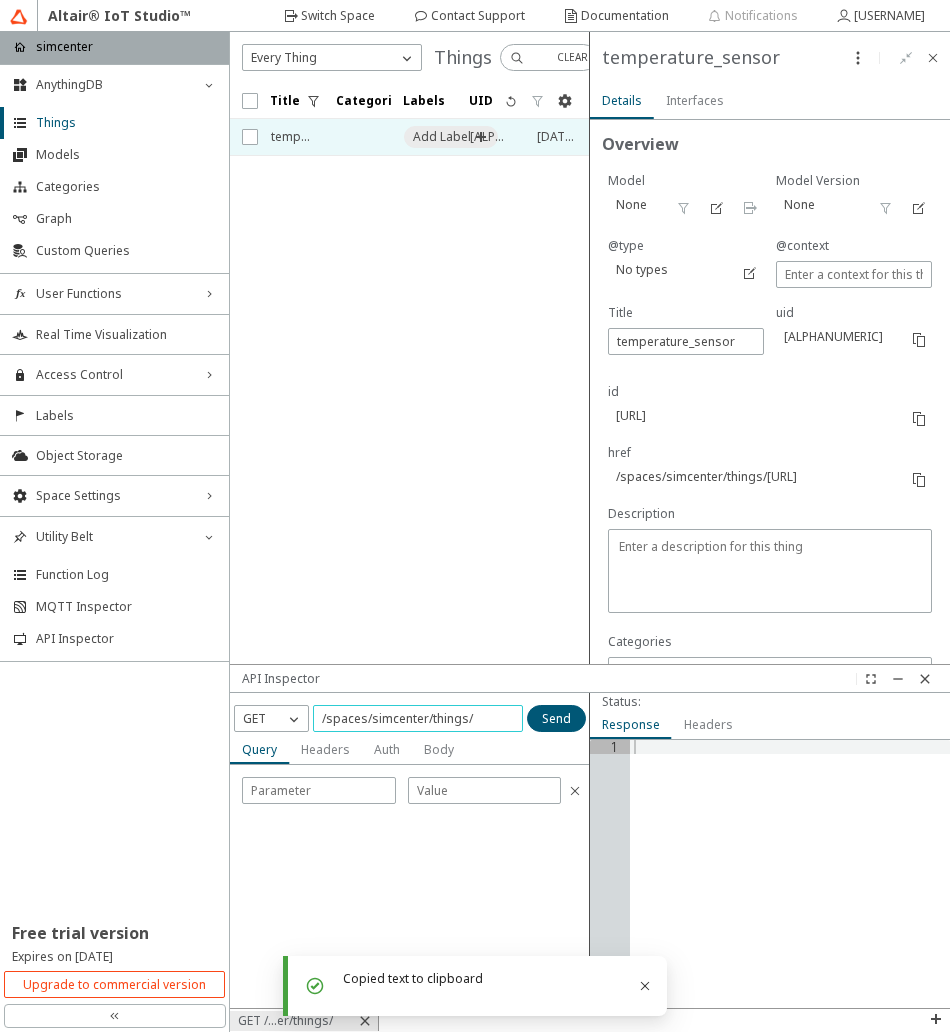 click on "/spaces/simcenter/things/" at bounding box center (418, 718) 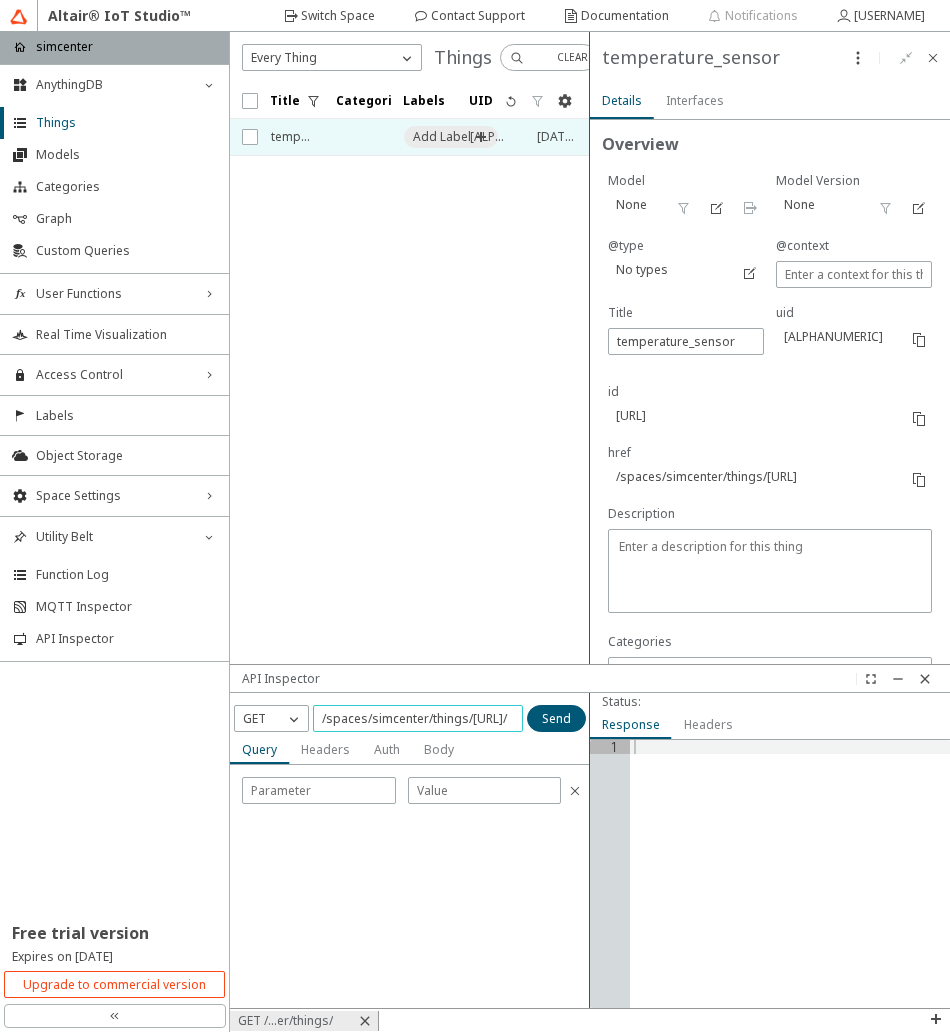 scroll, scrollTop: 0, scrollLeft: 151, axis: horizontal 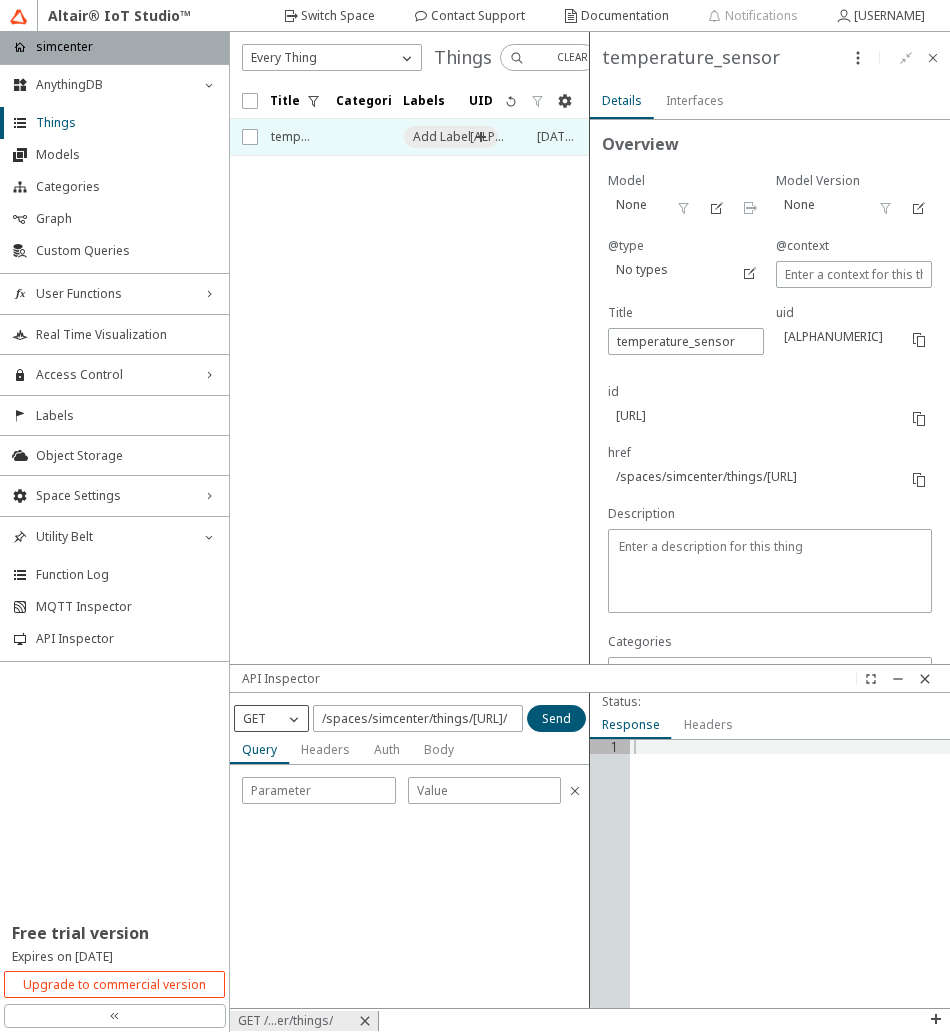 click at bounding box center [294, 719] 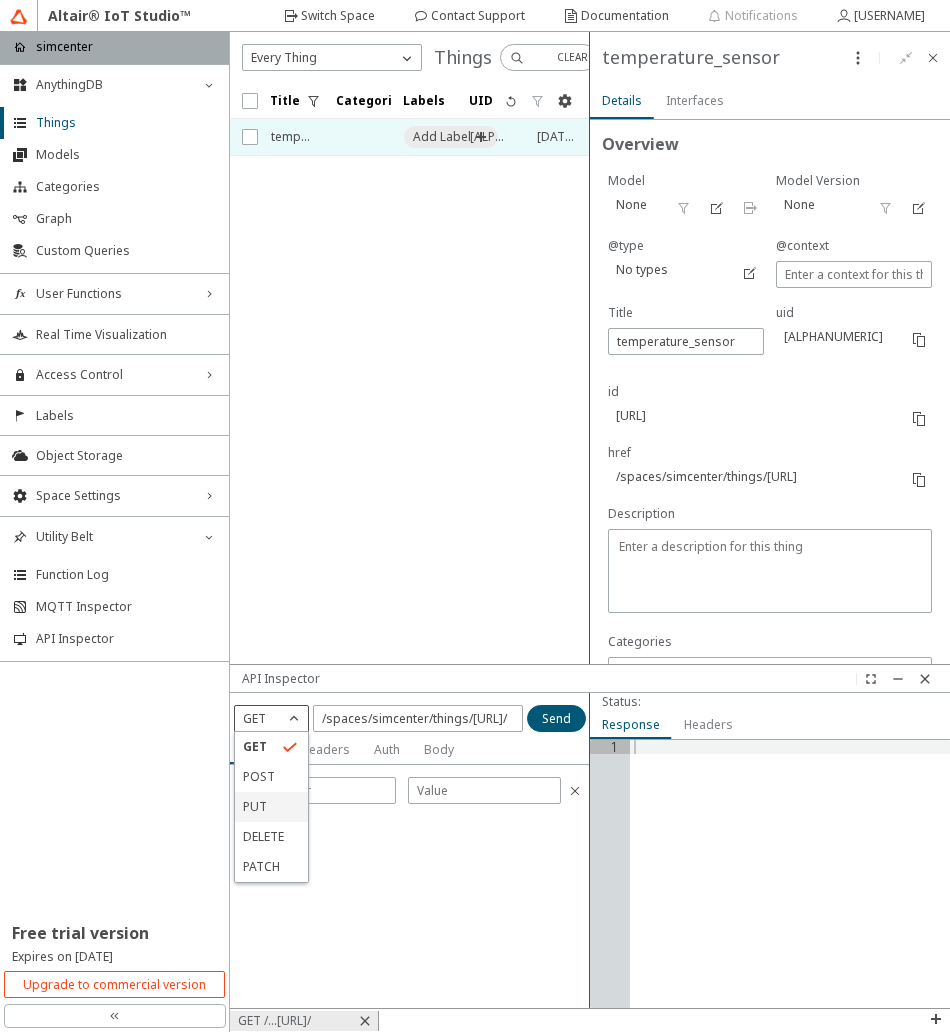 click on "PUT" 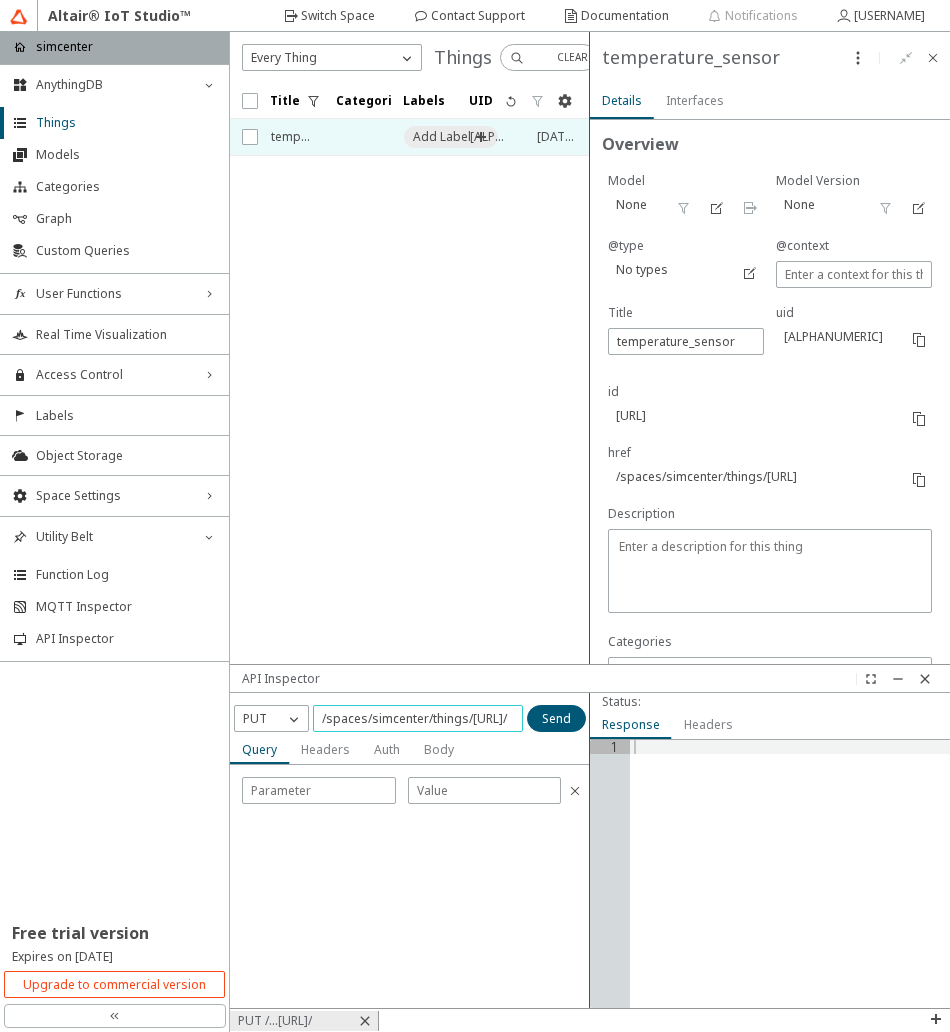 click on "/spaces/simcenter/things/[URL]/" at bounding box center [418, 718] 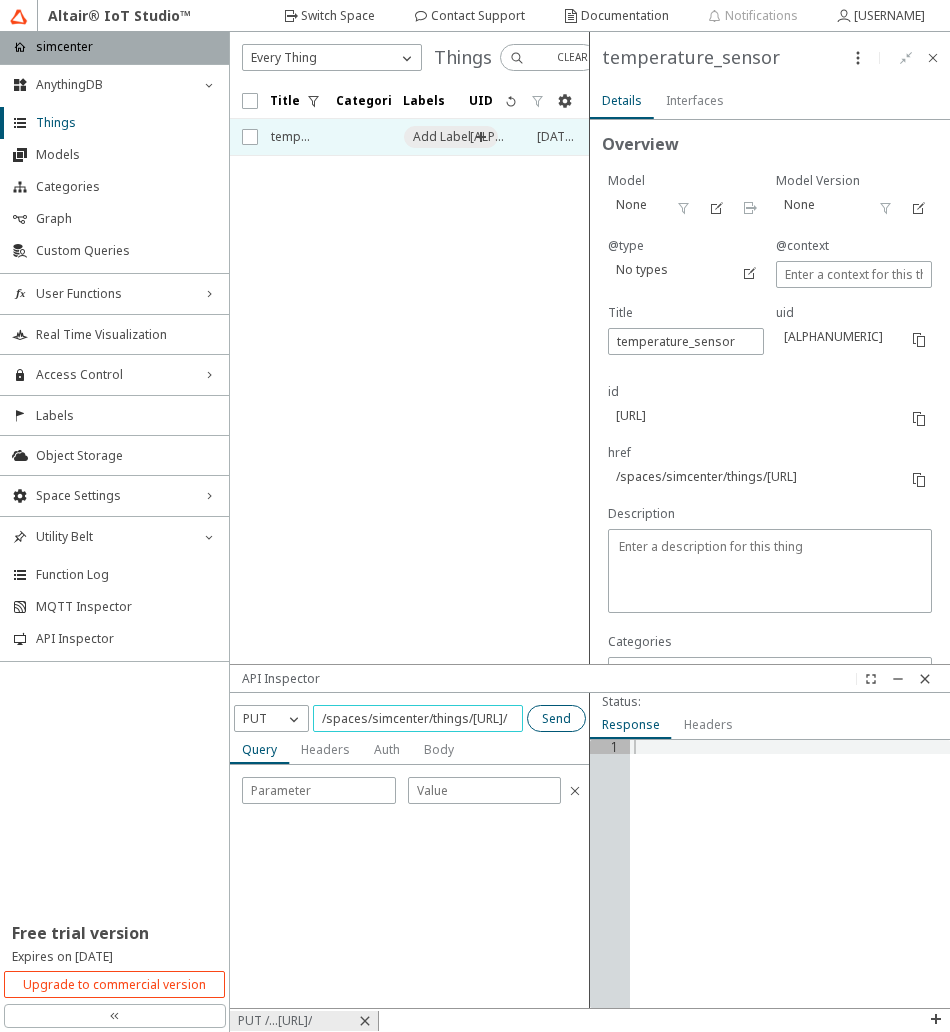 scroll, scrollTop: 0, scrollLeft: 151, axis: horizontal 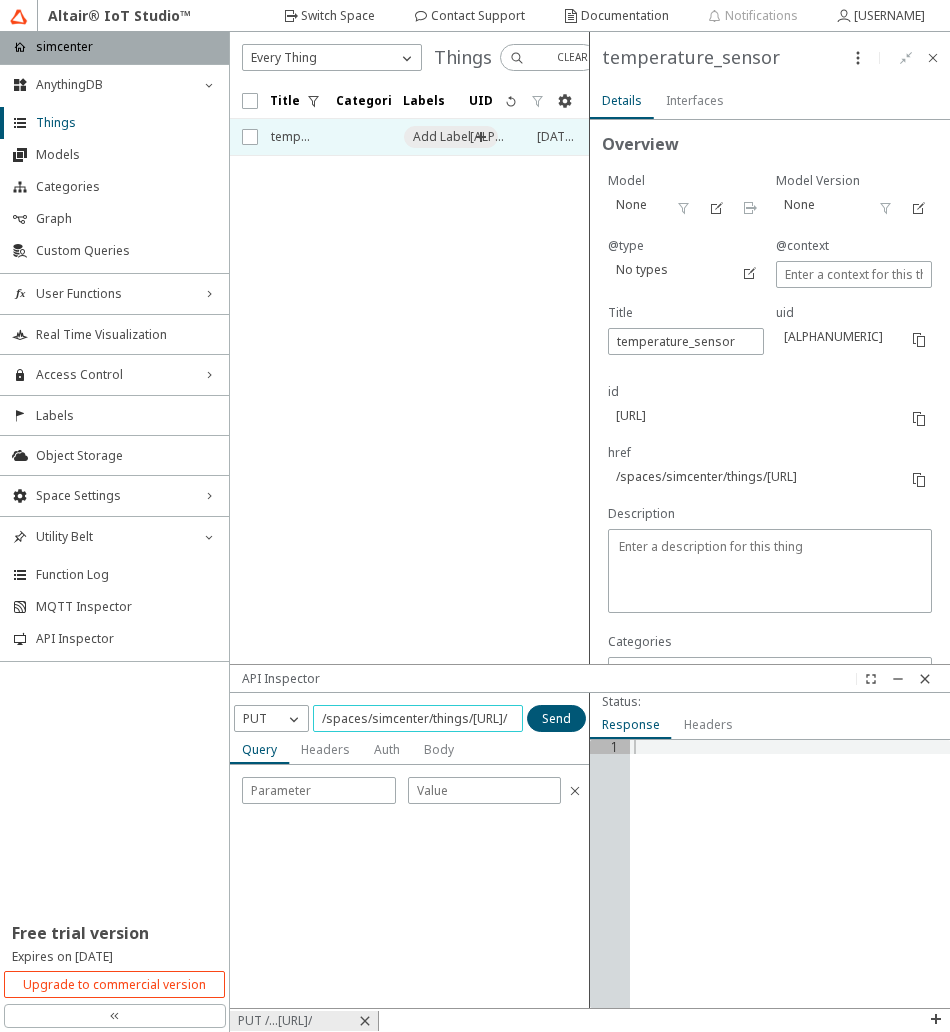 click on "/spaces/simcenter/things/[URL]/" at bounding box center (418, 718) 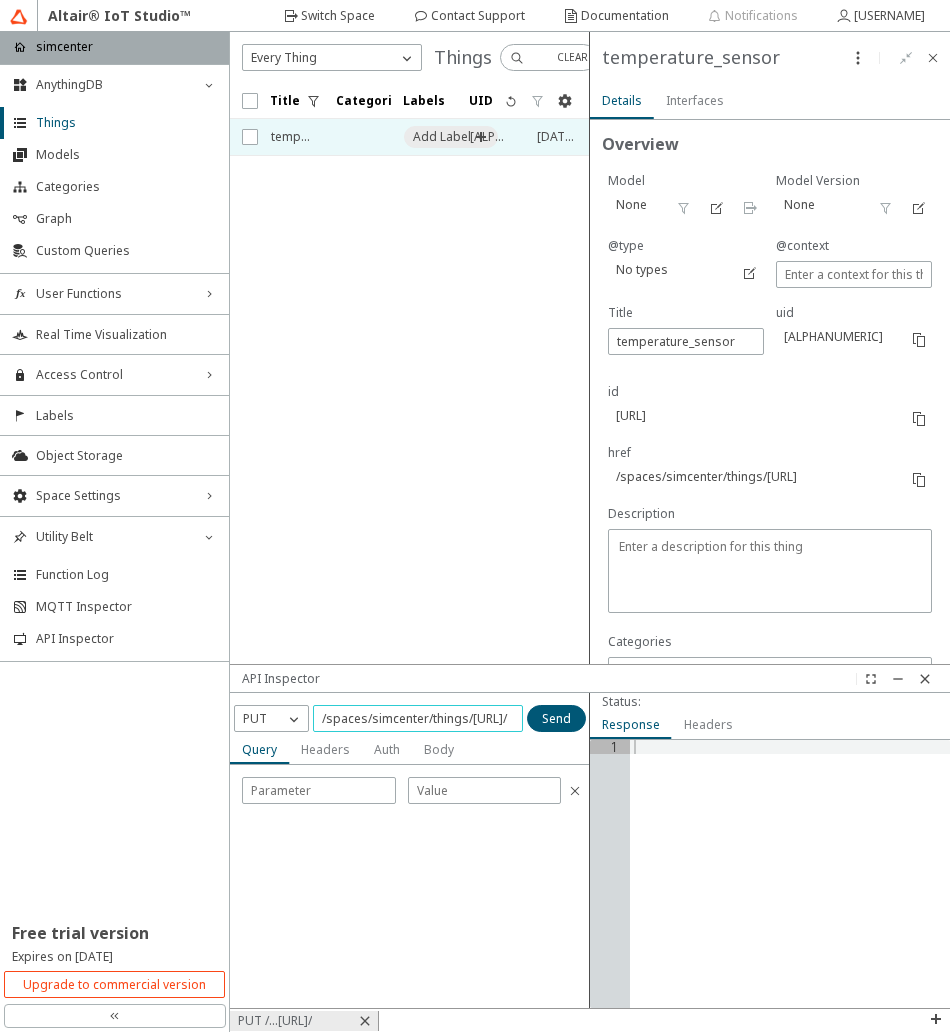 click on "/spaces/simcenter/things/[URL]/" at bounding box center [418, 718] 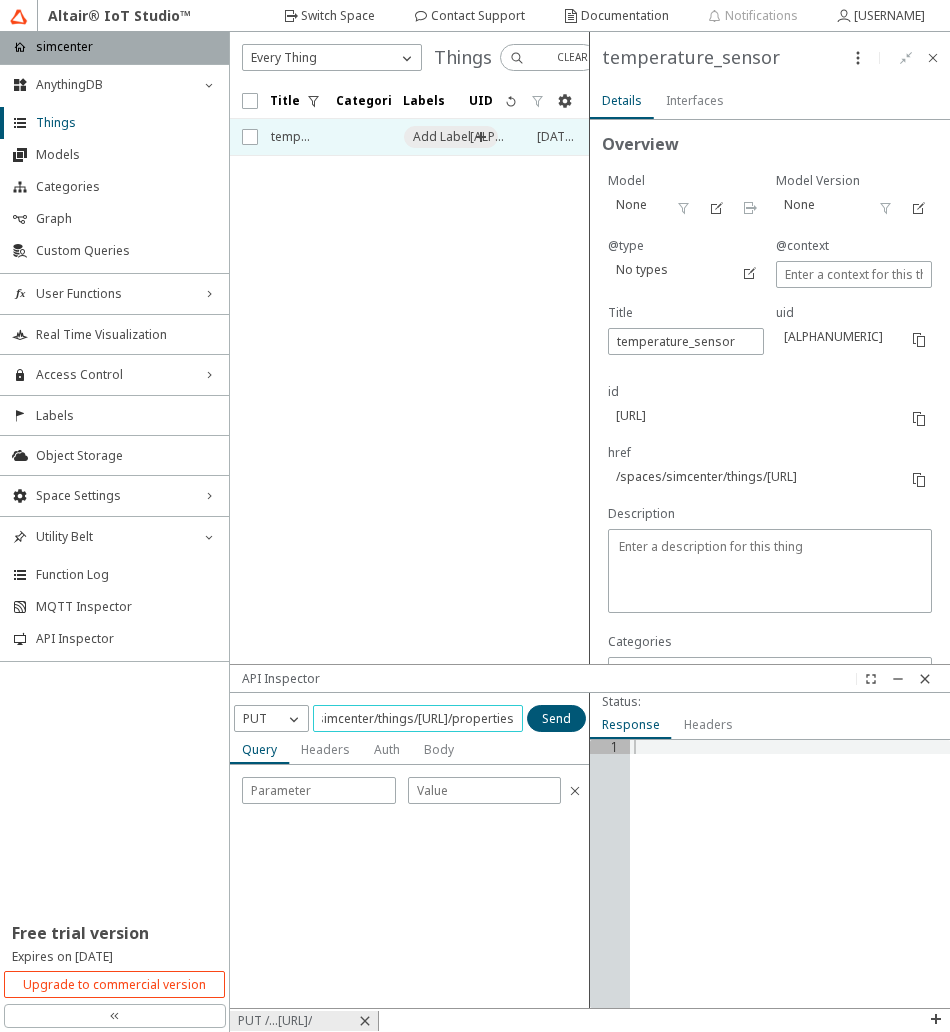 scroll, scrollTop: 0, scrollLeft: 209, axis: horizontal 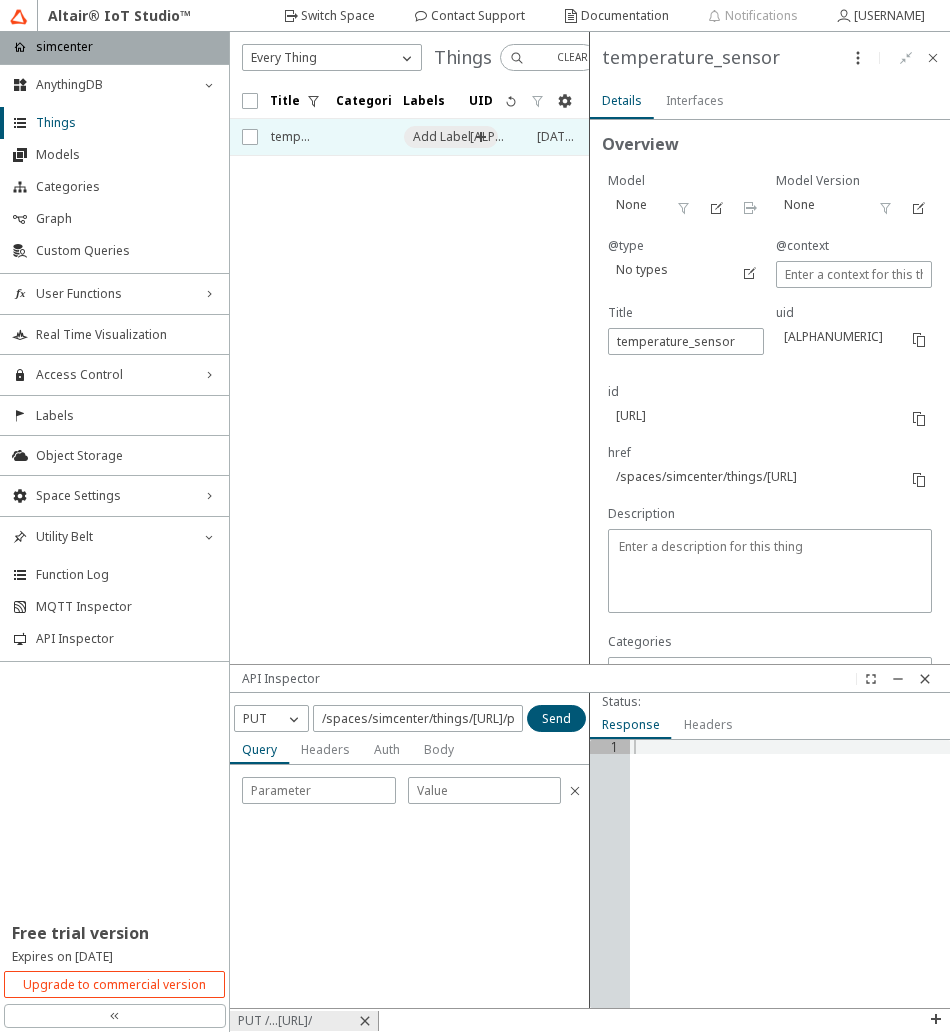click on "Body" at bounding box center (0, 0) 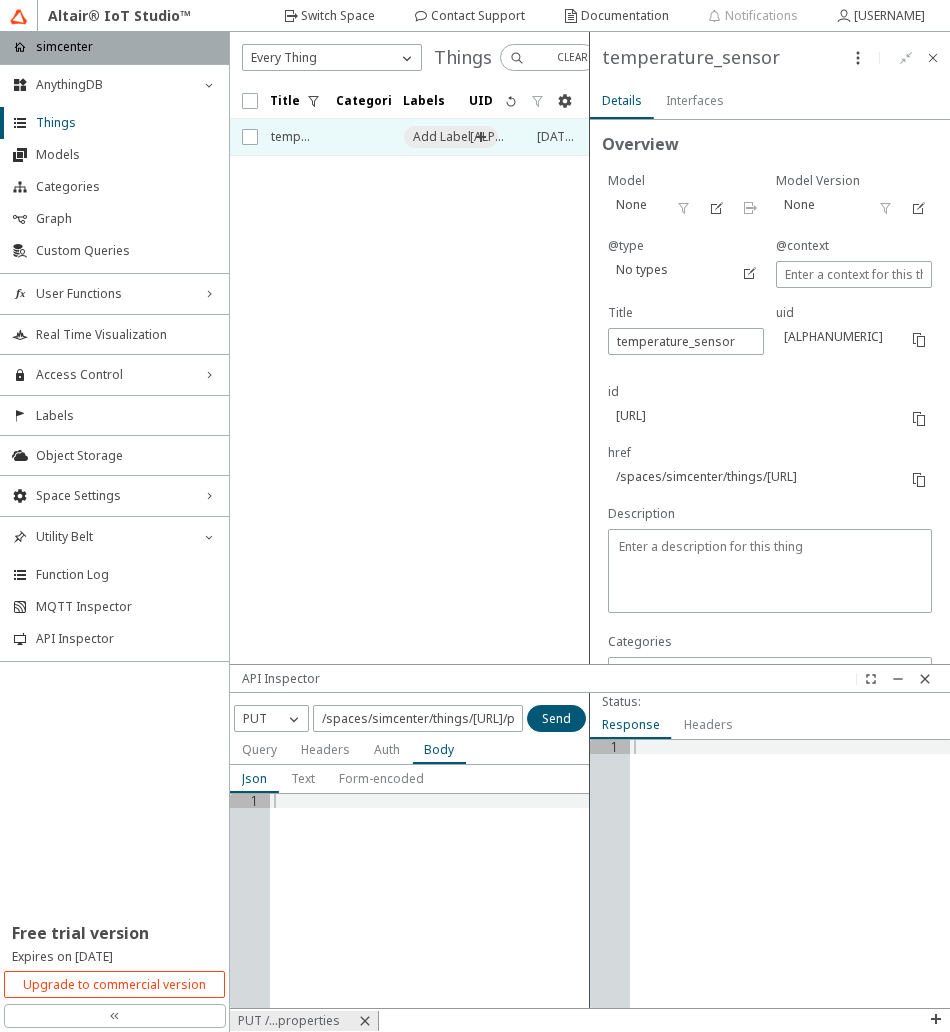 click at bounding box center (430, 915) 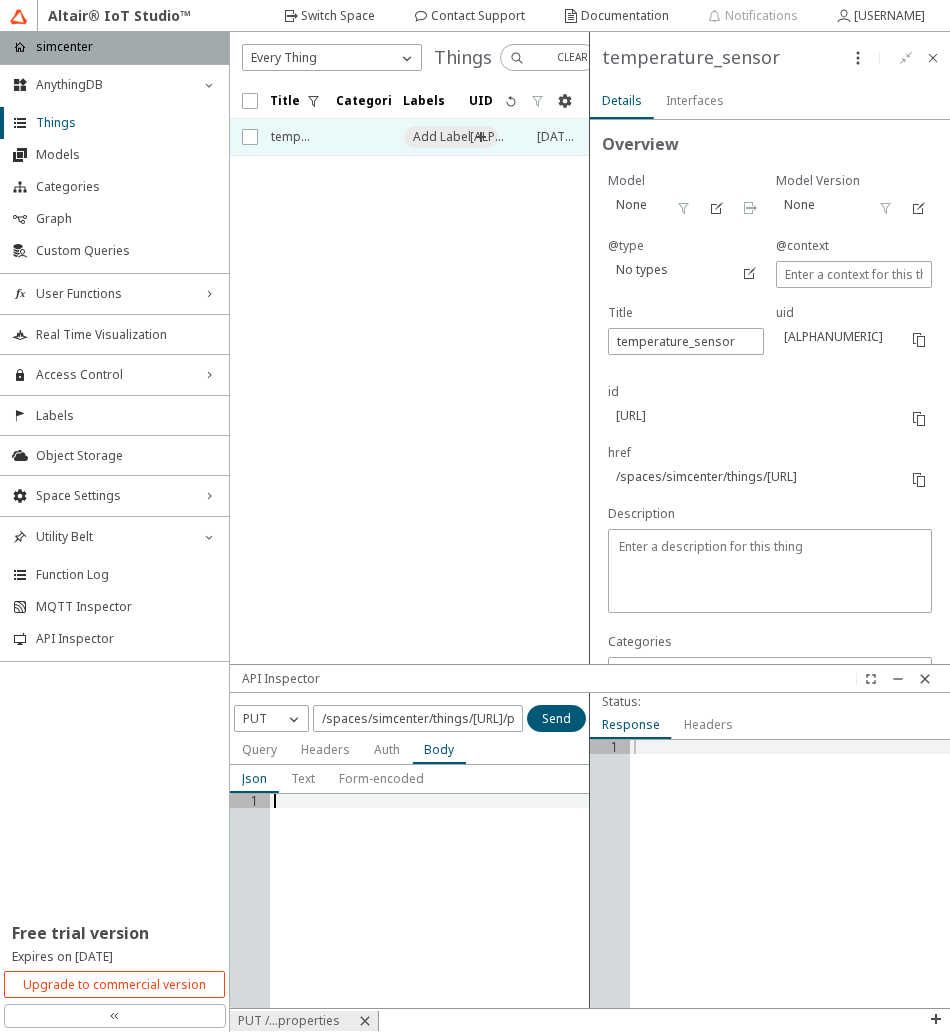 paste on "}" 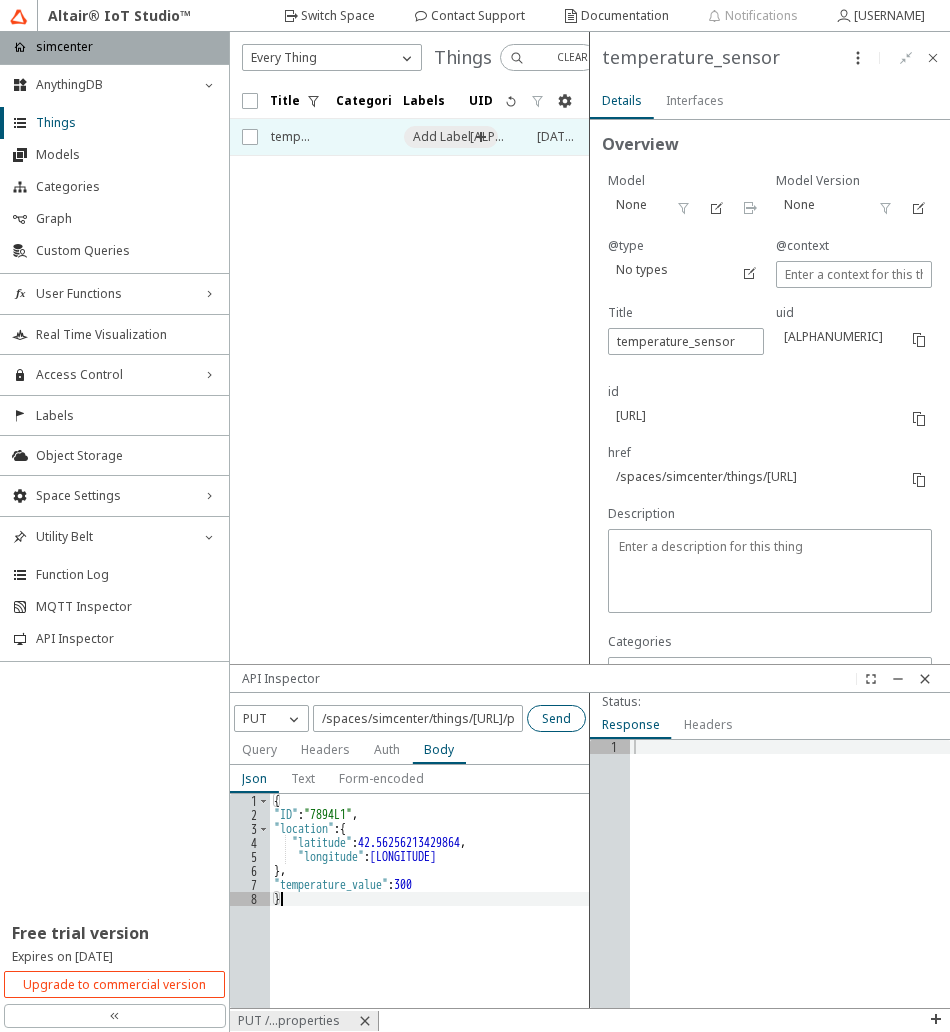 click on "Send" at bounding box center [556, 718] 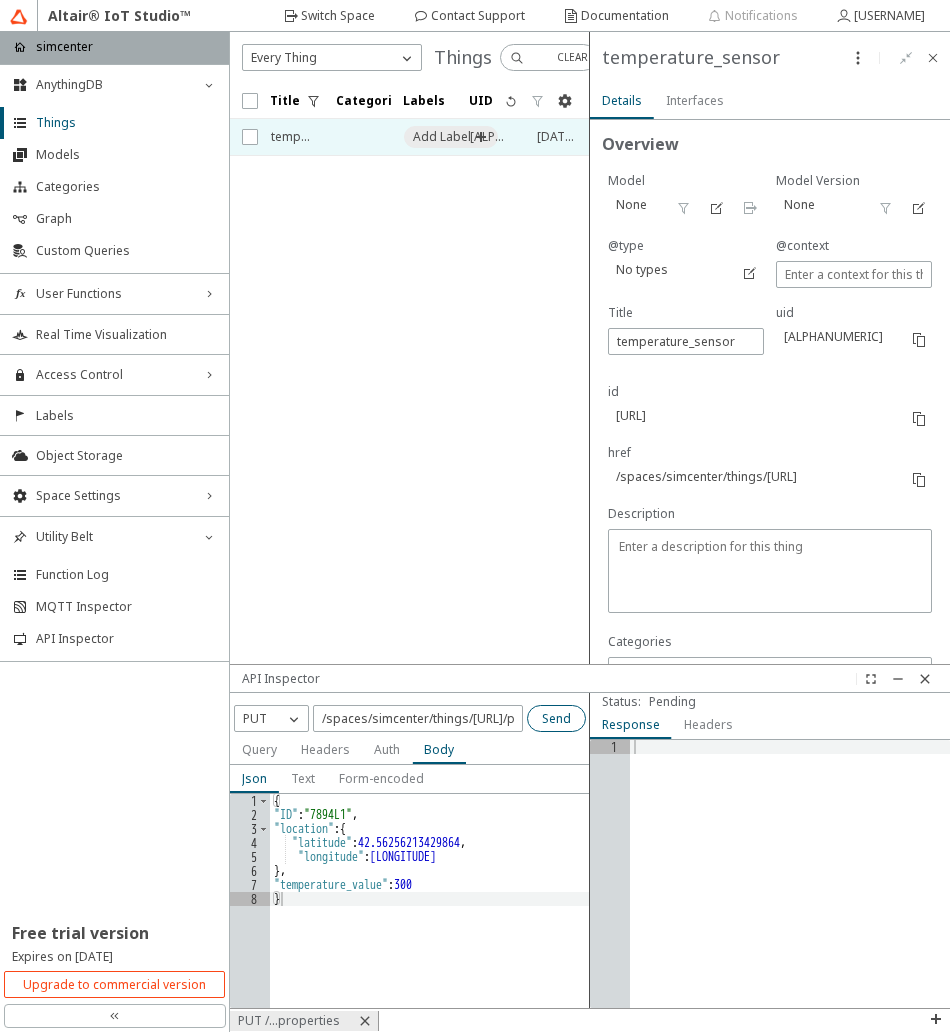 type on "7894L1" 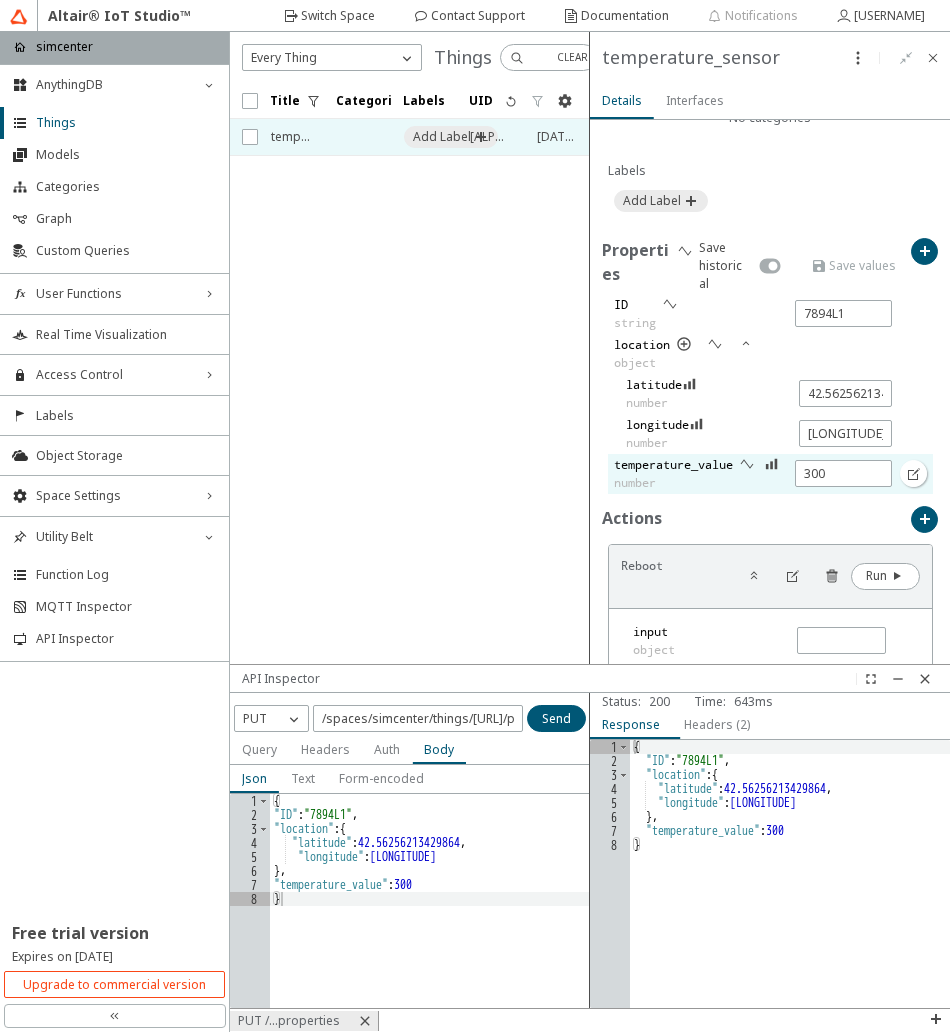 scroll, scrollTop: 500, scrollLeft: 0, axis: vertical 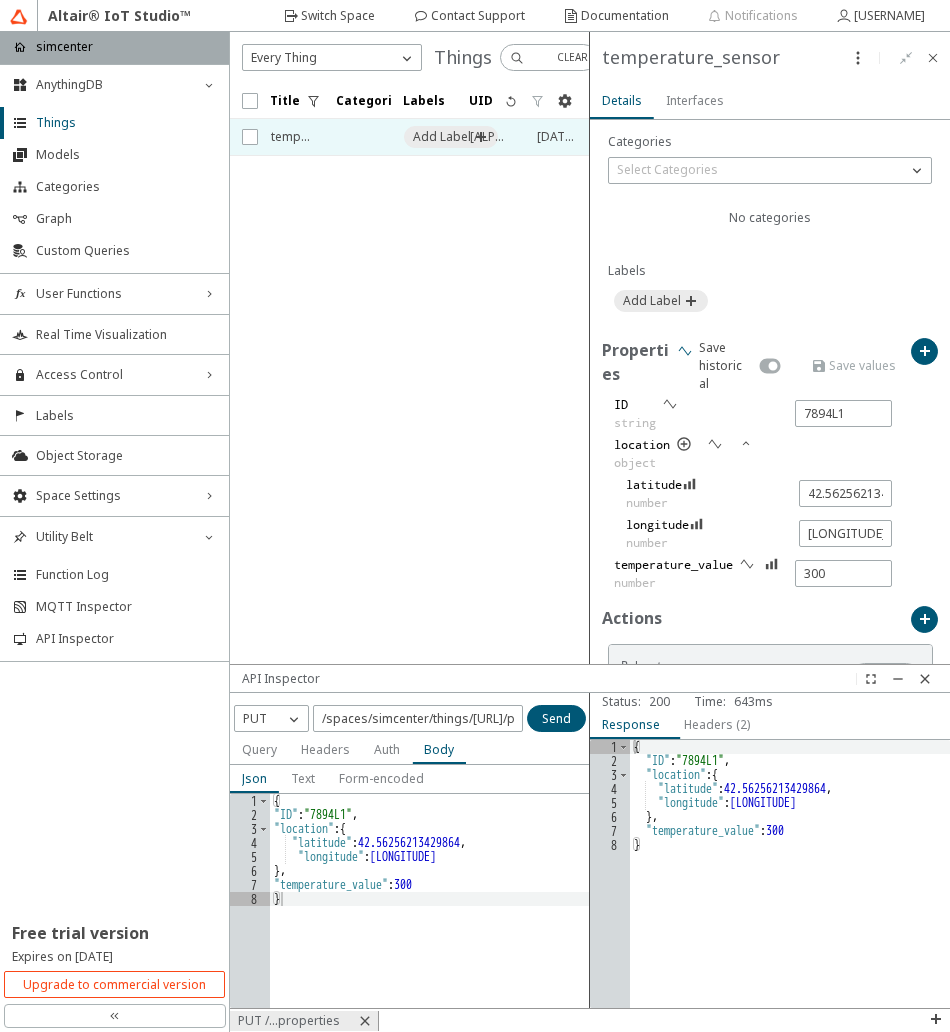 click 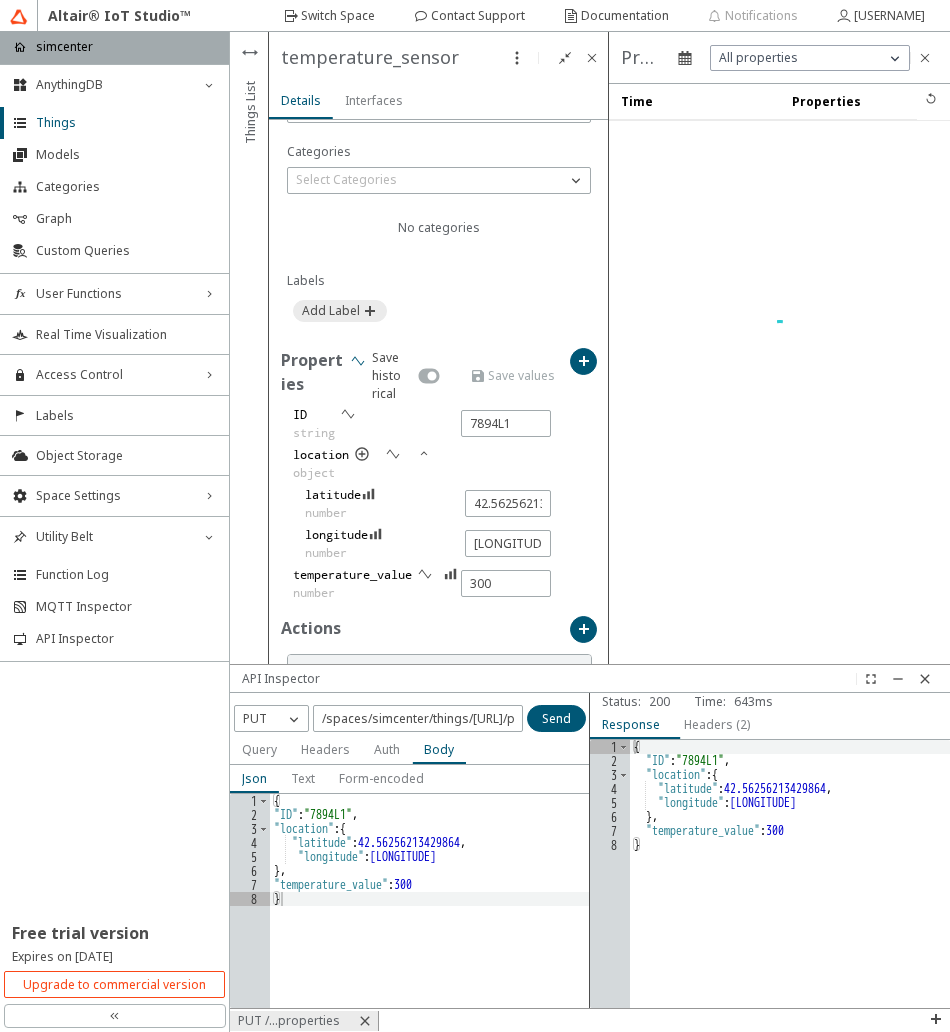 scroll, scrollTop: 510, scrollLeft: 0, axis: vertical 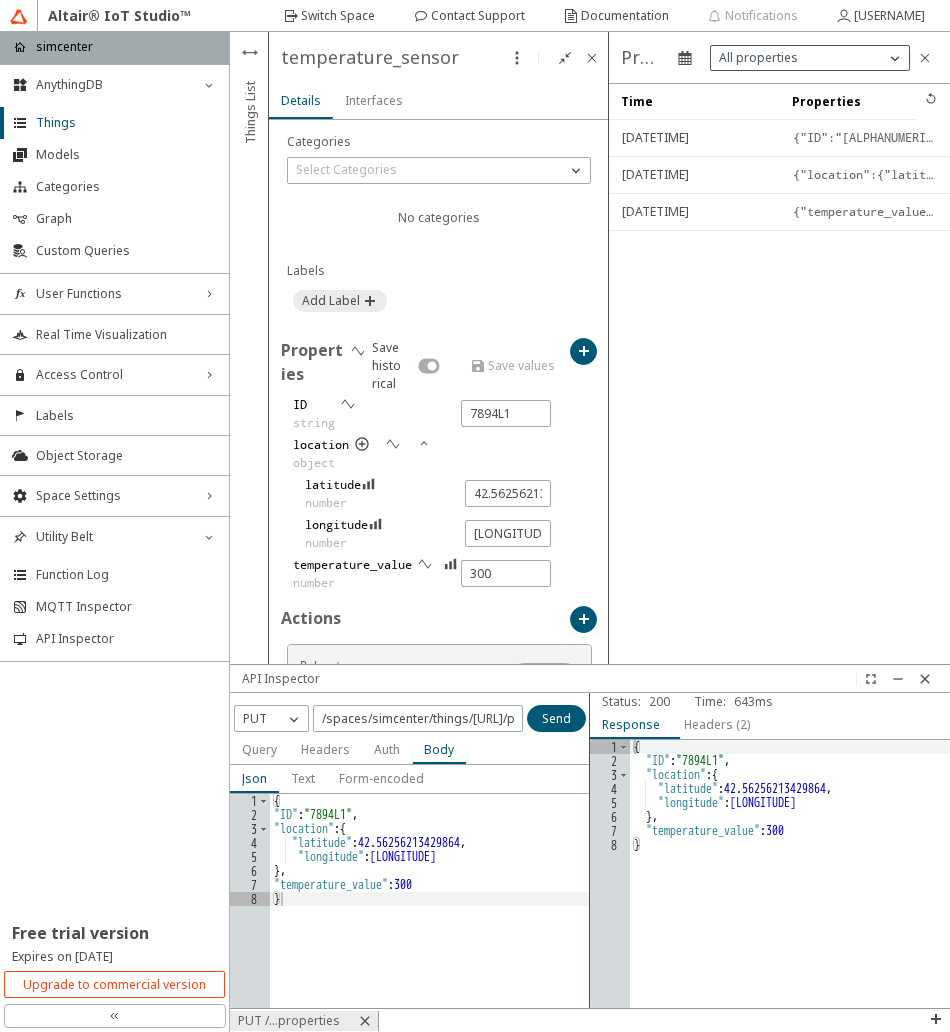 click on "All properties" at bounding box center (810, 58) 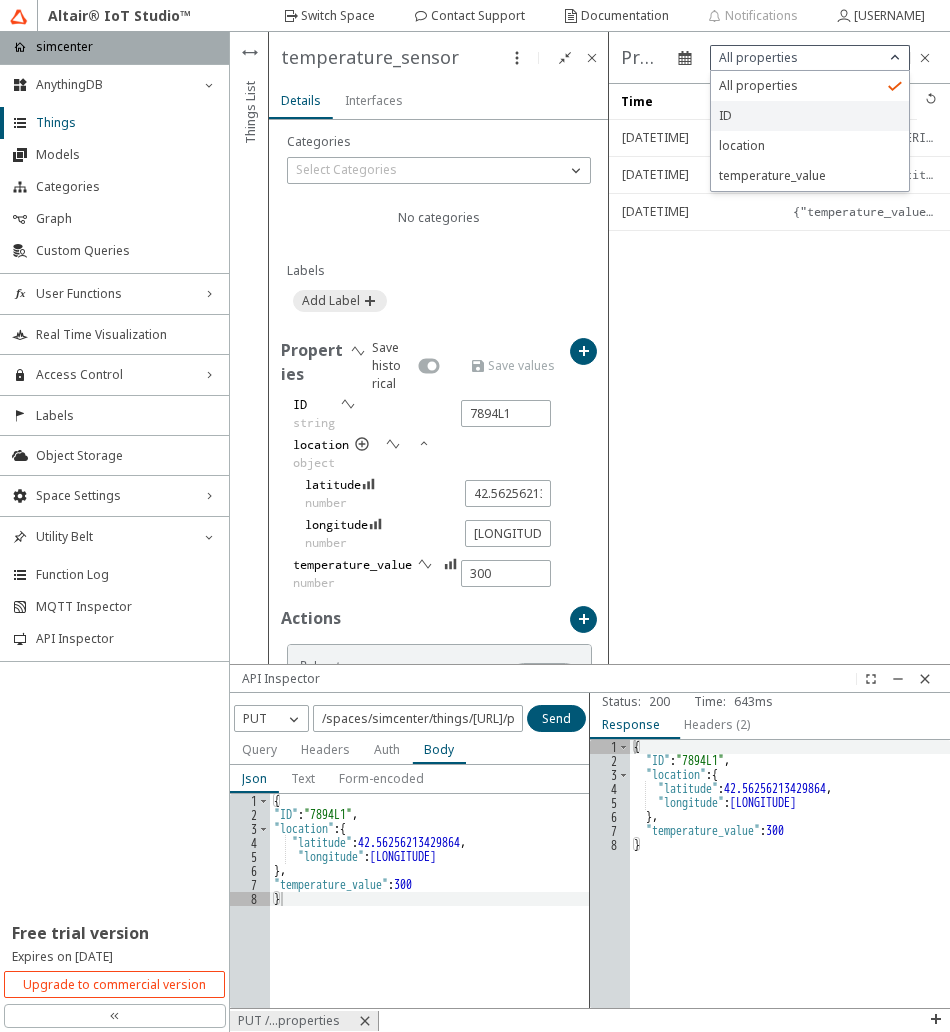 click on "ID" at bounding box center [810, 116] 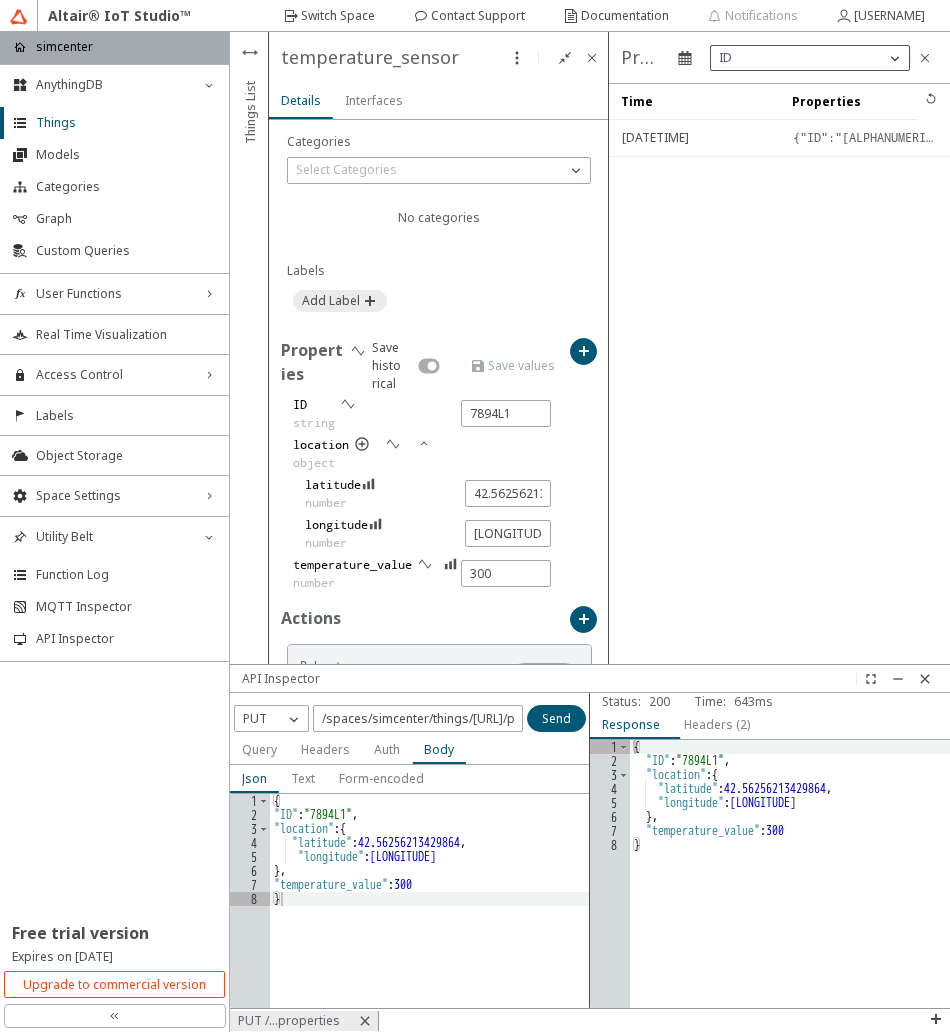click on "ID" at bounding box center [810, 58] 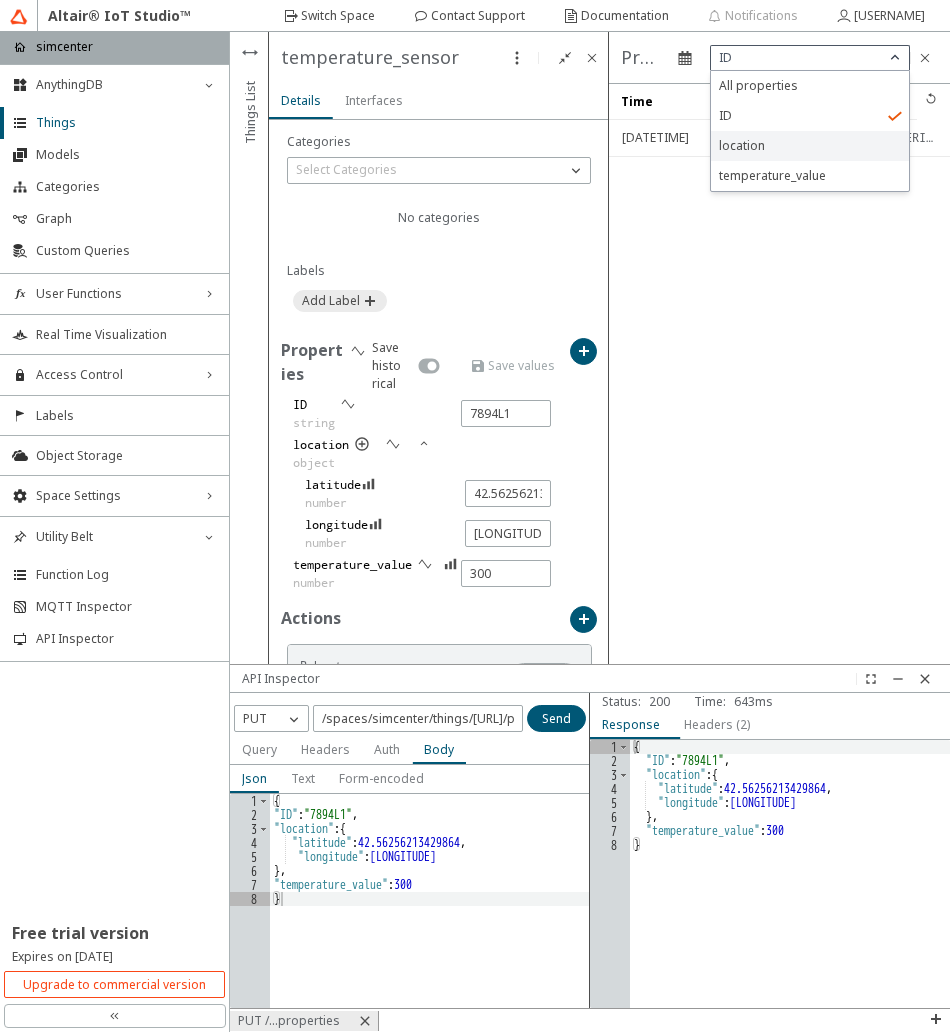 click on "location" at bounding box center [810, 146] 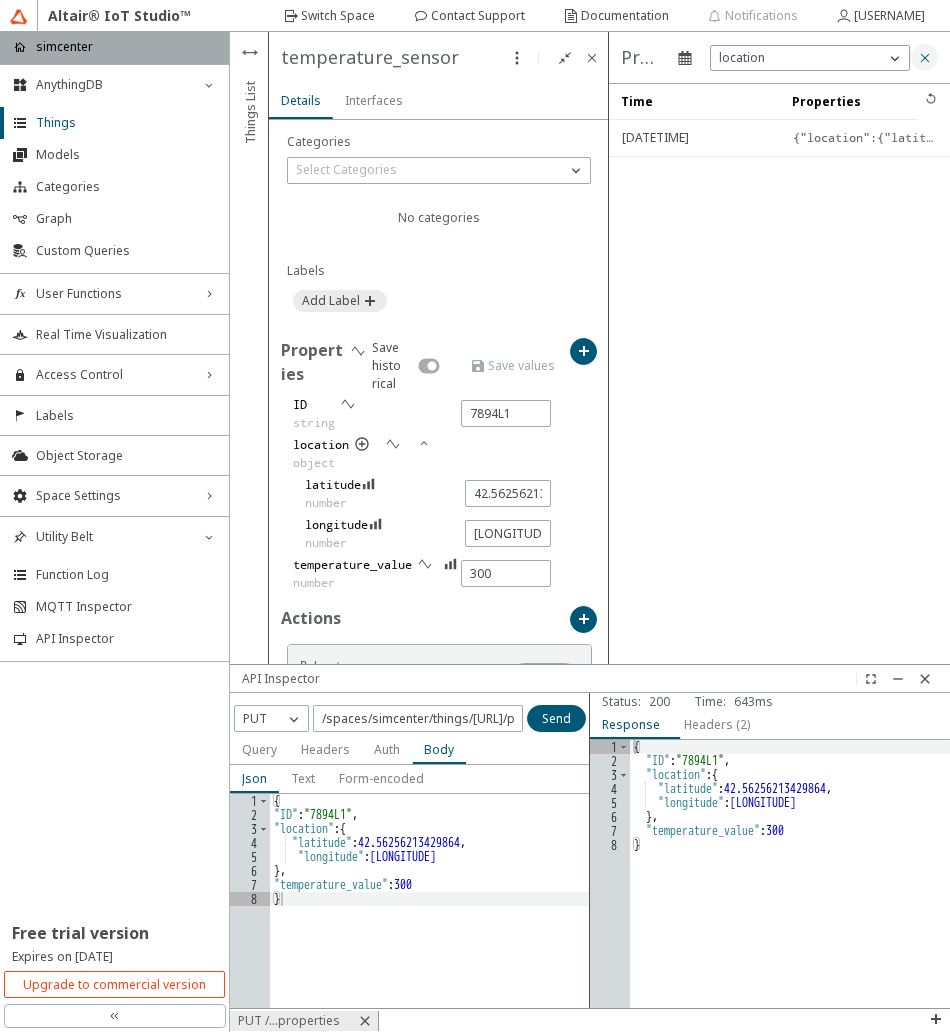 click 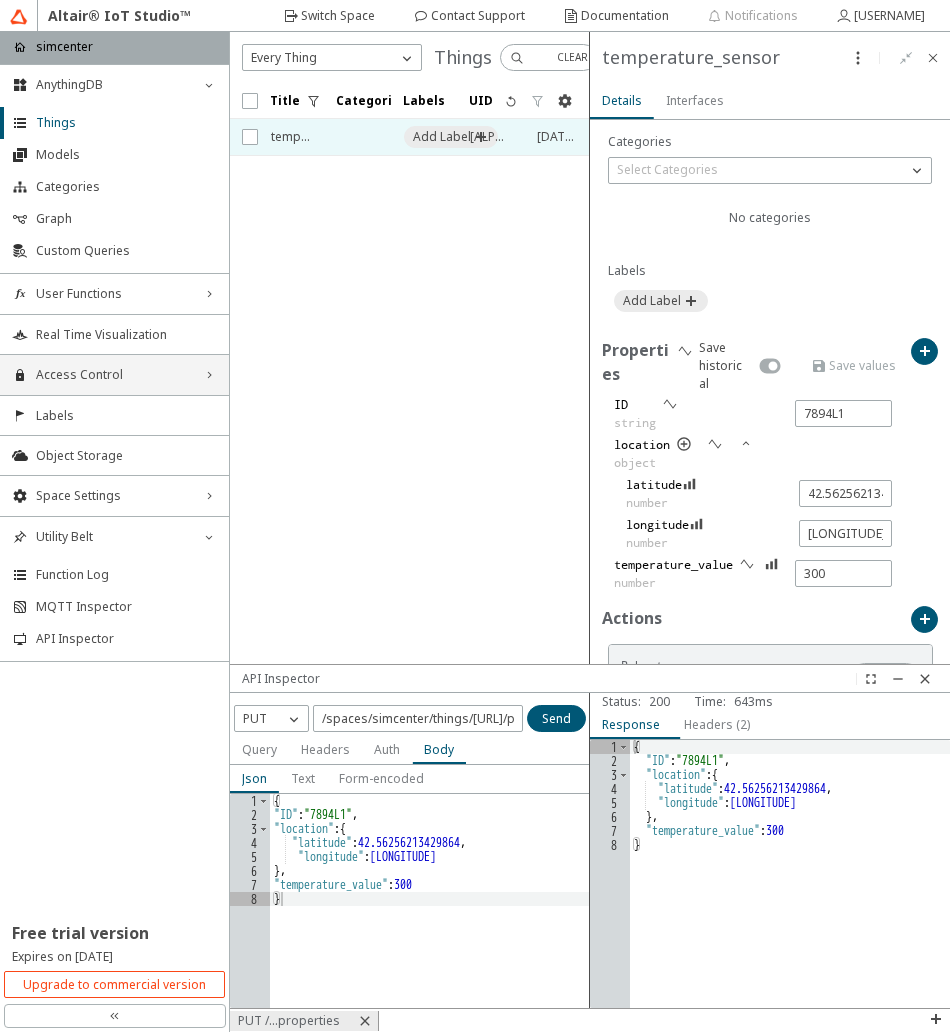 click on "Access Control right_chevron" at bounding box center [114, 375] 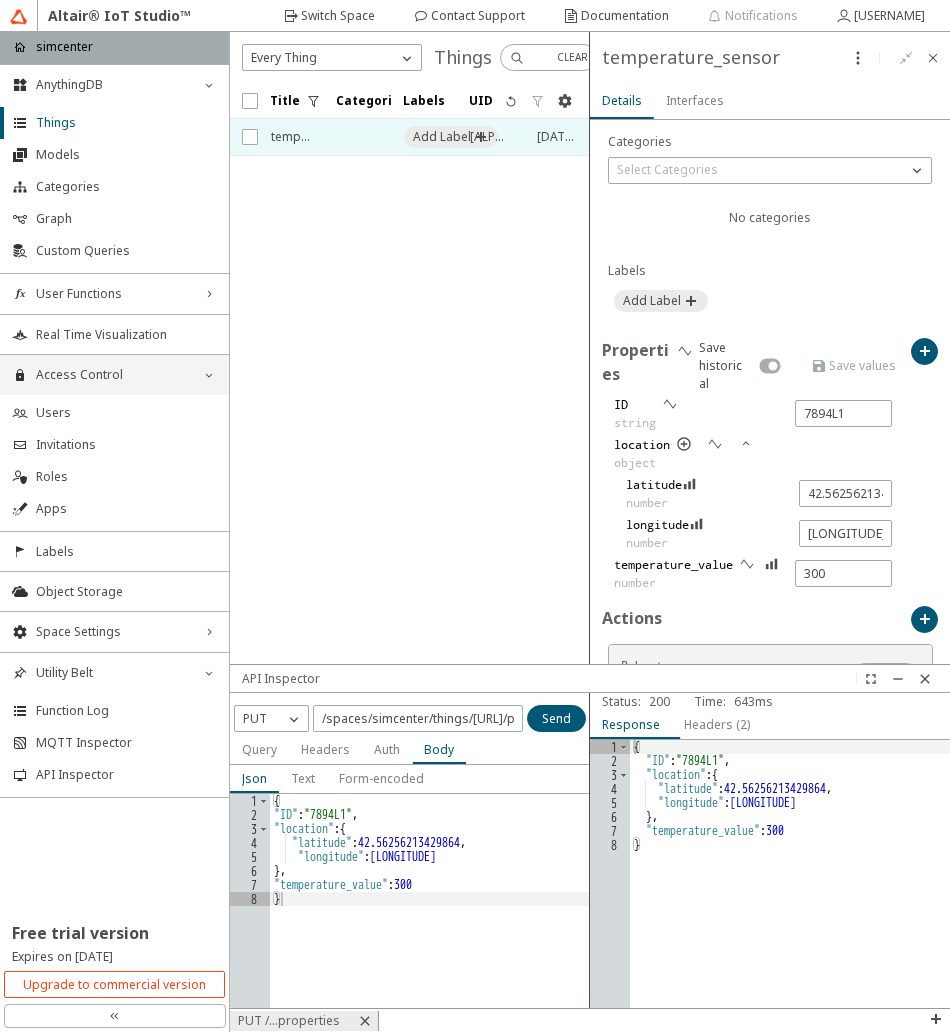 click on "Access Control down_chevron" at bounding box center (114, 375) 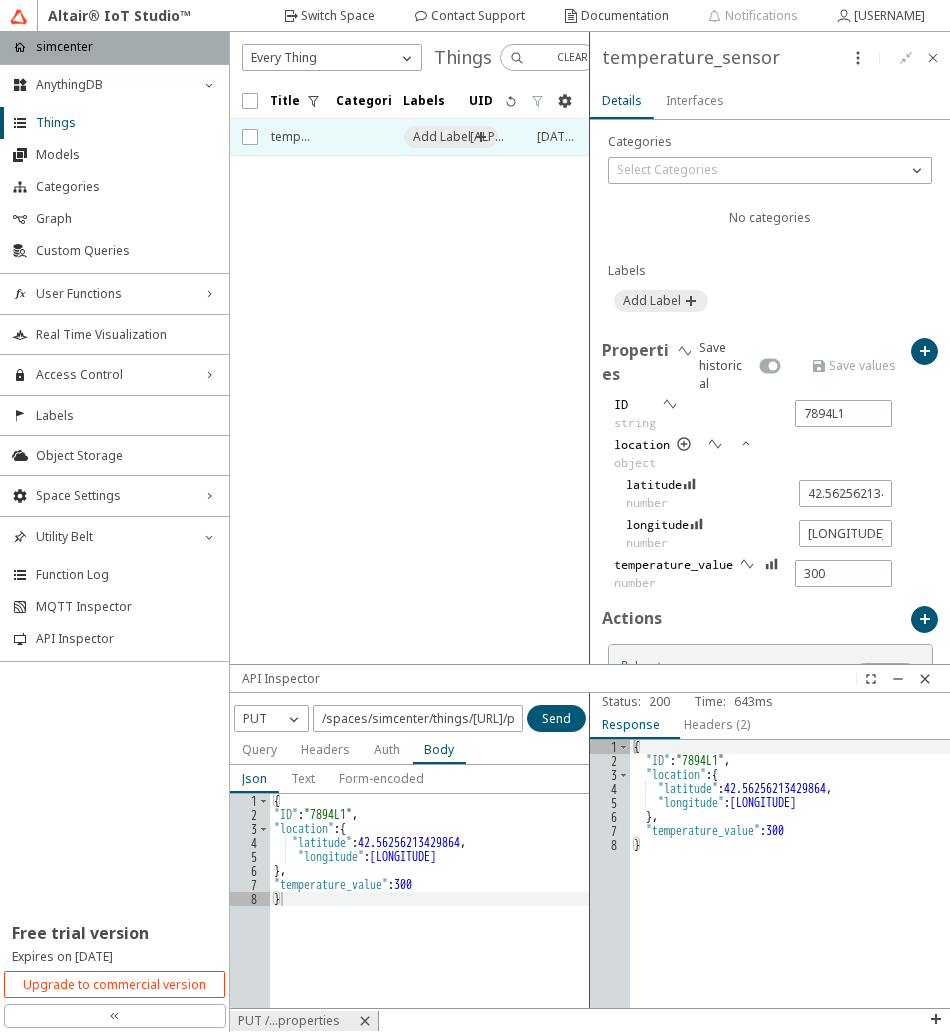 click on "Interfaces" at bounding box center (0, 0) 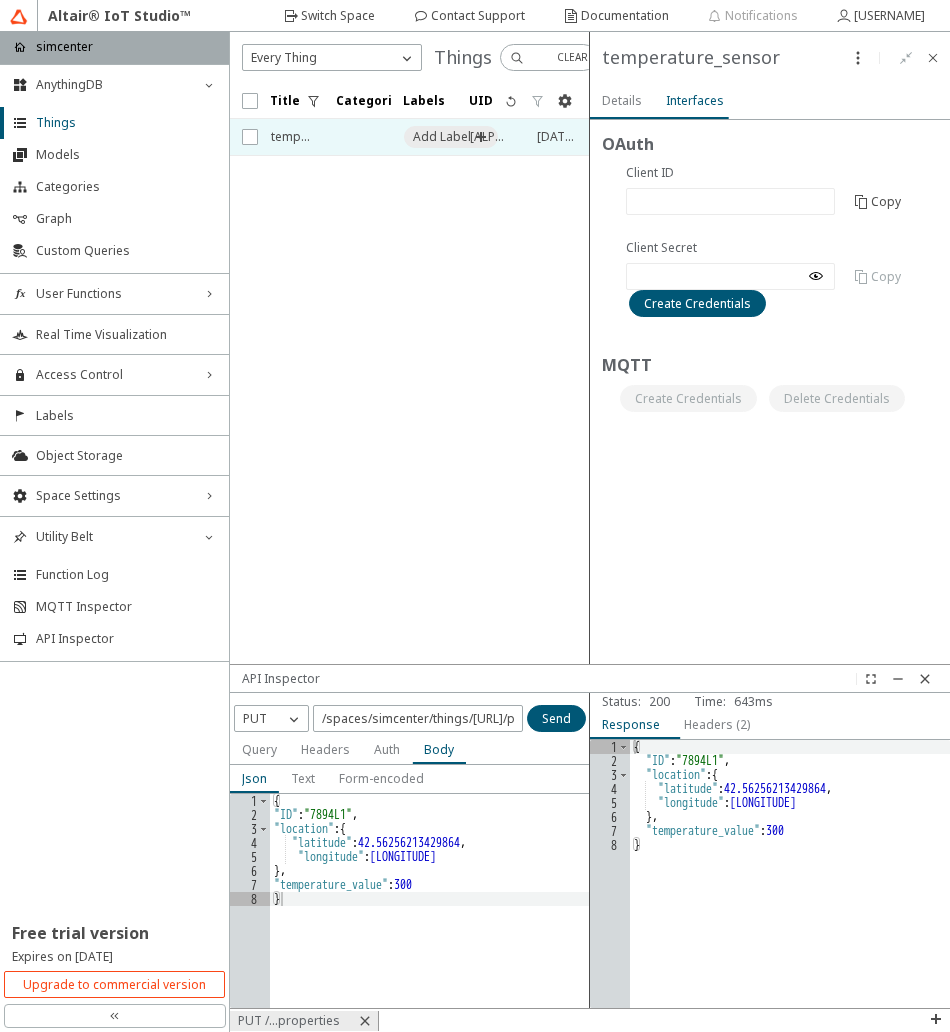 scroll, scrollTop: 0, scrollLeft: 0, axis: both 